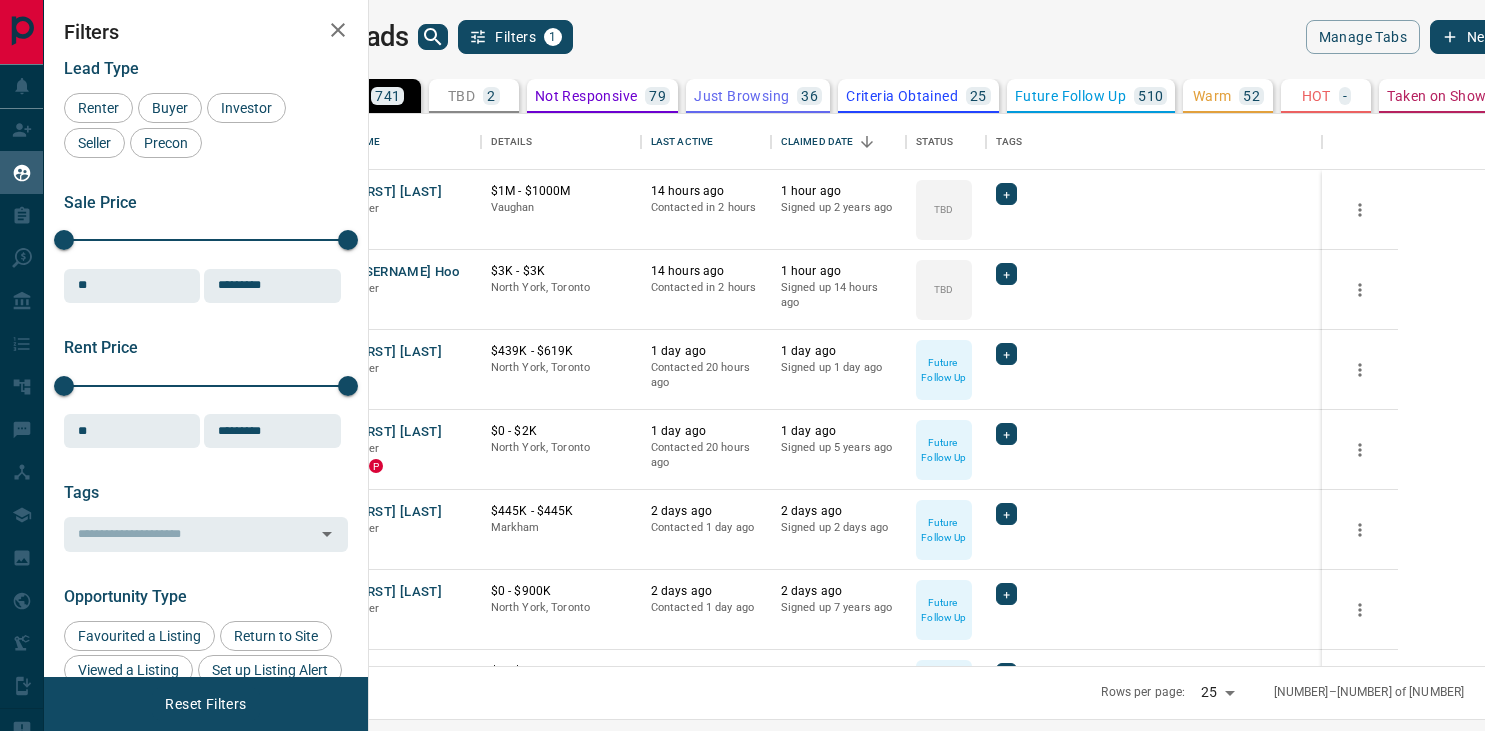 scroll, scrollTop: 0, scrollLeft: 0, axis: both 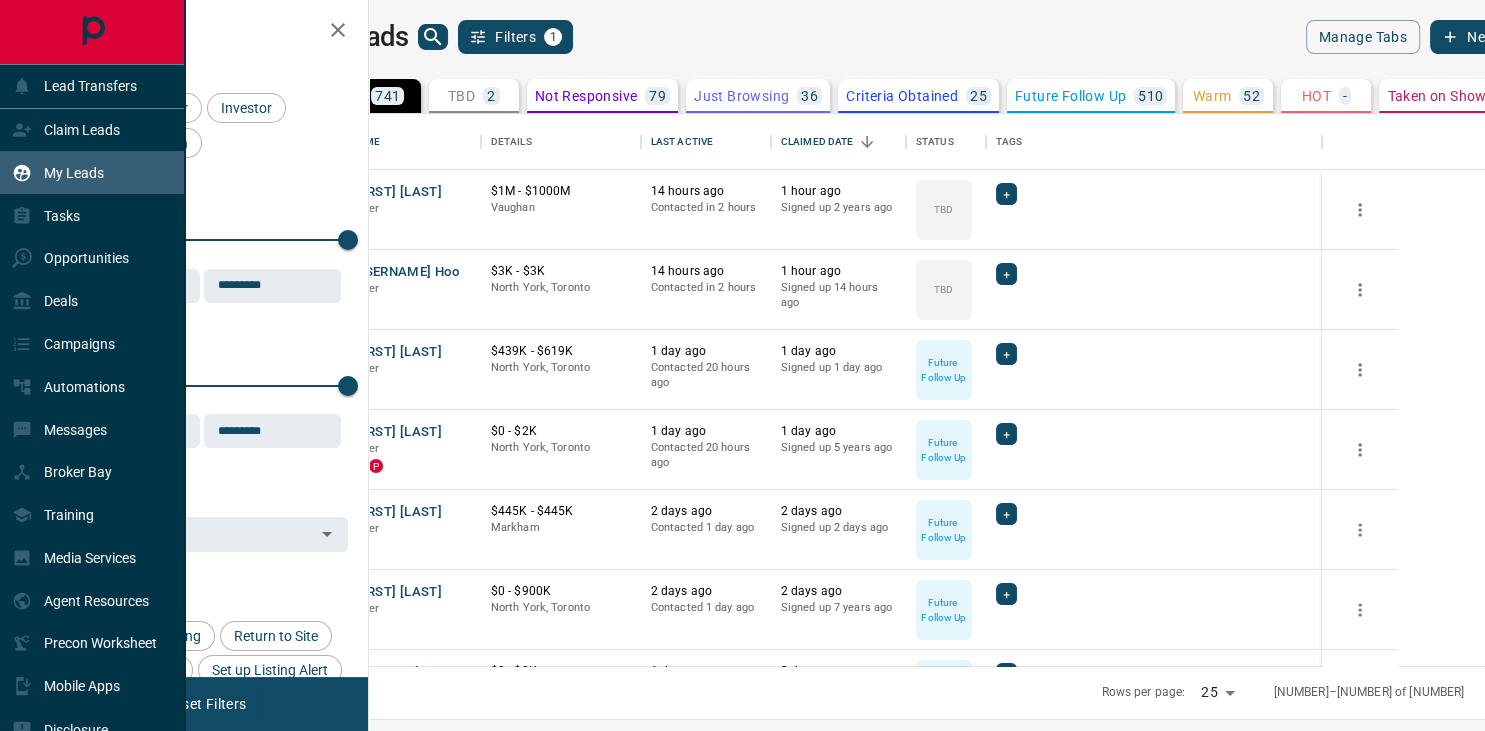 click on "My Leads" at bounding box center (58, 172) 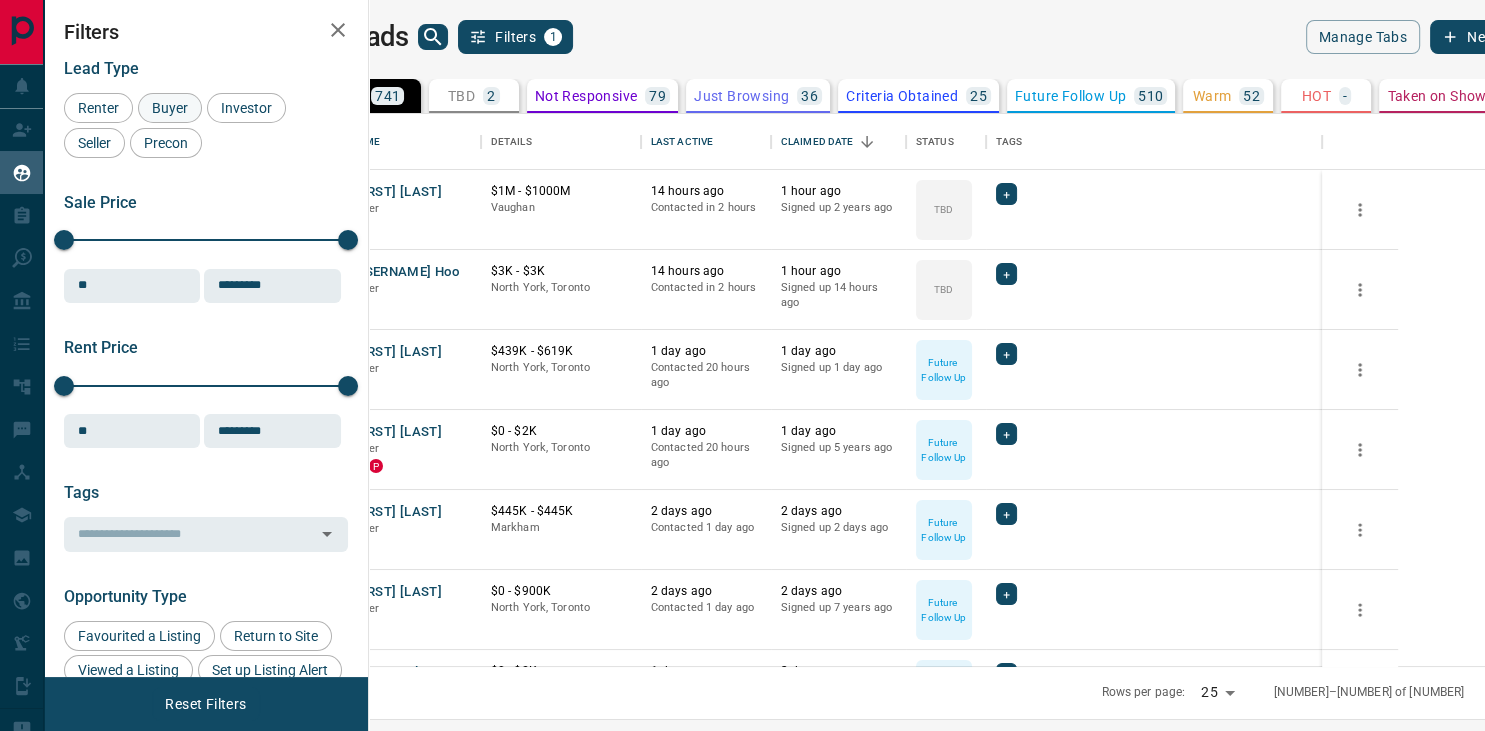 click on "Buyer" at bounding box center (170, 108) 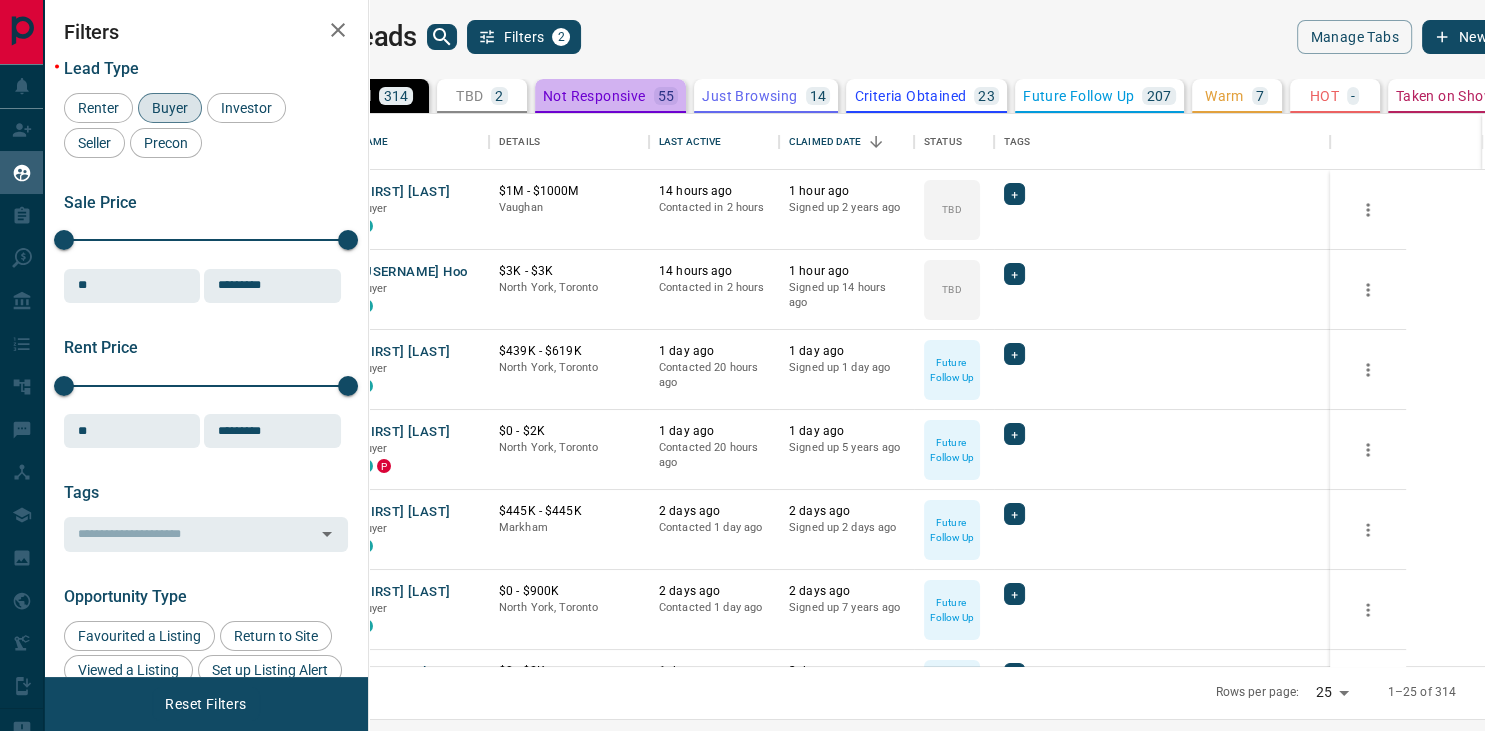 click on "Not Responsive" at bounding box center [594, 96] 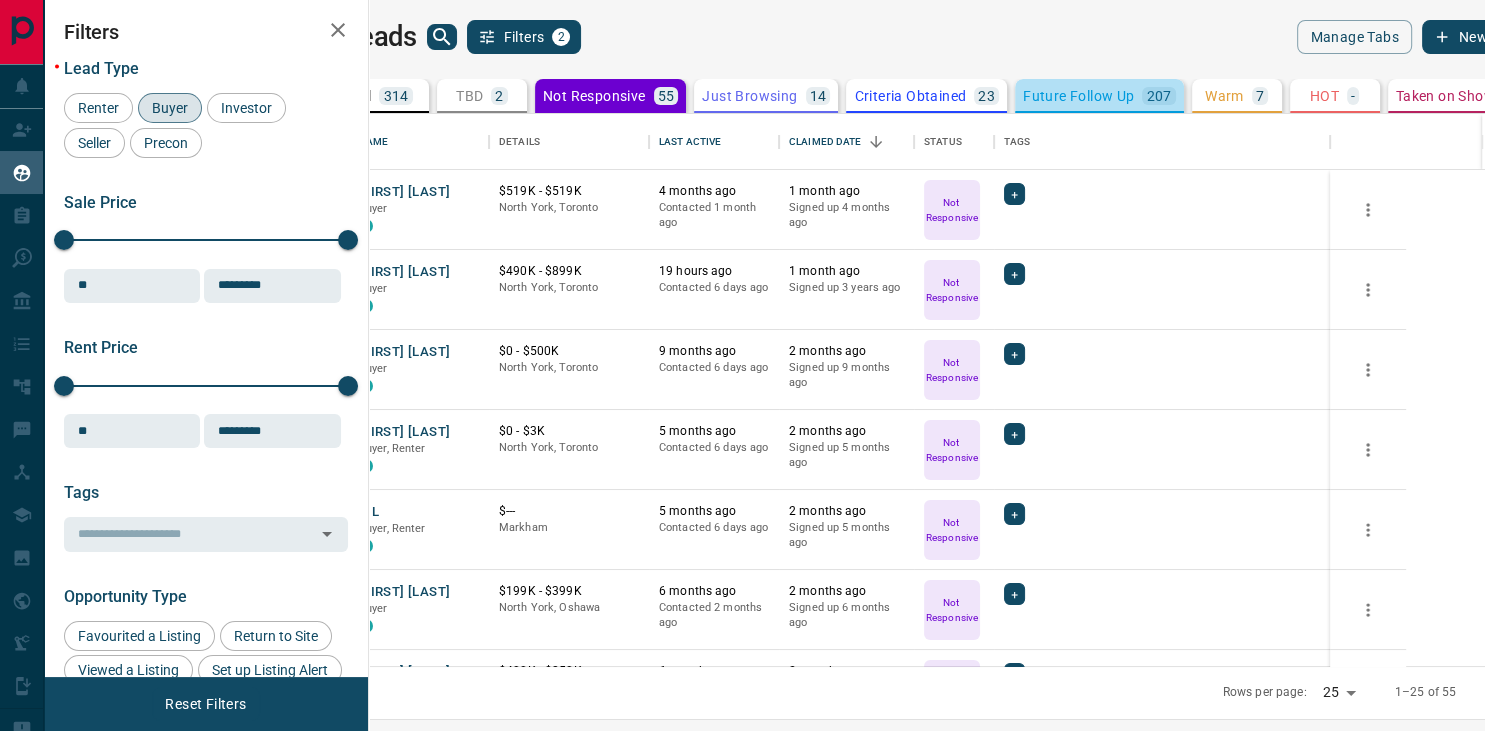 click on "Future Follow Up" at bounding box center [1078, 96] 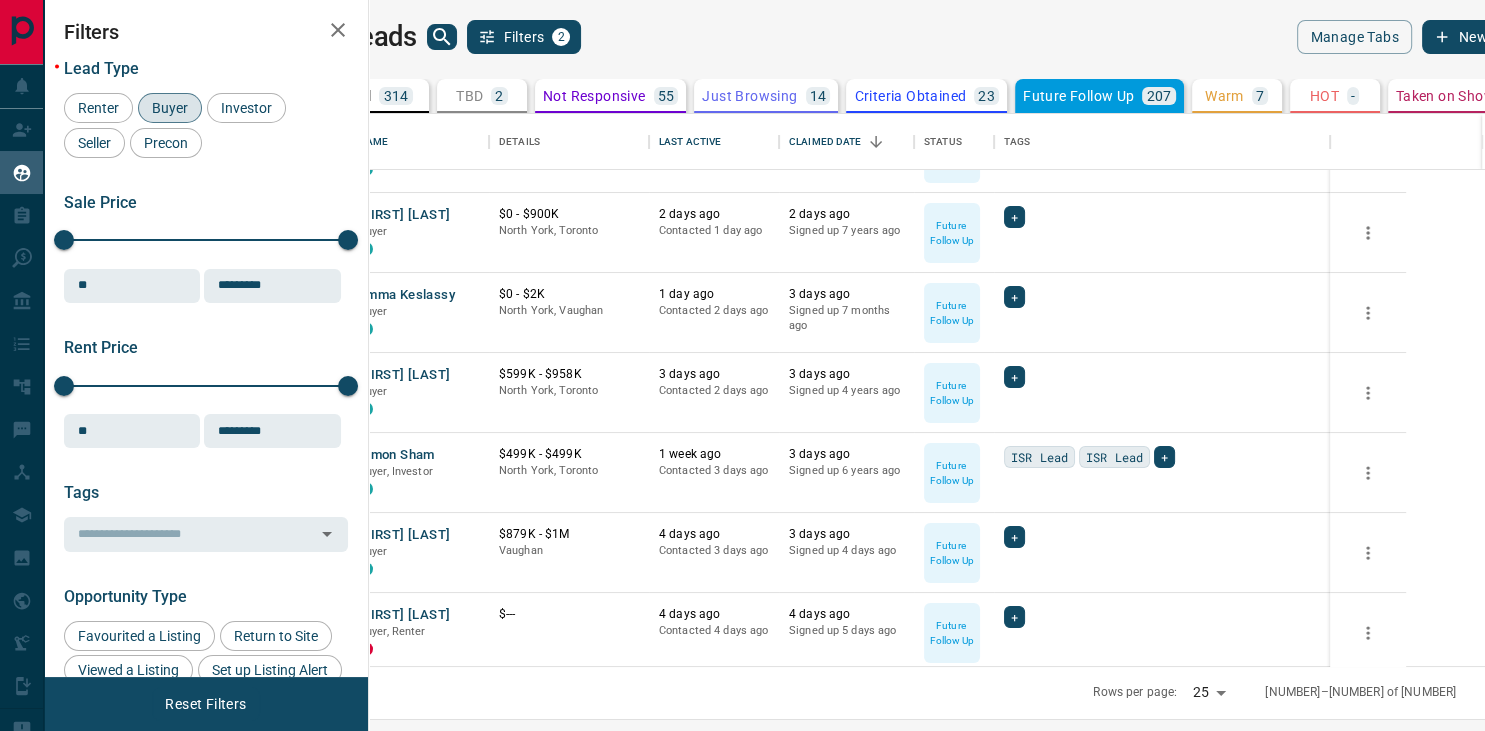 scroll, scrollTop: 136, scrollLeft: 0, axis: vertical 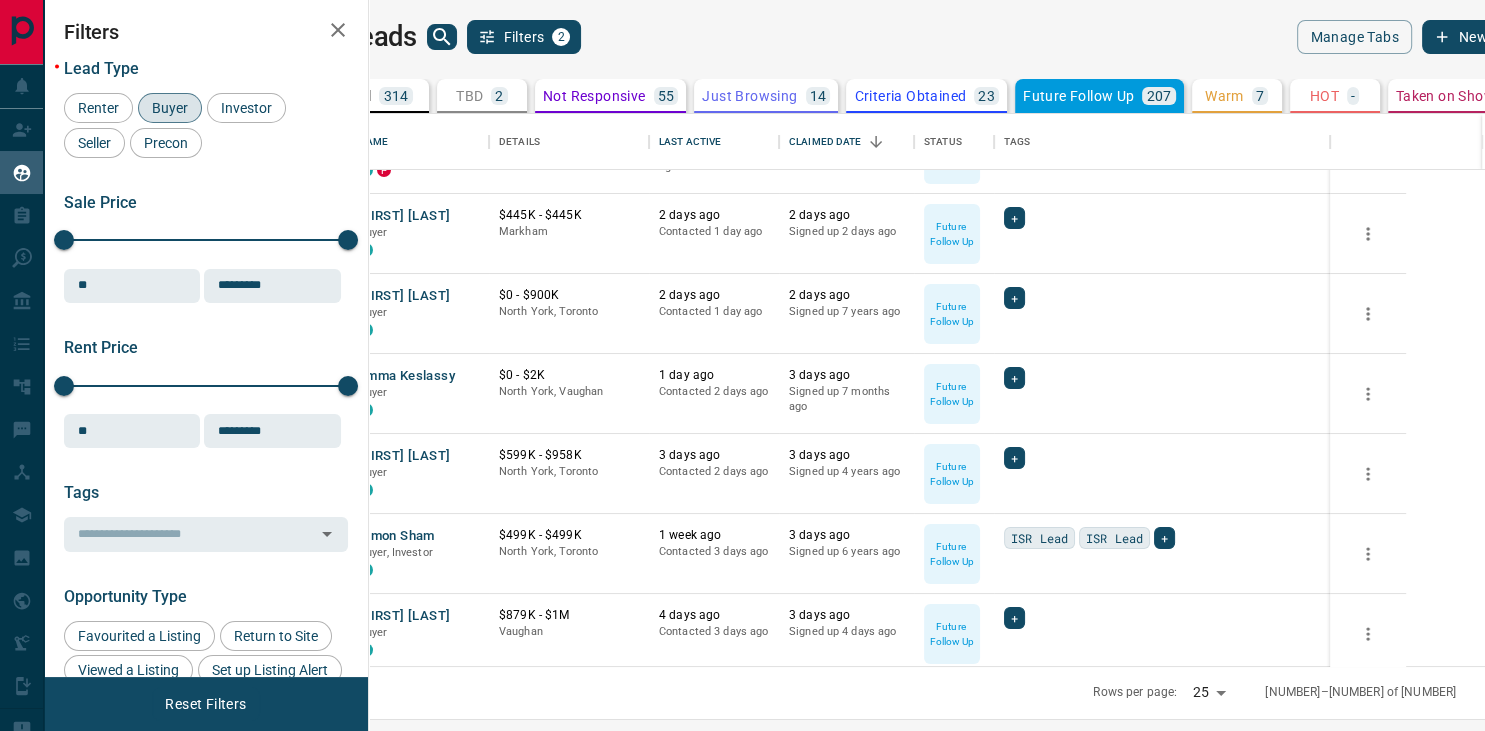 click on "Warm" at bounding box center (1224, 96) 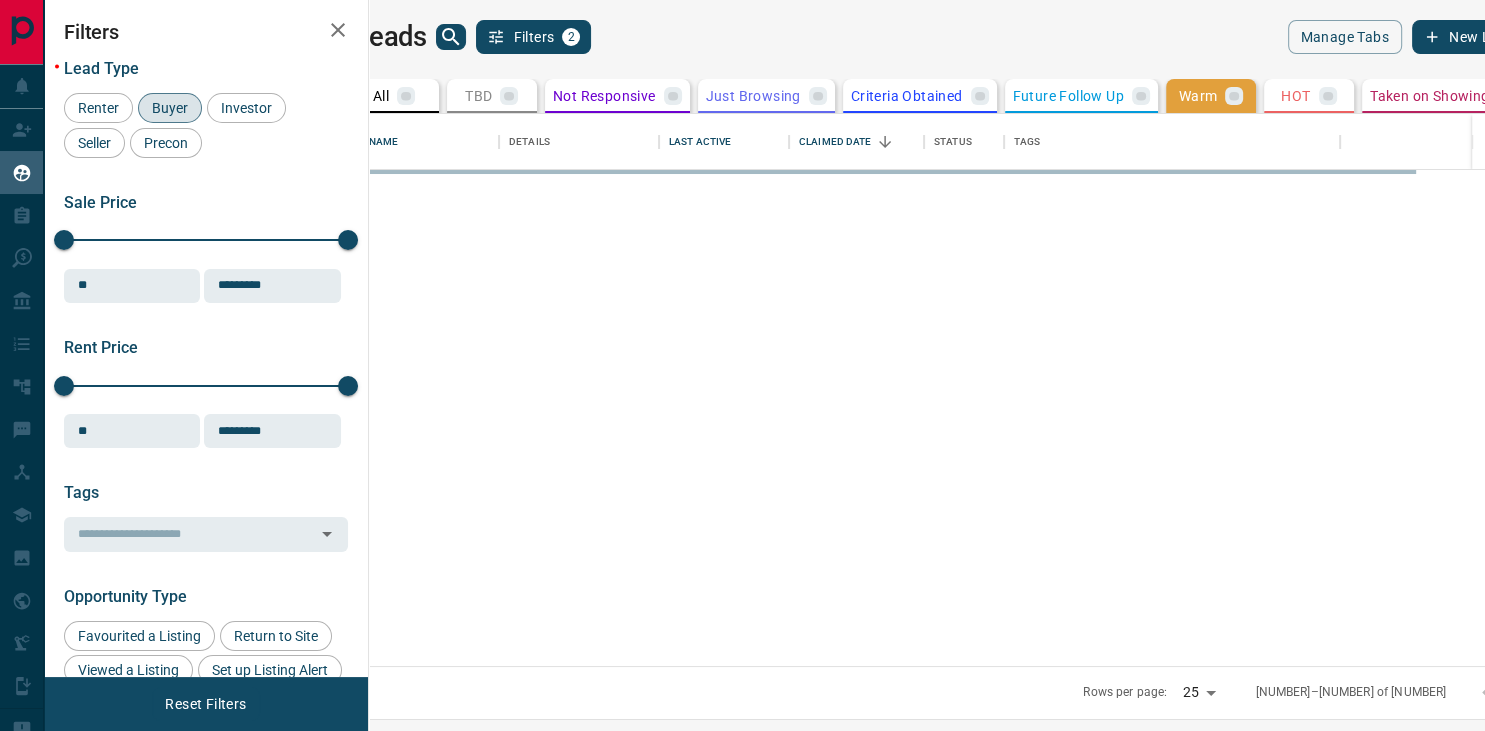 scroll, scrollTop: 0, scrollLeft: 0, axis: both 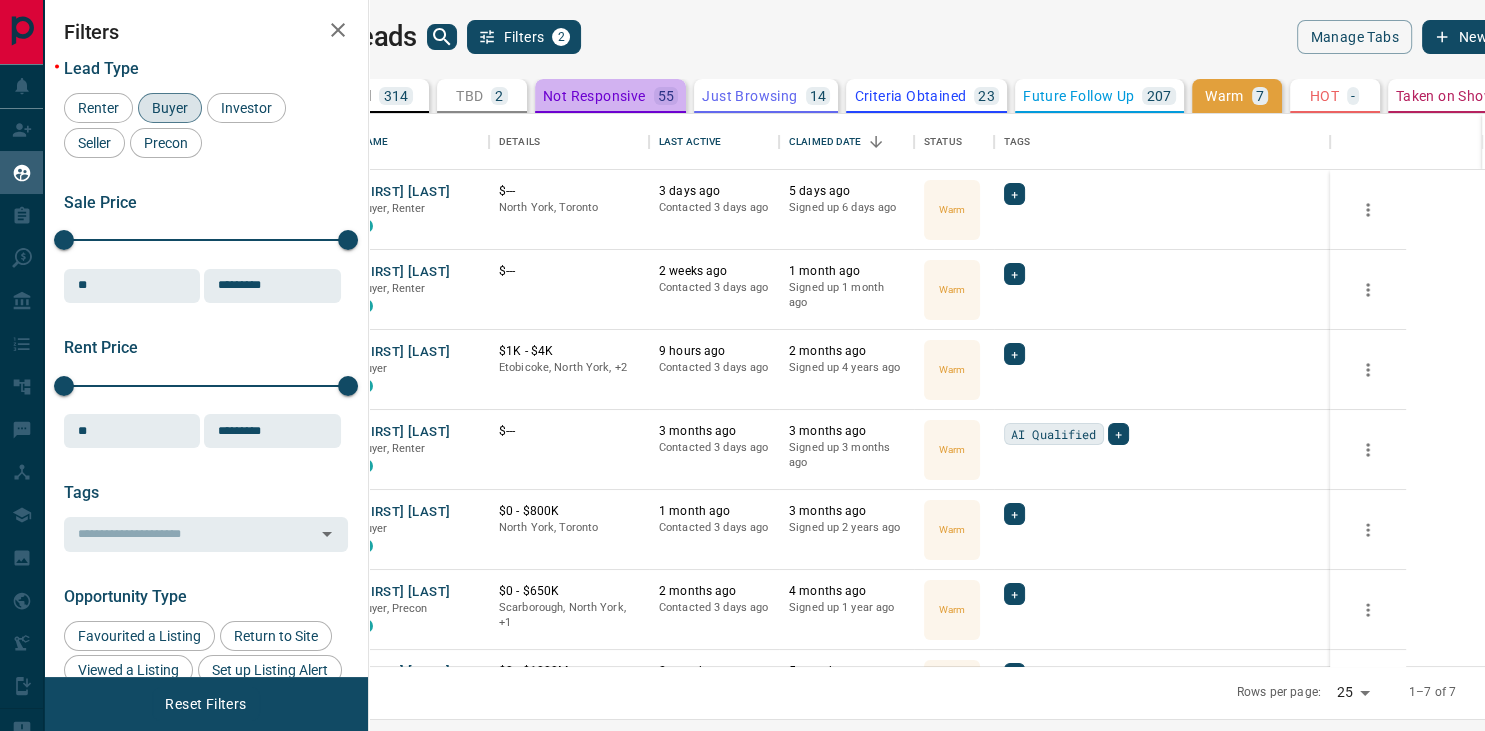 click on "Not Responsive" at bounding box center (594, 96) 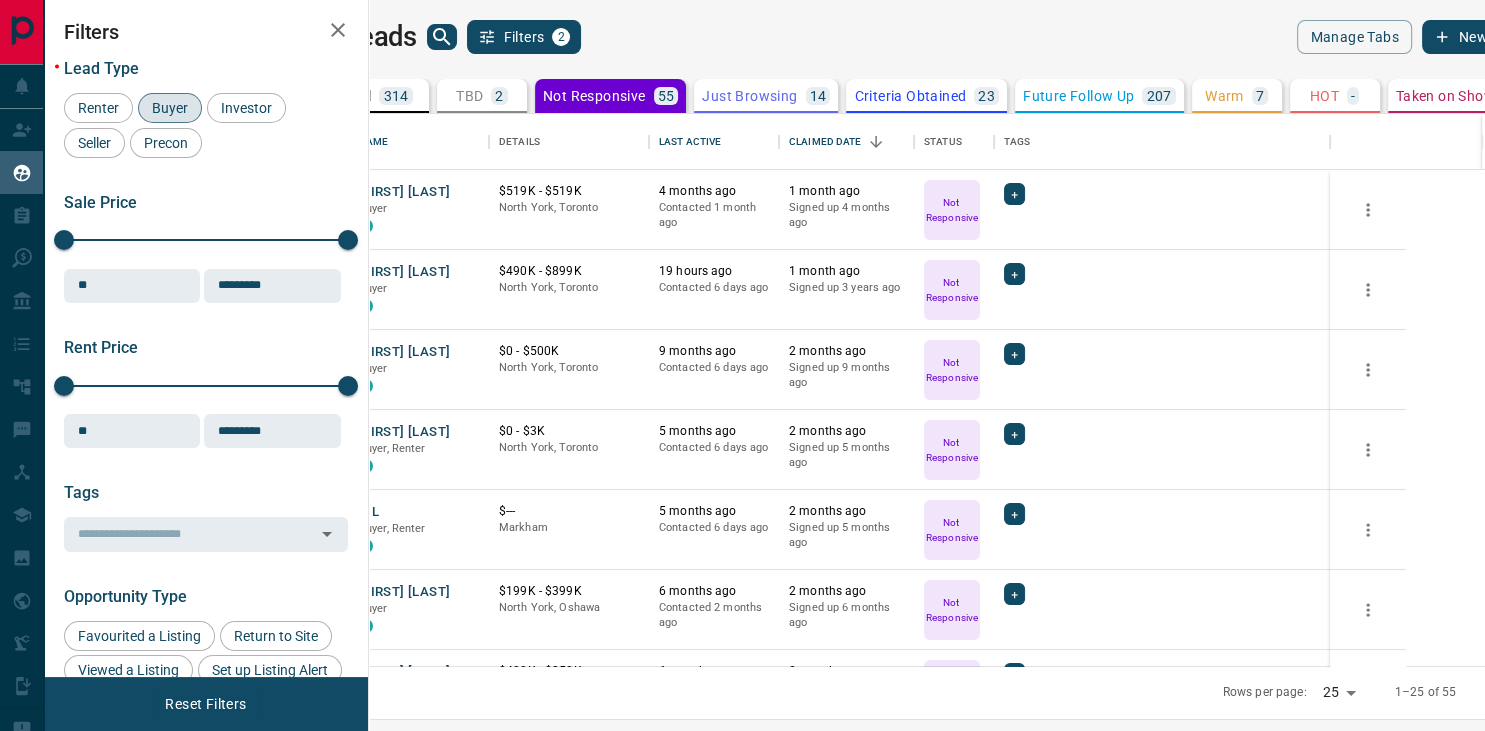 scroll, scrollTop: 27, scrollLeft: 0, axis: vertical 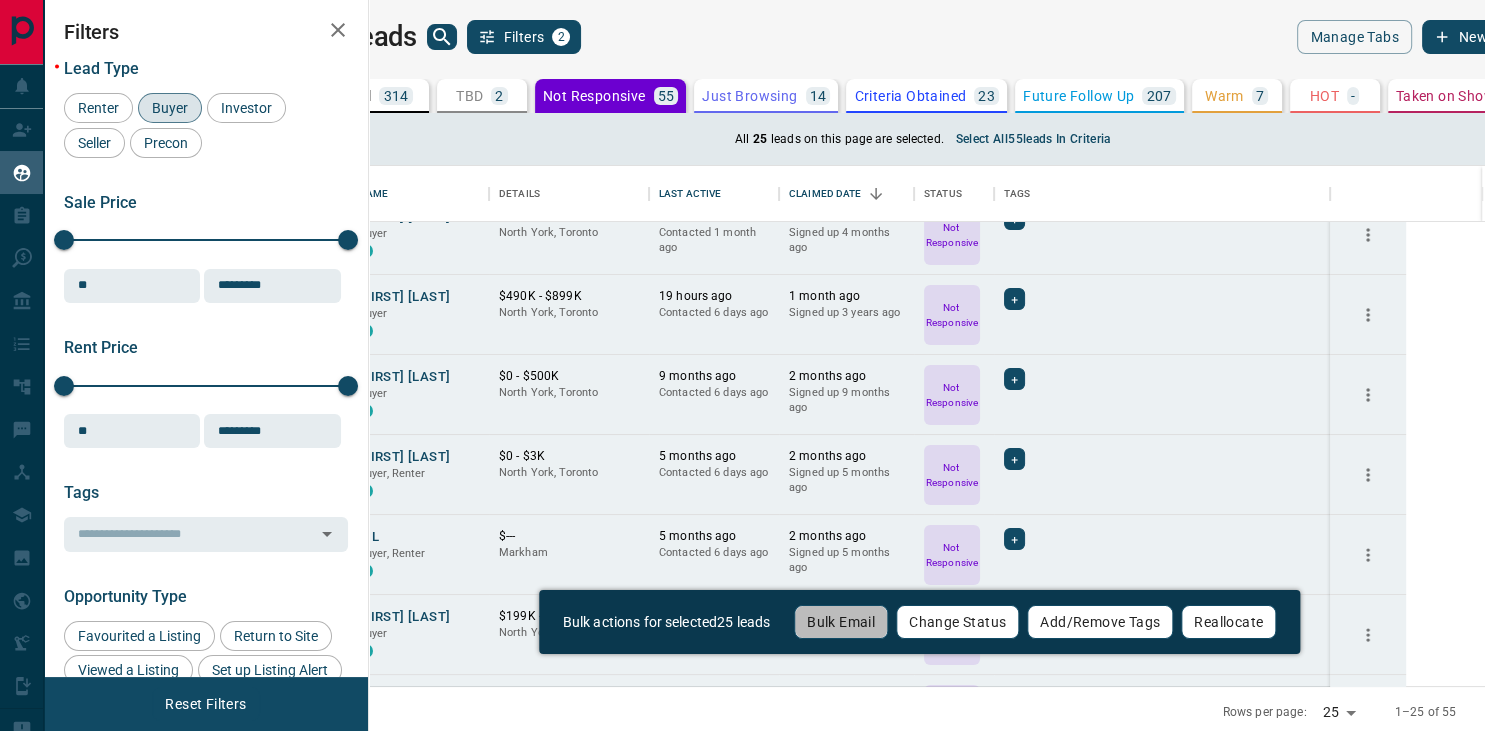 click on "Bulk Email" at bounding box center (841, 622) 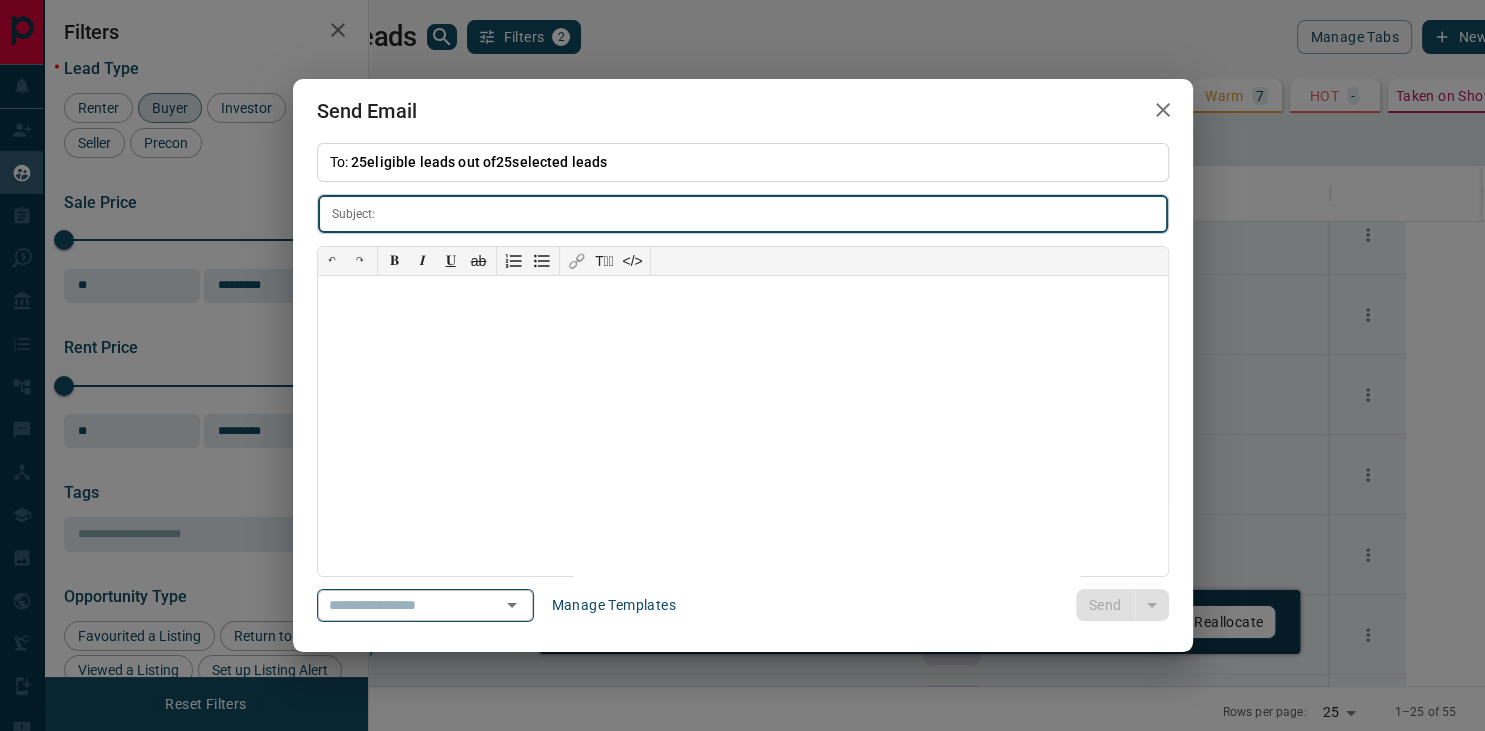 click 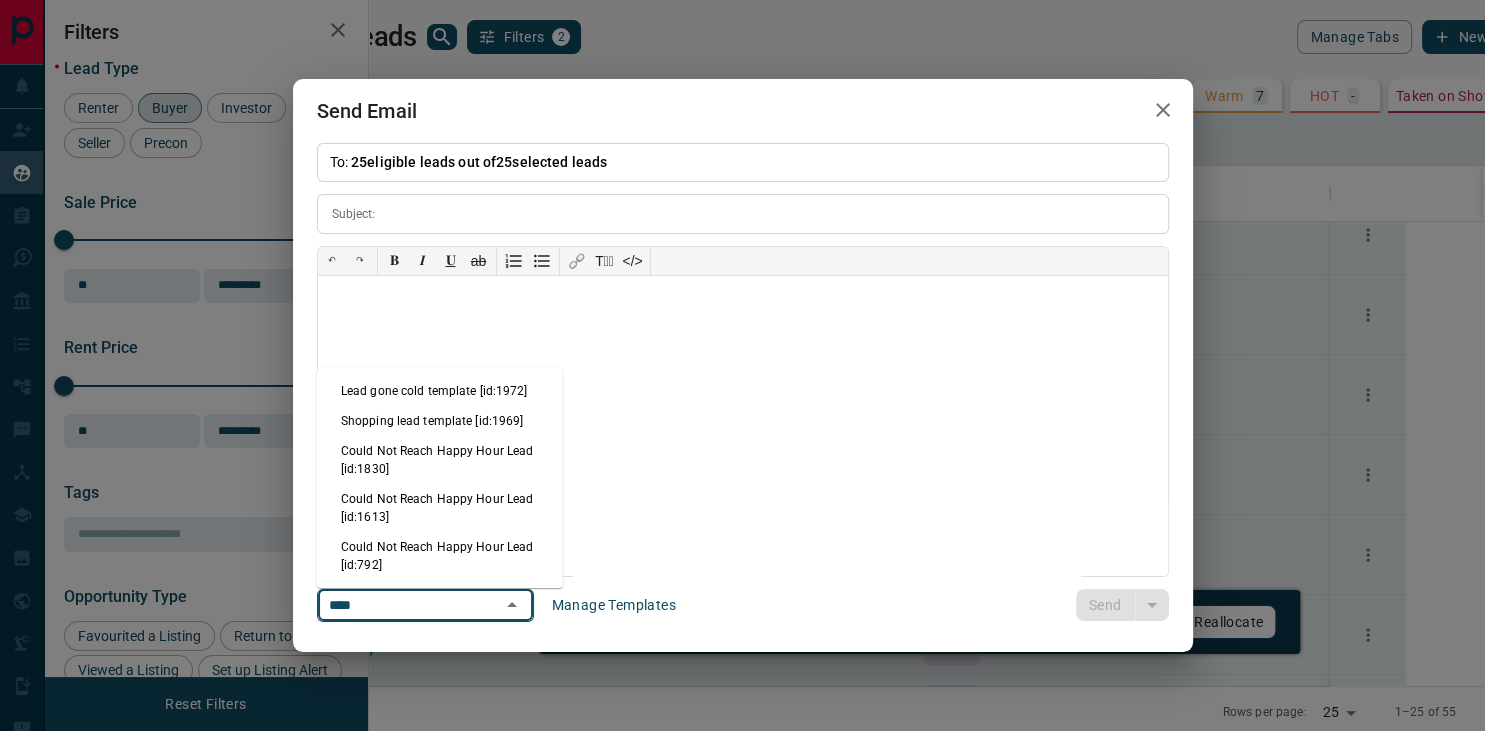 click on "Lead gone cold template [id:1972]" at bounding box center (440, 391) 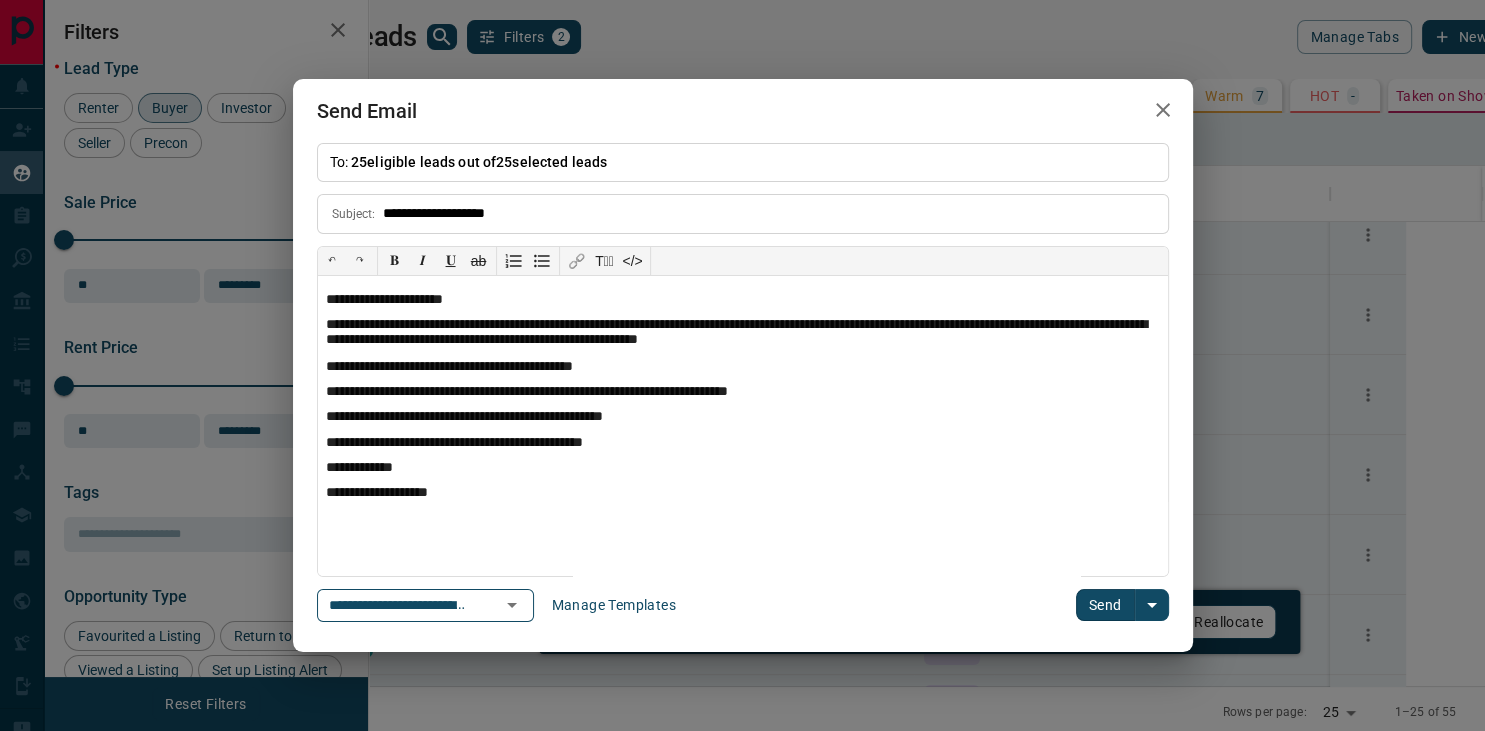 click on "Send" at bounding box center [1105, 605] 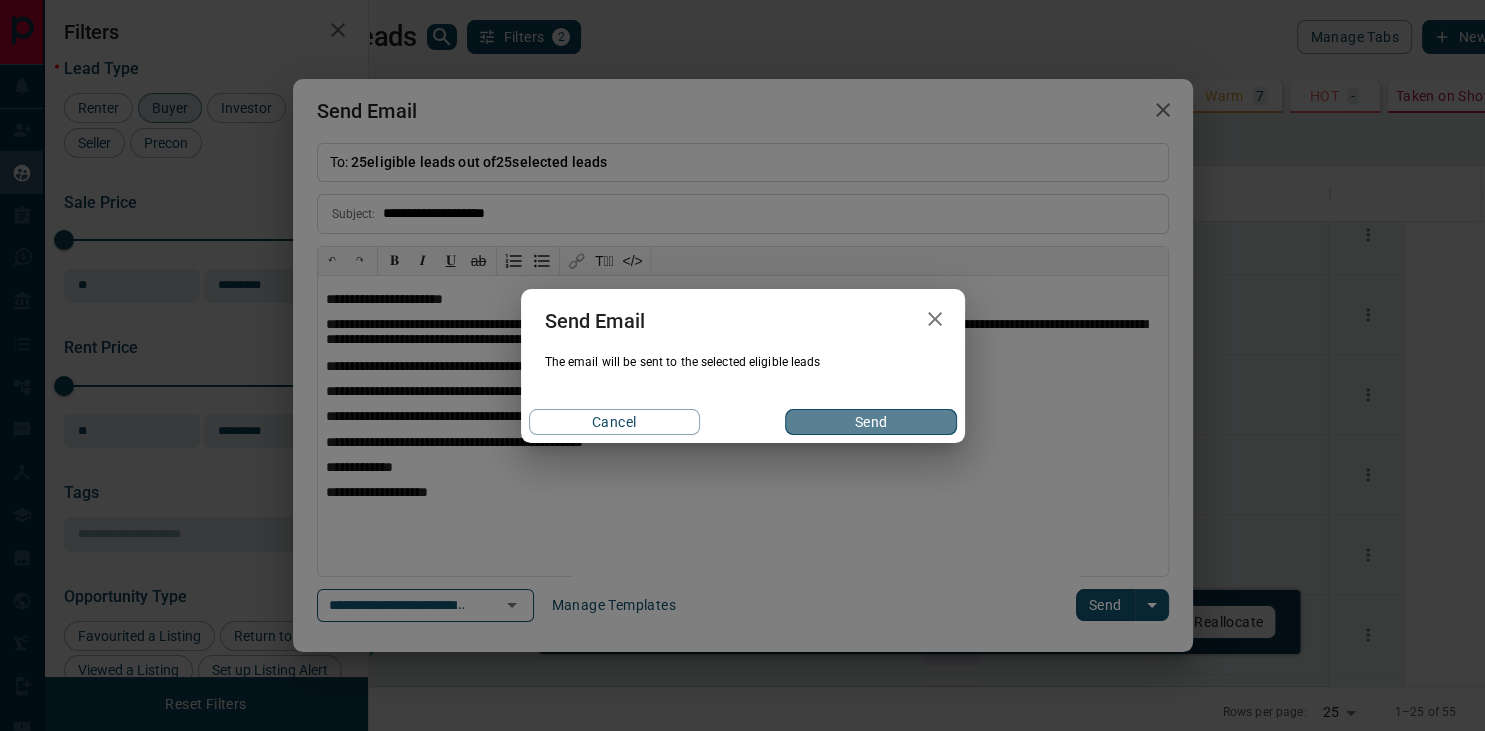 click on "Send" at bounding box center [870, 422] 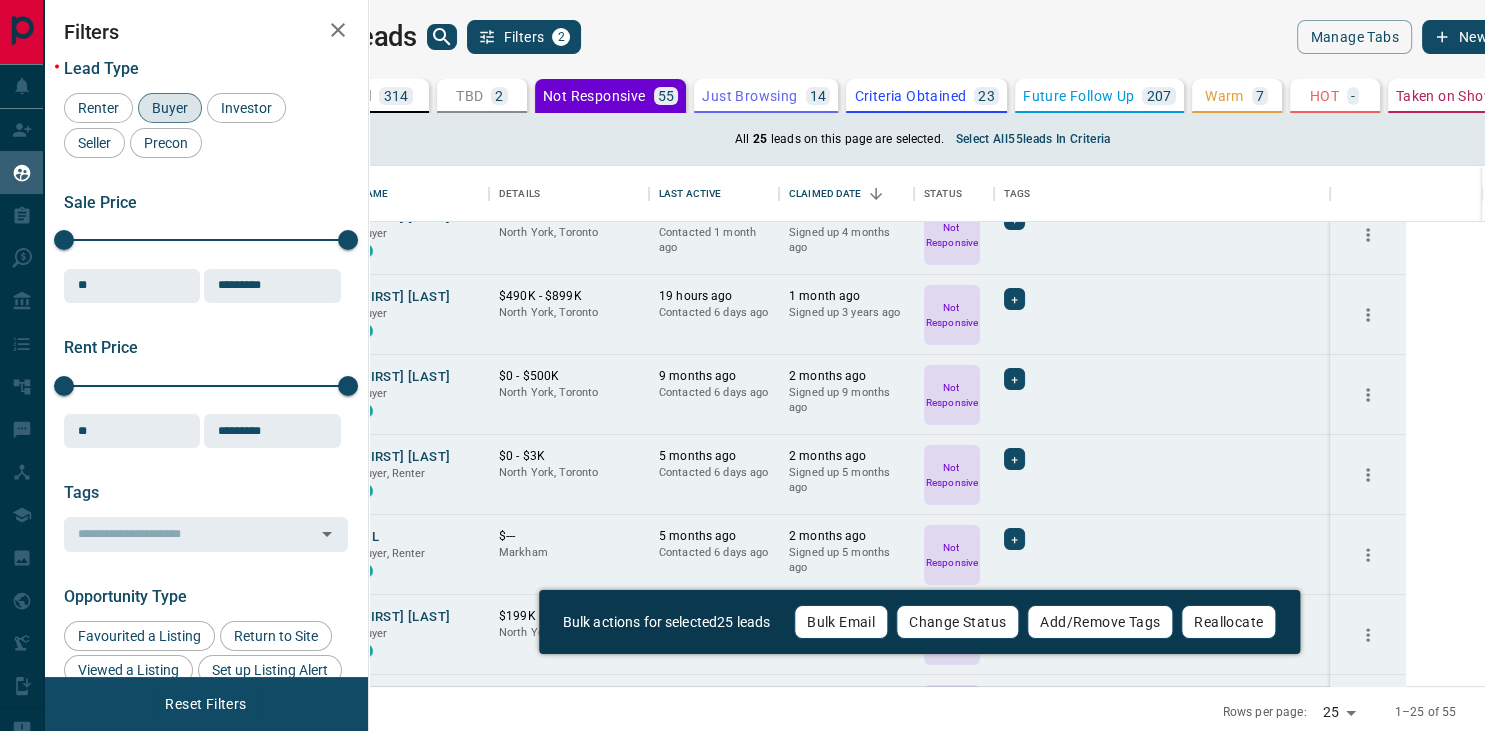 click on "Email sent" at bounding box center (1311, 681) 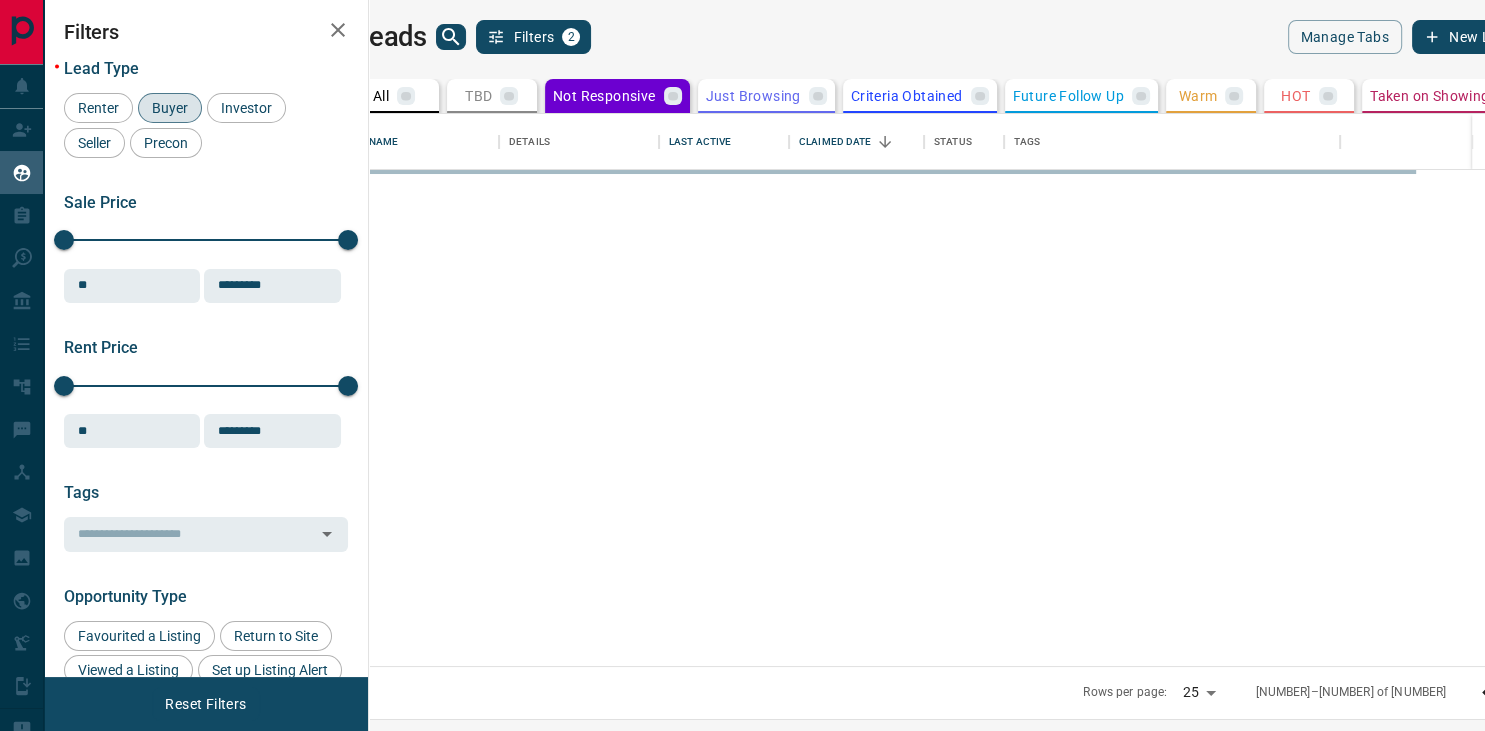 scroll, scrollTop: 0, scrollLeft: 0, axis: both 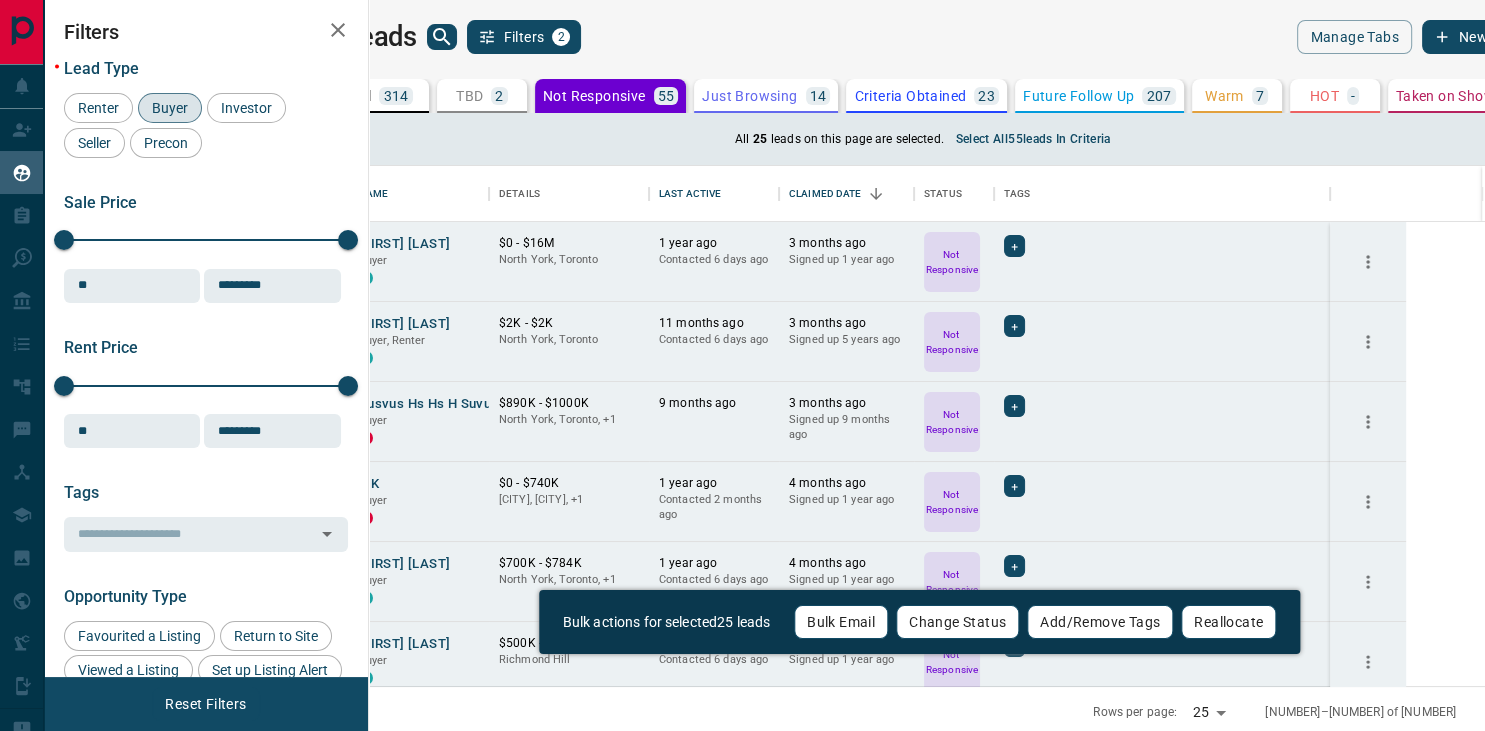 click on "Bulk Email" at bounding box center [841, 622] 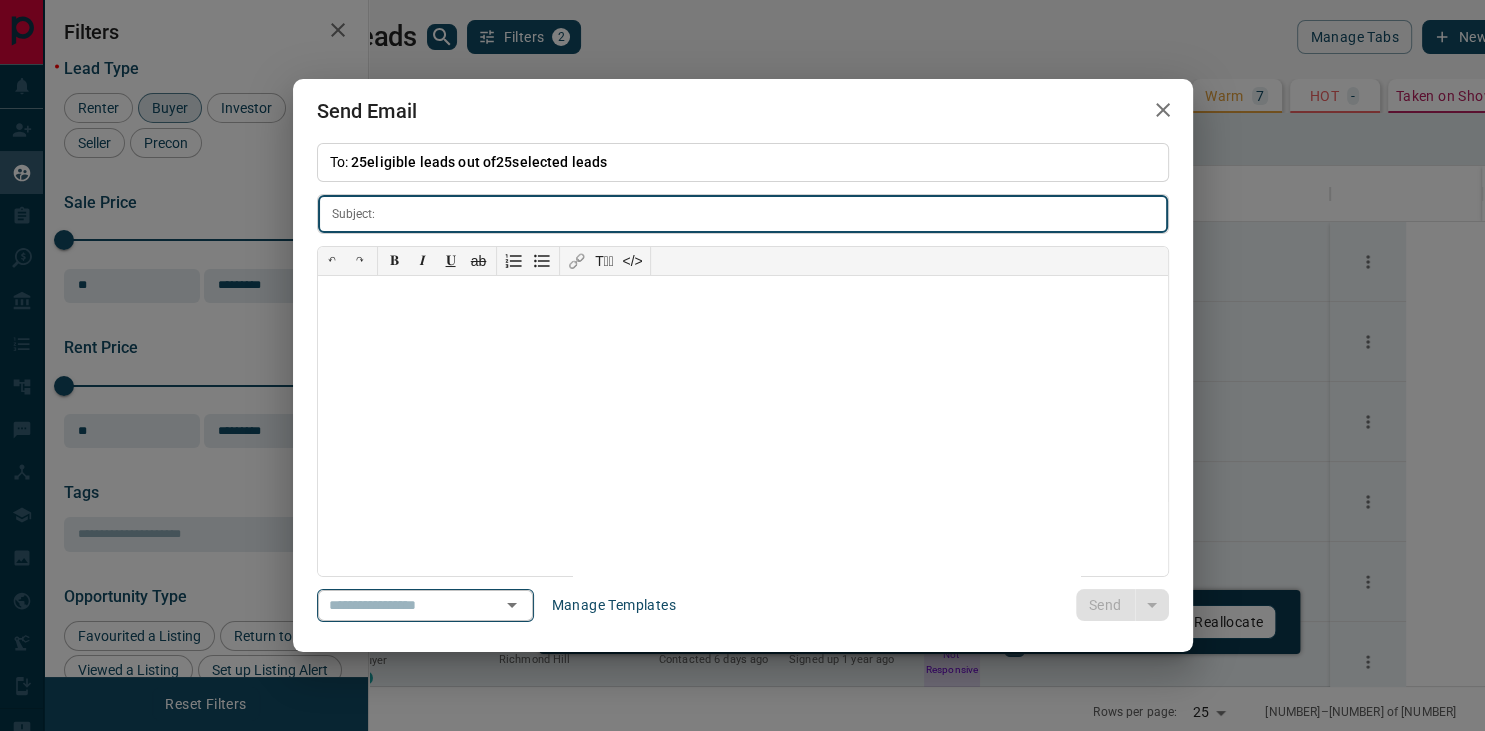 click 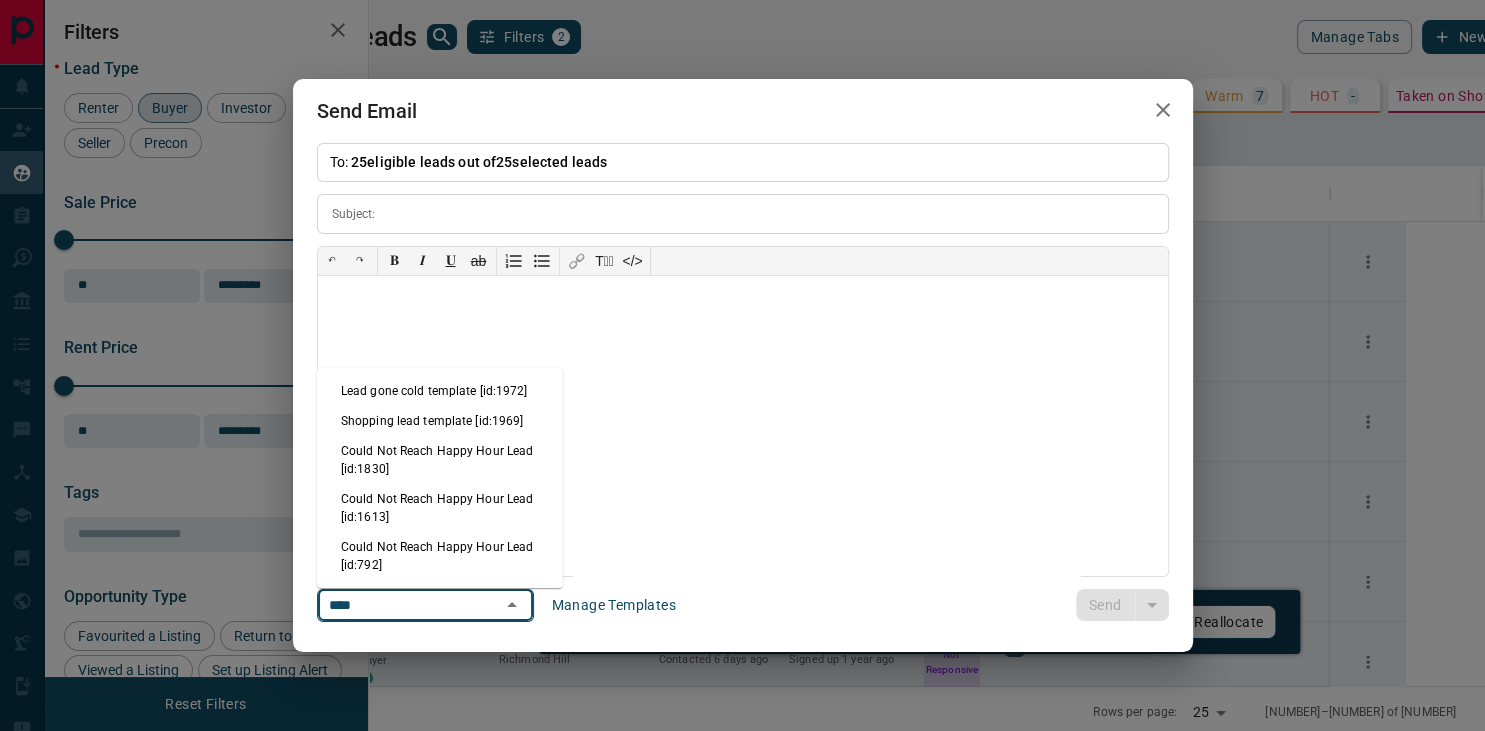 click on "Lead gone cold template [id:1972]" at bounding box center [440, 391] 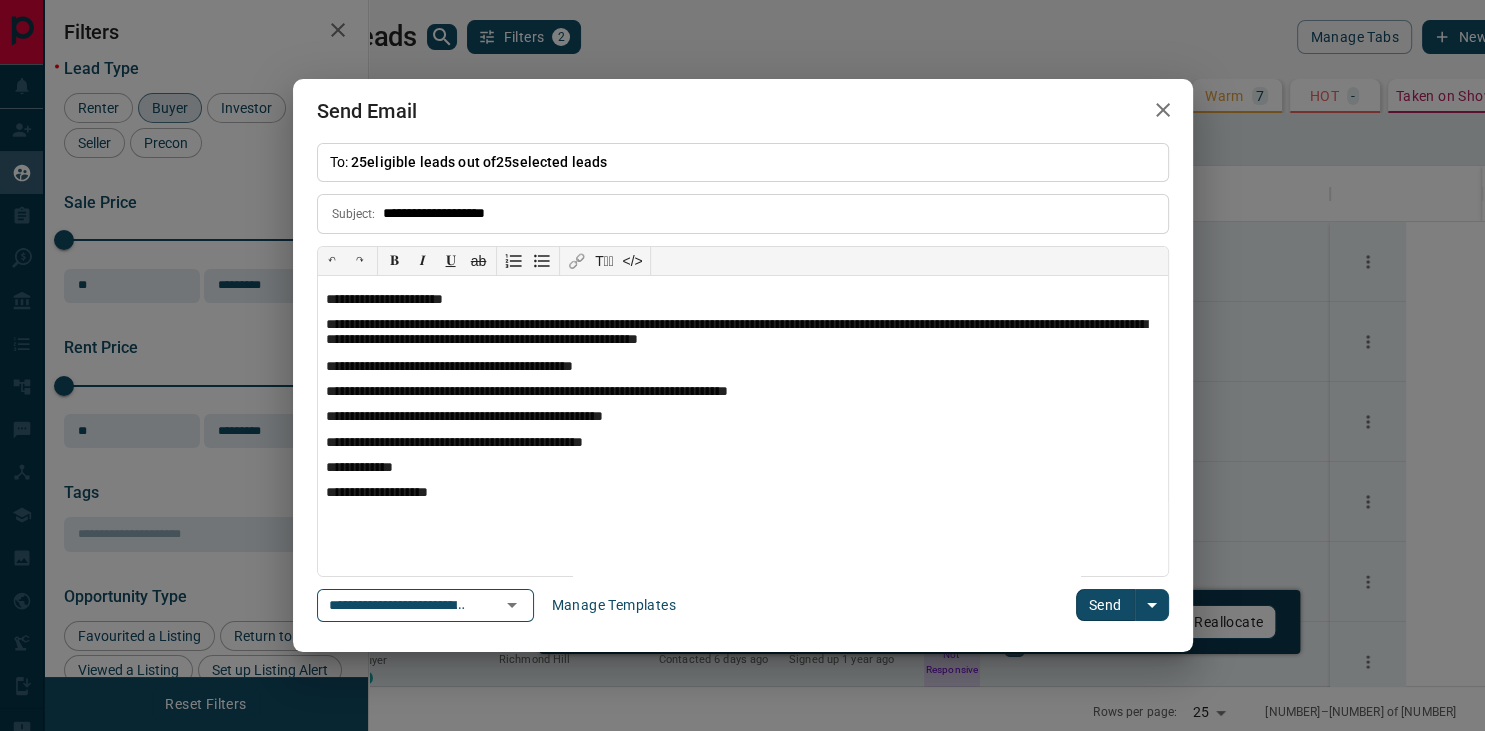 click on "Send" at bounding box center [1105, 605] 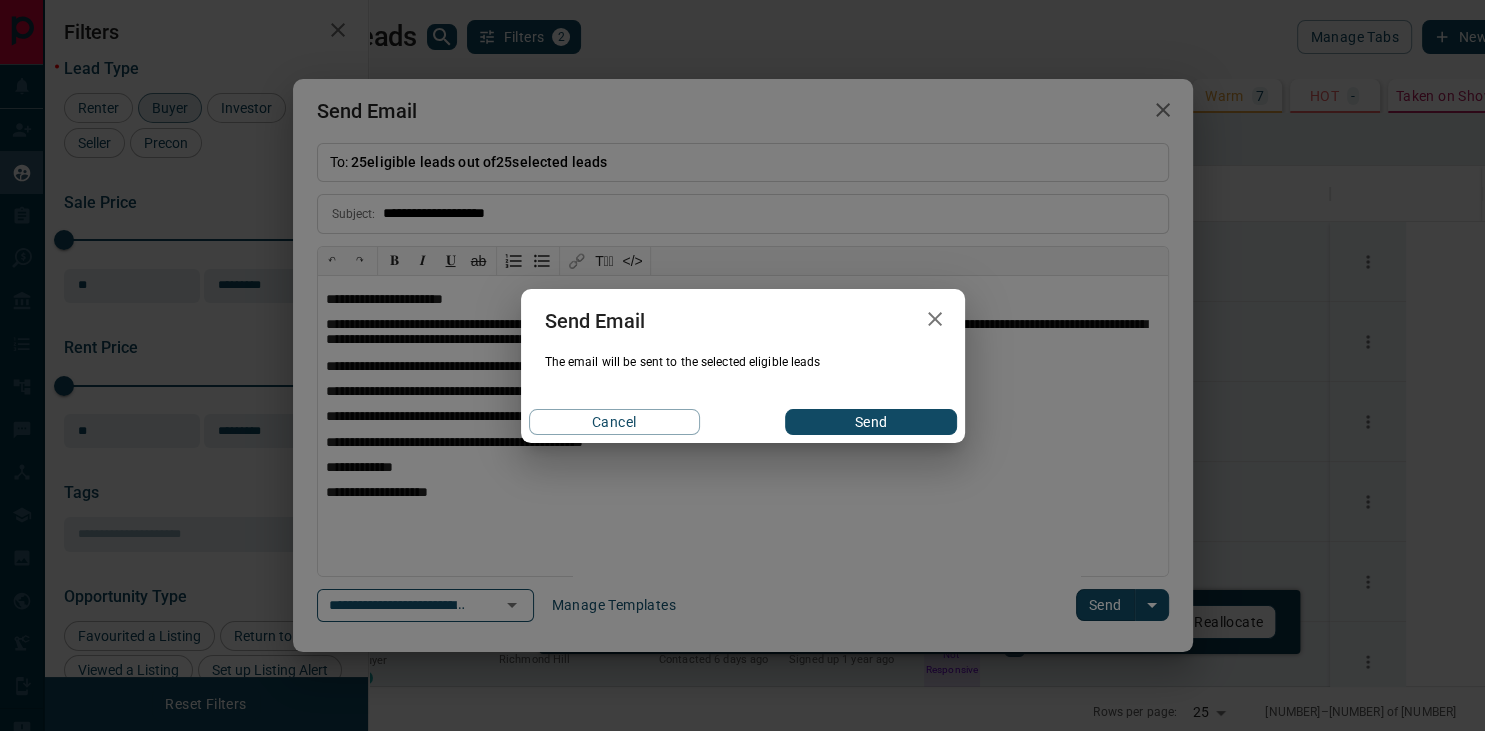 click on "Send" at bounding box center [870, 422] 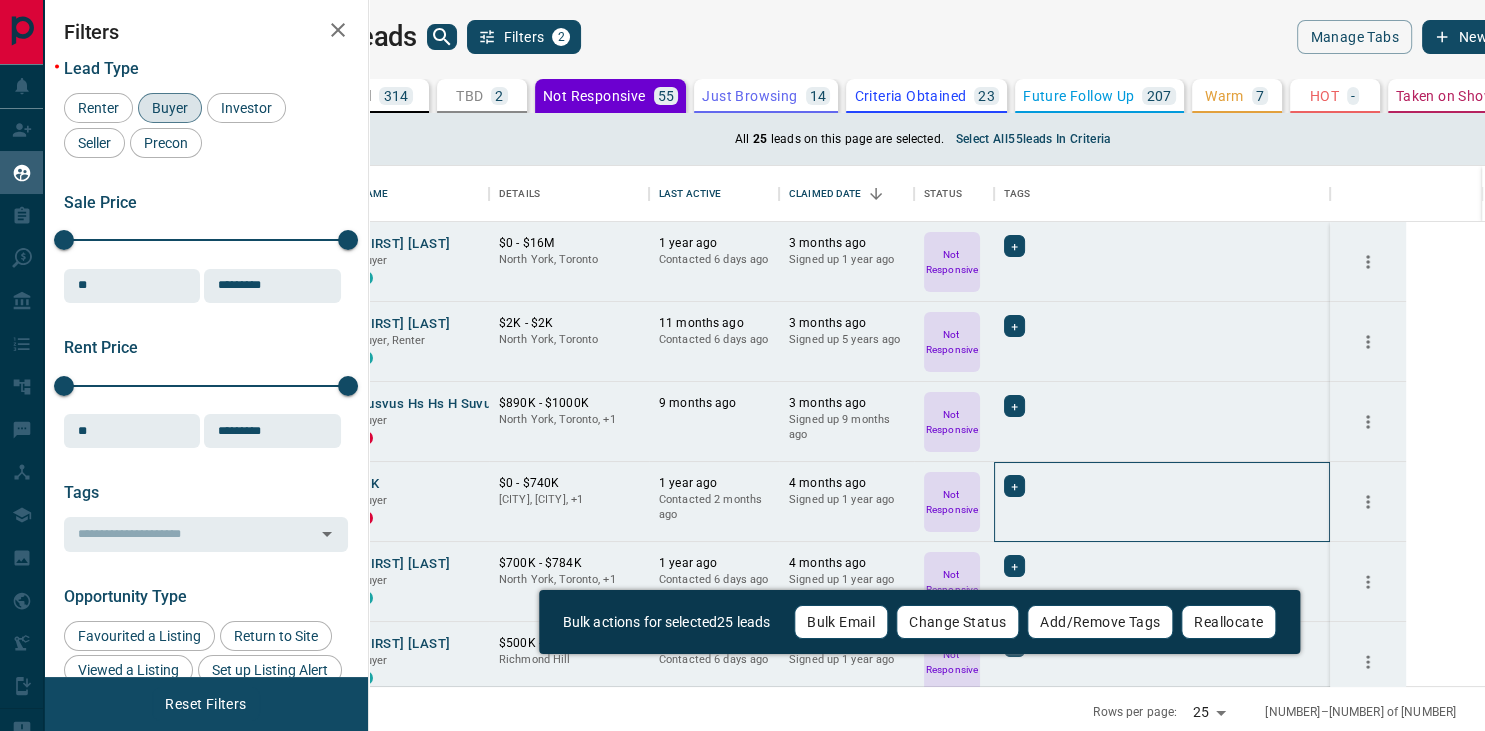 click on "+" at bounding box center [1162, 502] 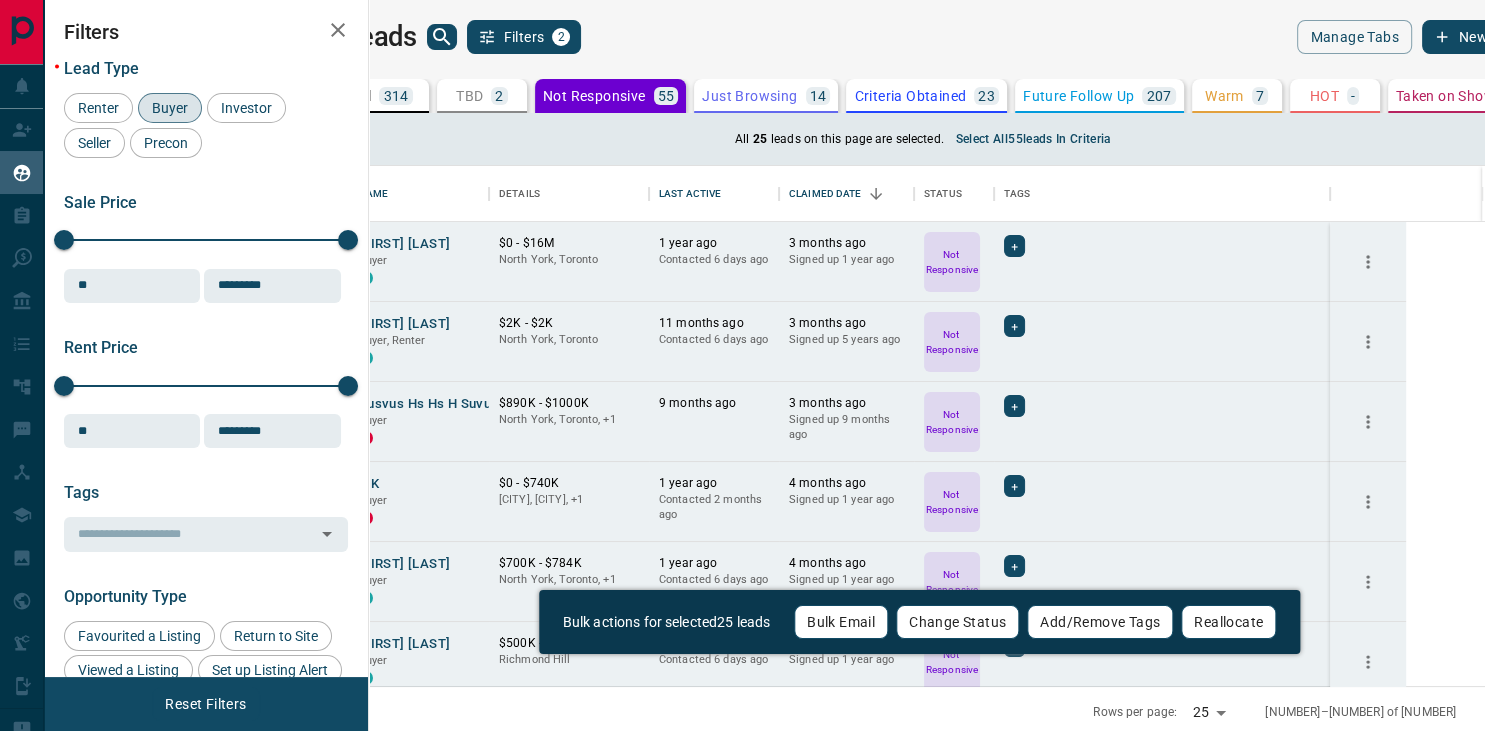 click 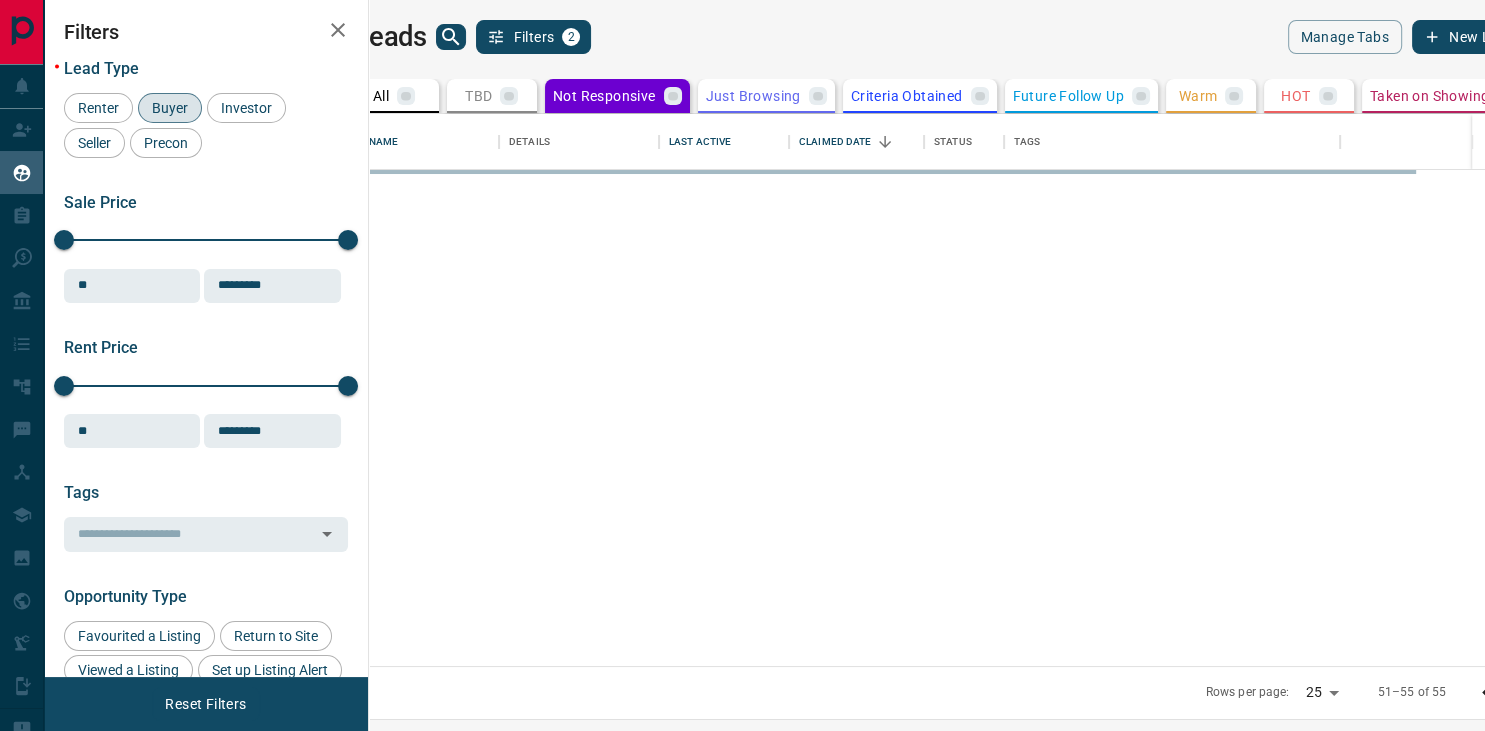 scroll, scrollTop: 1, scrollLeft: 0, axis: vertical 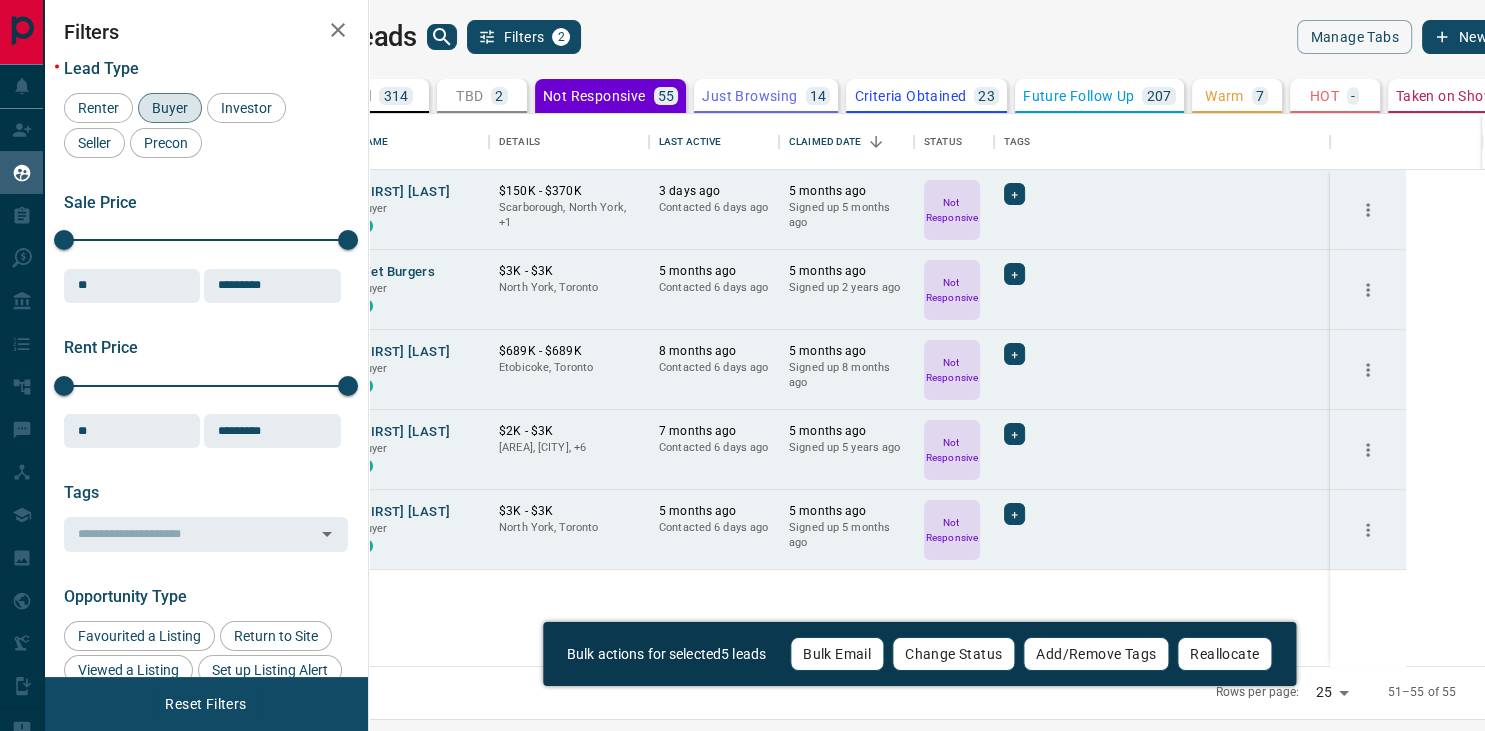 click on "Bulk Email" at bounding box center [837, 654] 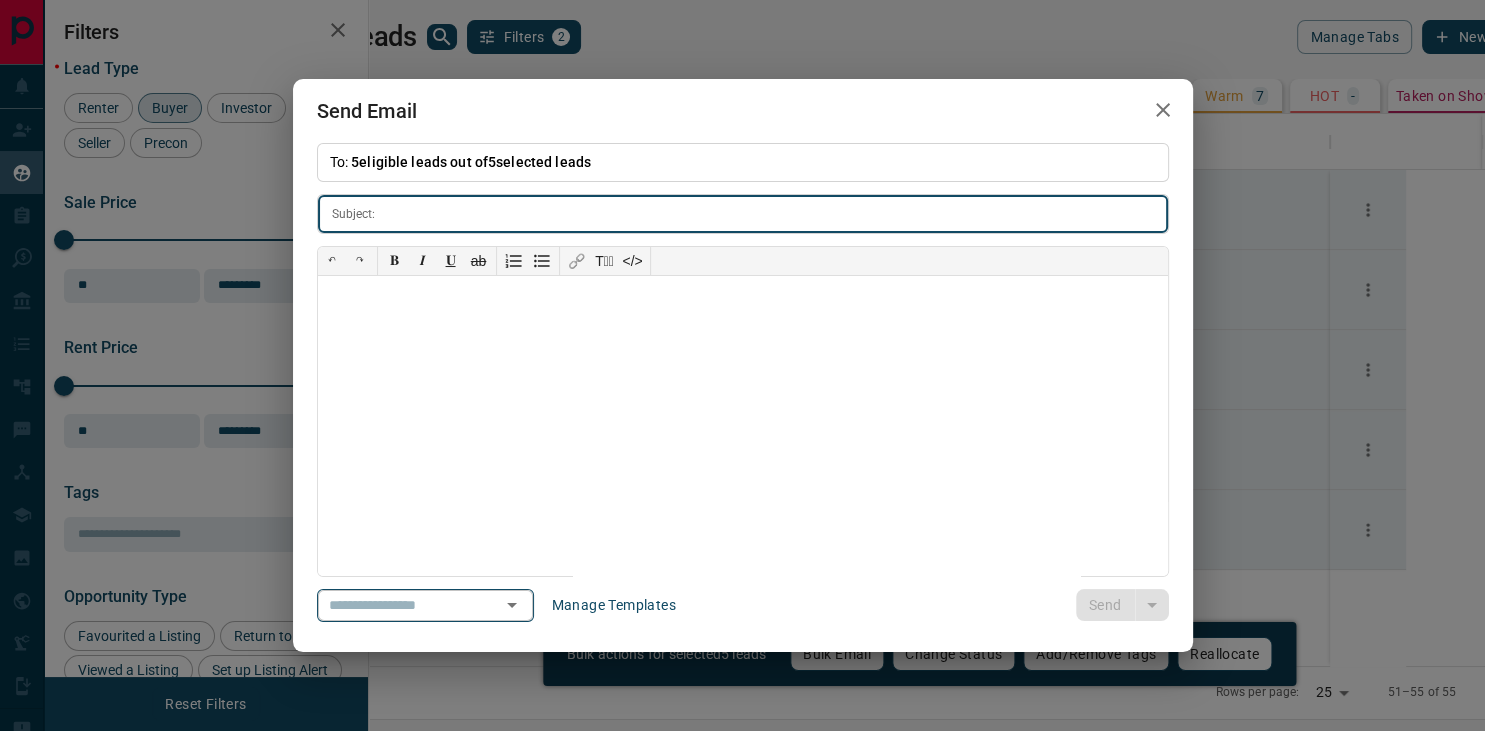 click 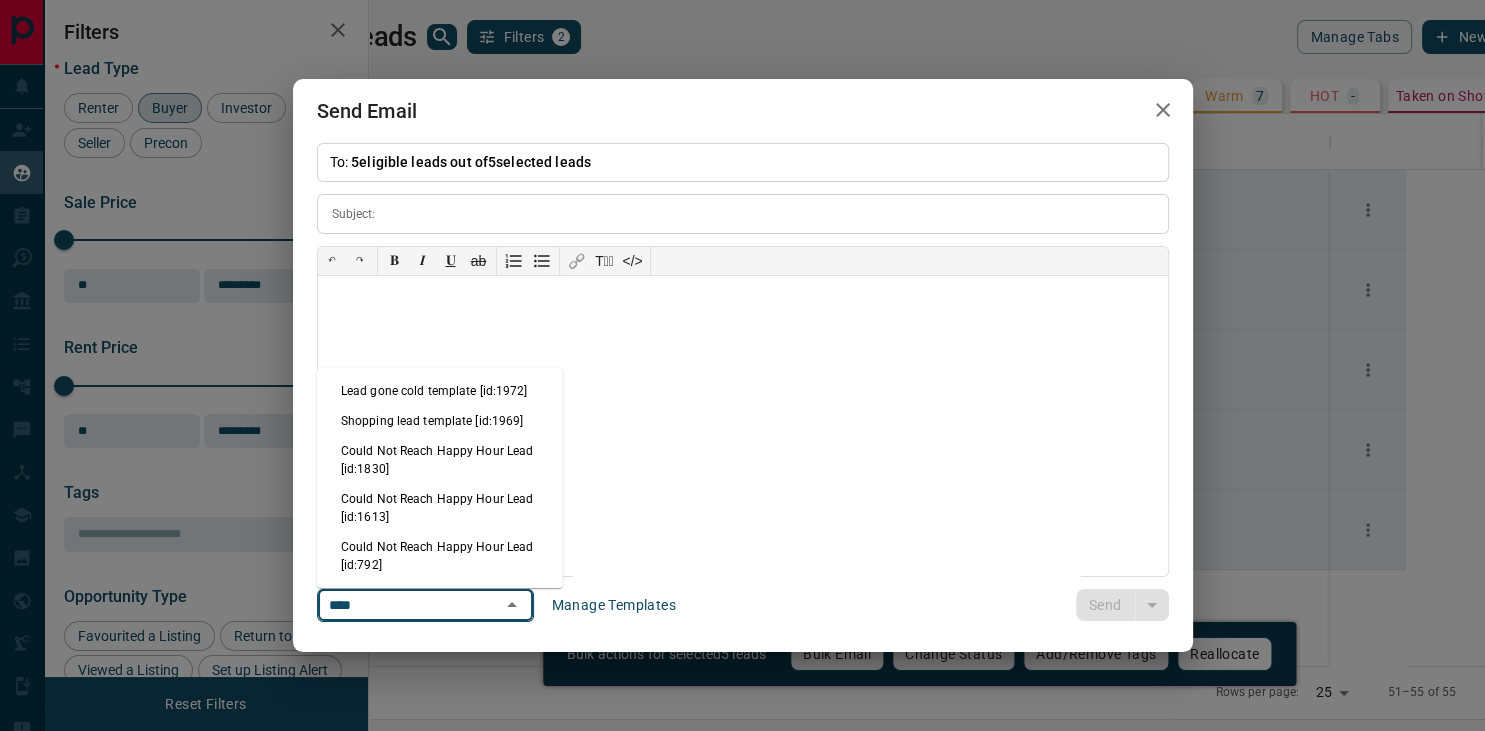 click on "Lead gone cold template [id:1972]" at bounding box center [440, 391] 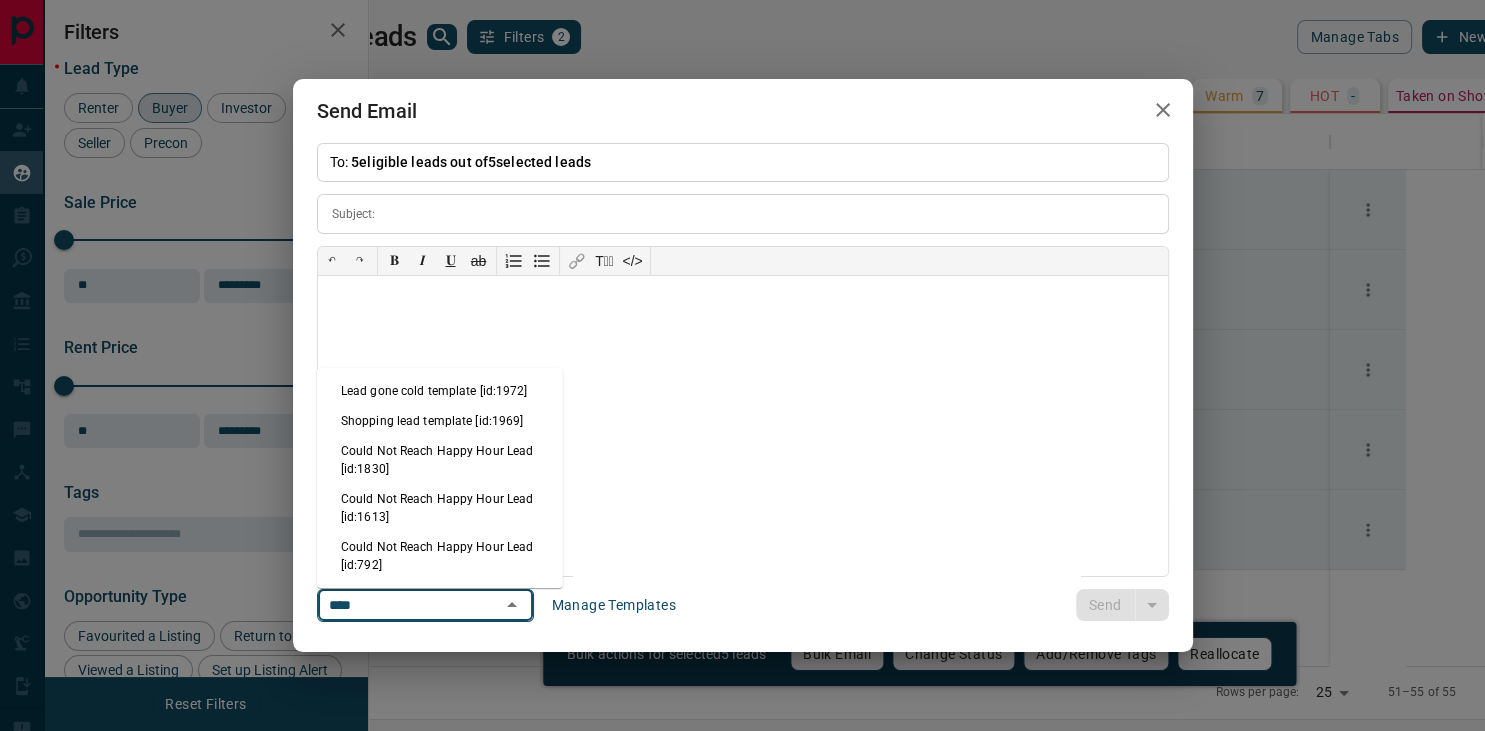 type on "****" 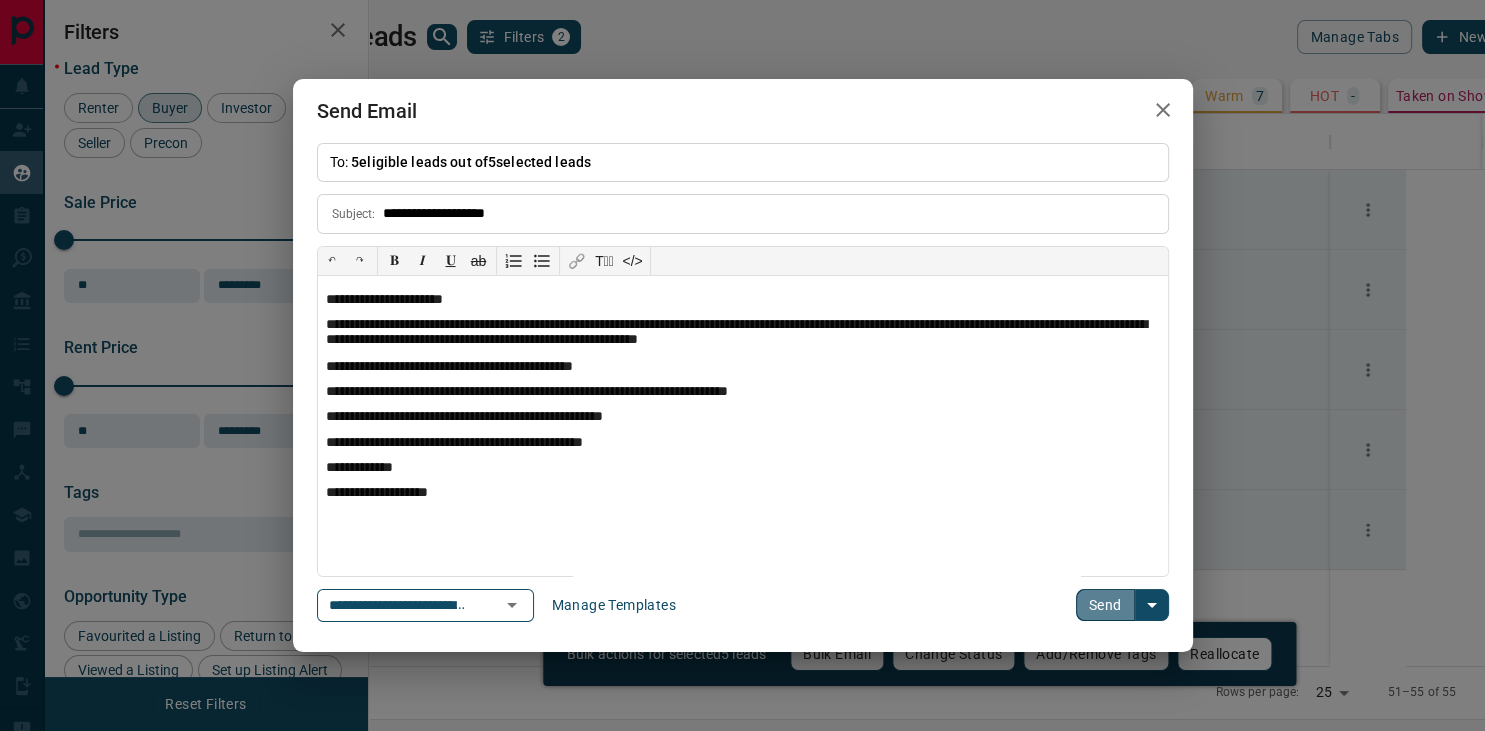 click on "Send" at bounding box center (1105, 605) 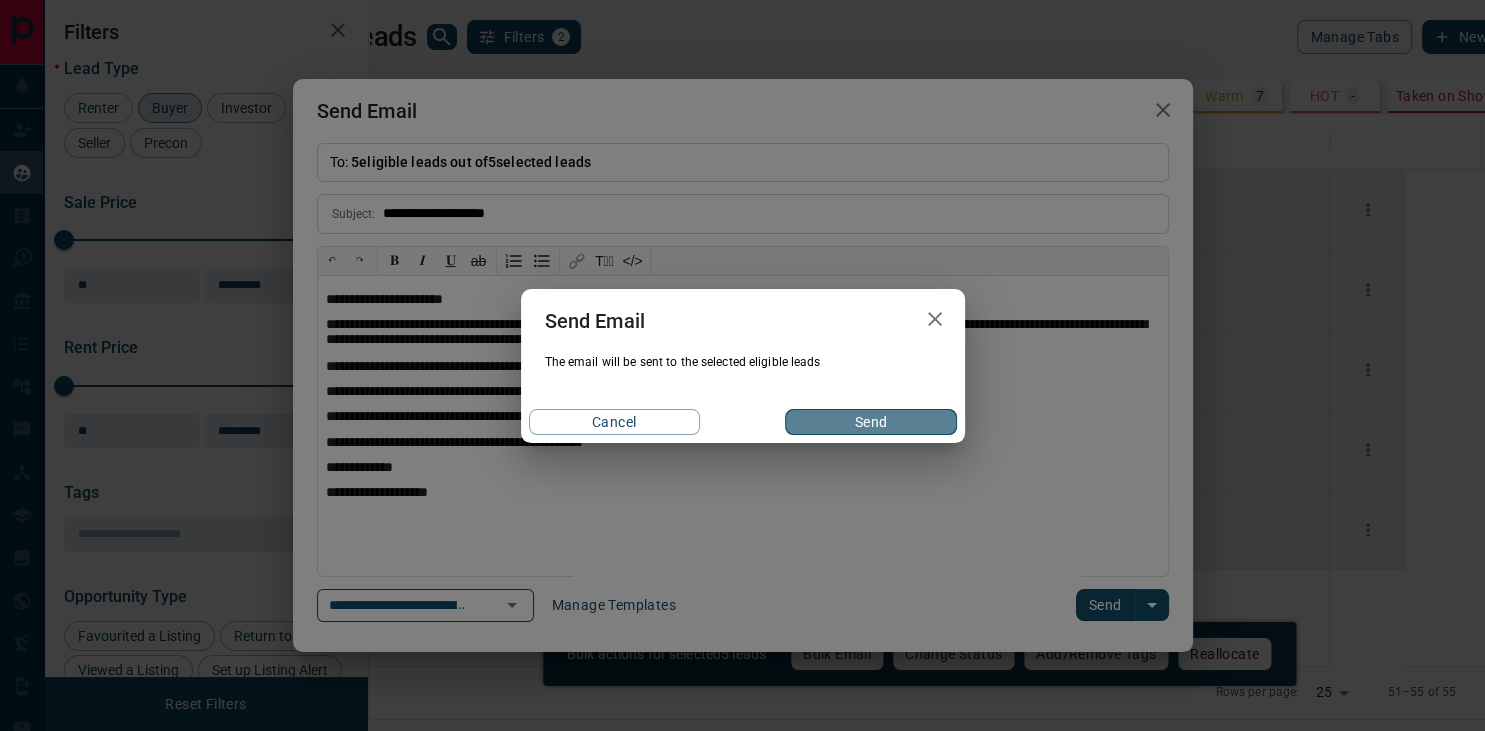 click on "Send" at bounding box center [870, 422] 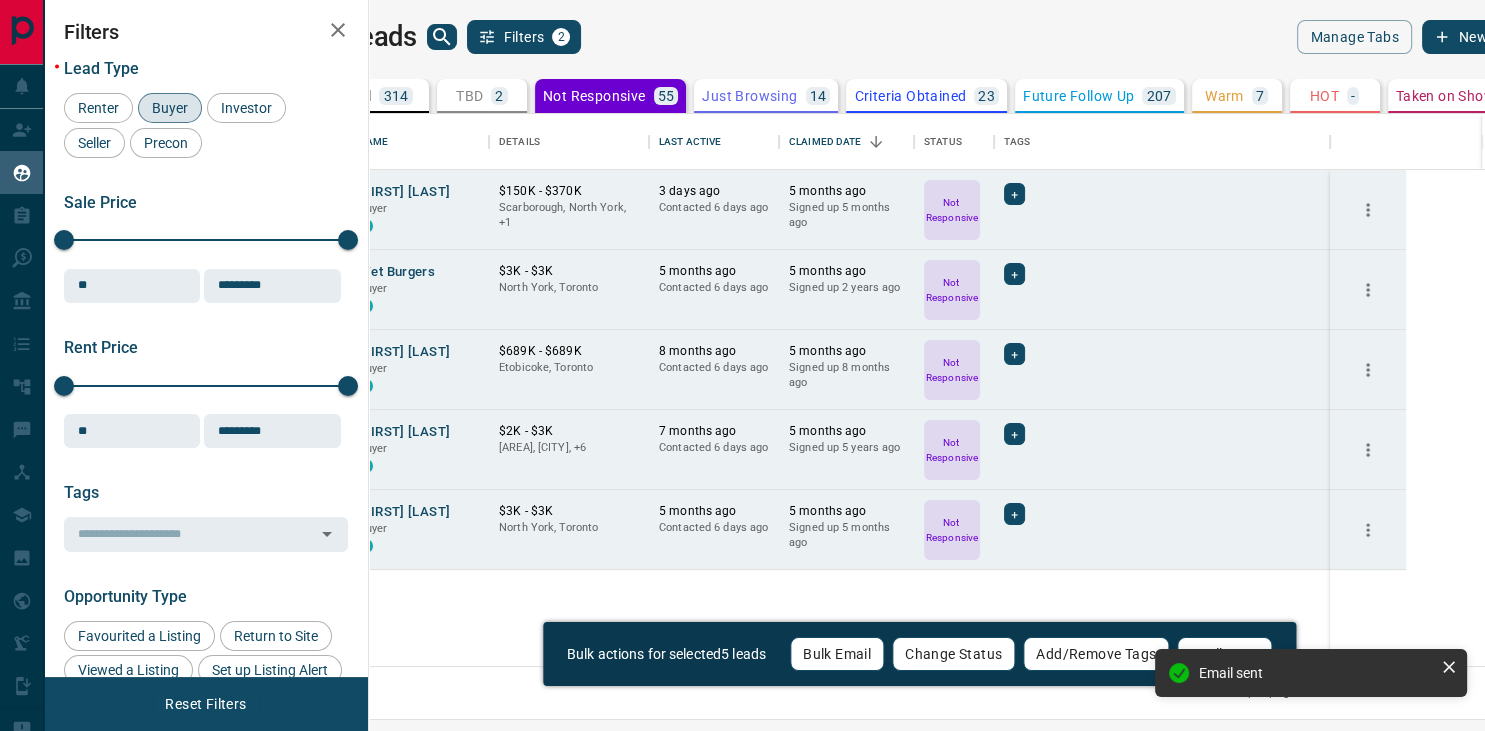 click on "Future Follow Up" at bounding box center [1078, 96] 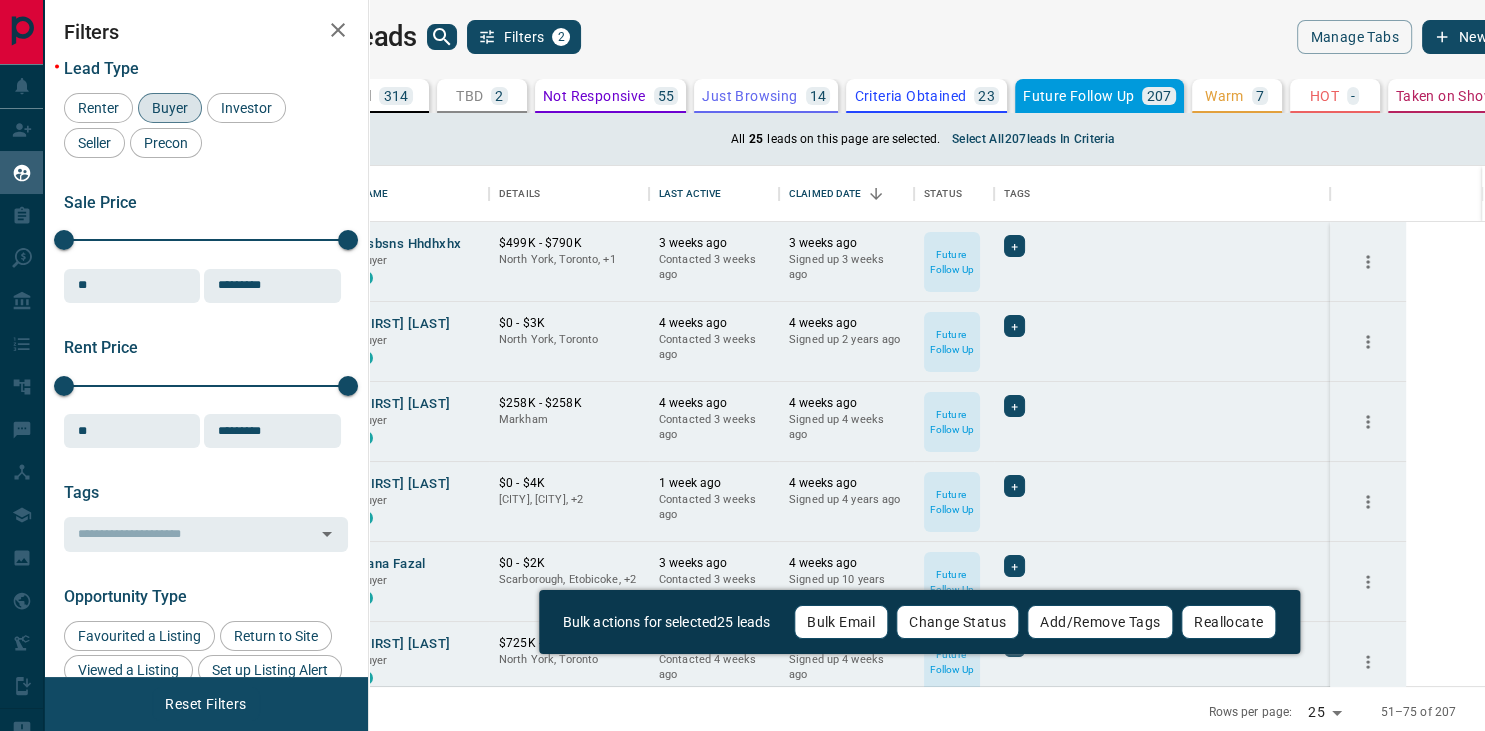 scroll, scrollTop: 520, scrollLeft: 1107, axis: both 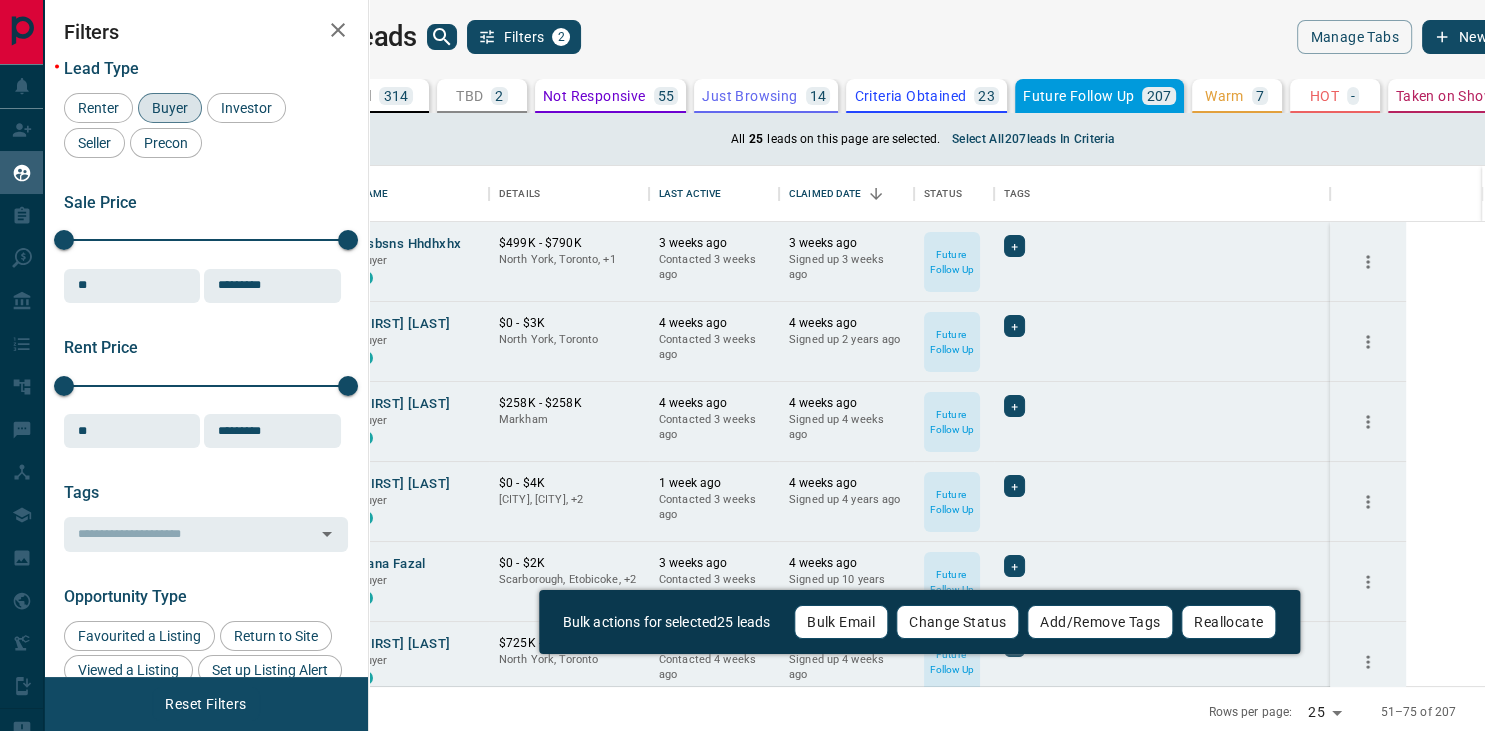 click on "Bulk Email" at bounding box center [841, 622] 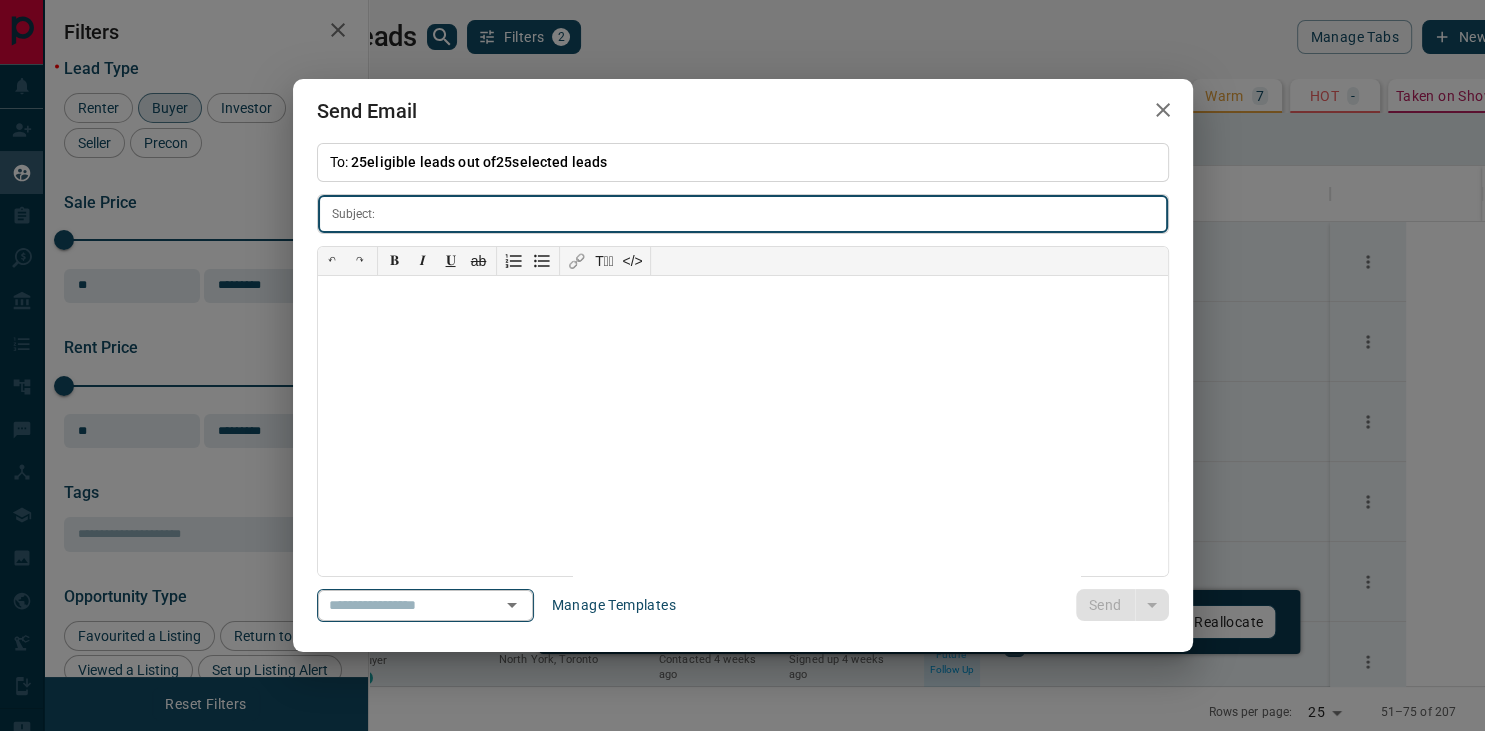 click on "​" at bounding box center [425, 605] 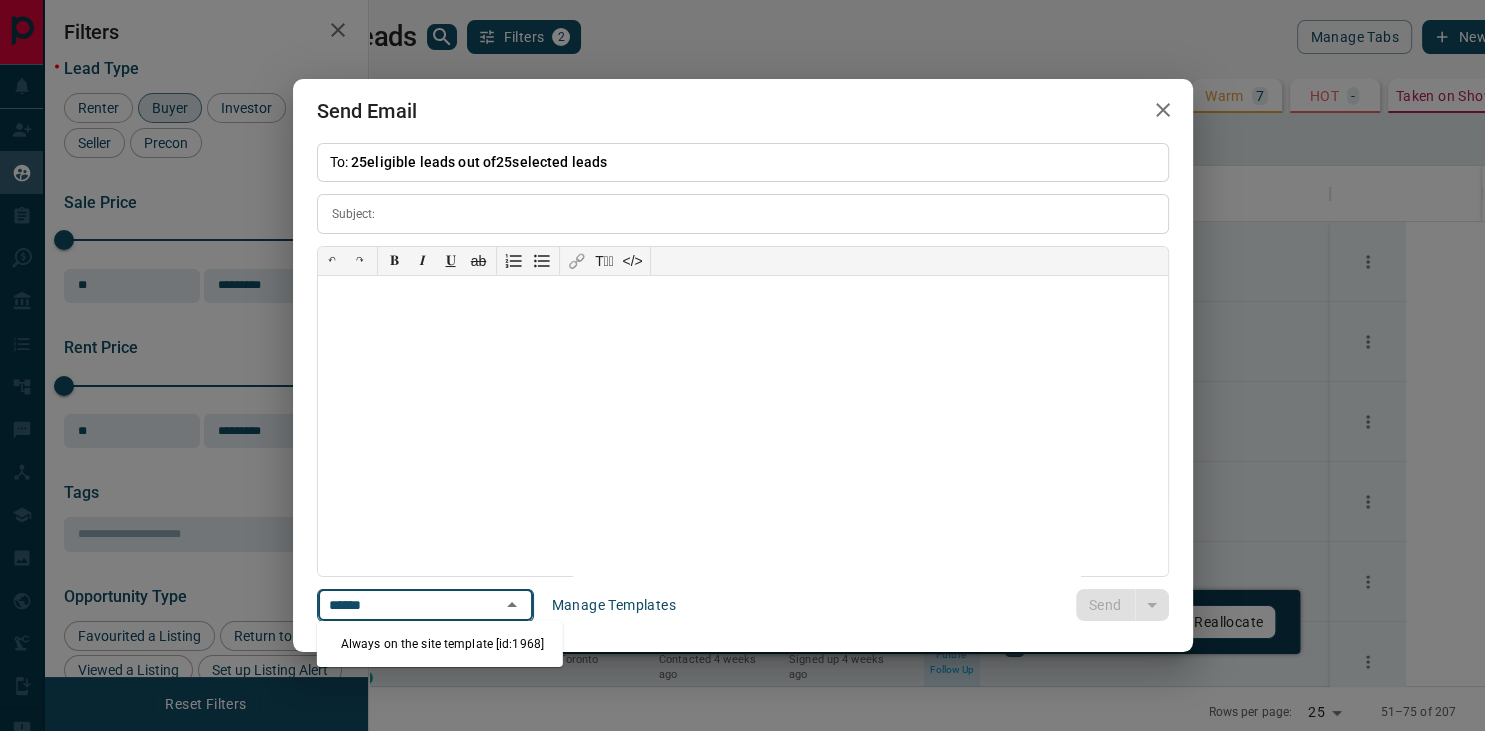 click on "Always on the site template [id:1968]" at bounding box center (440, 644) 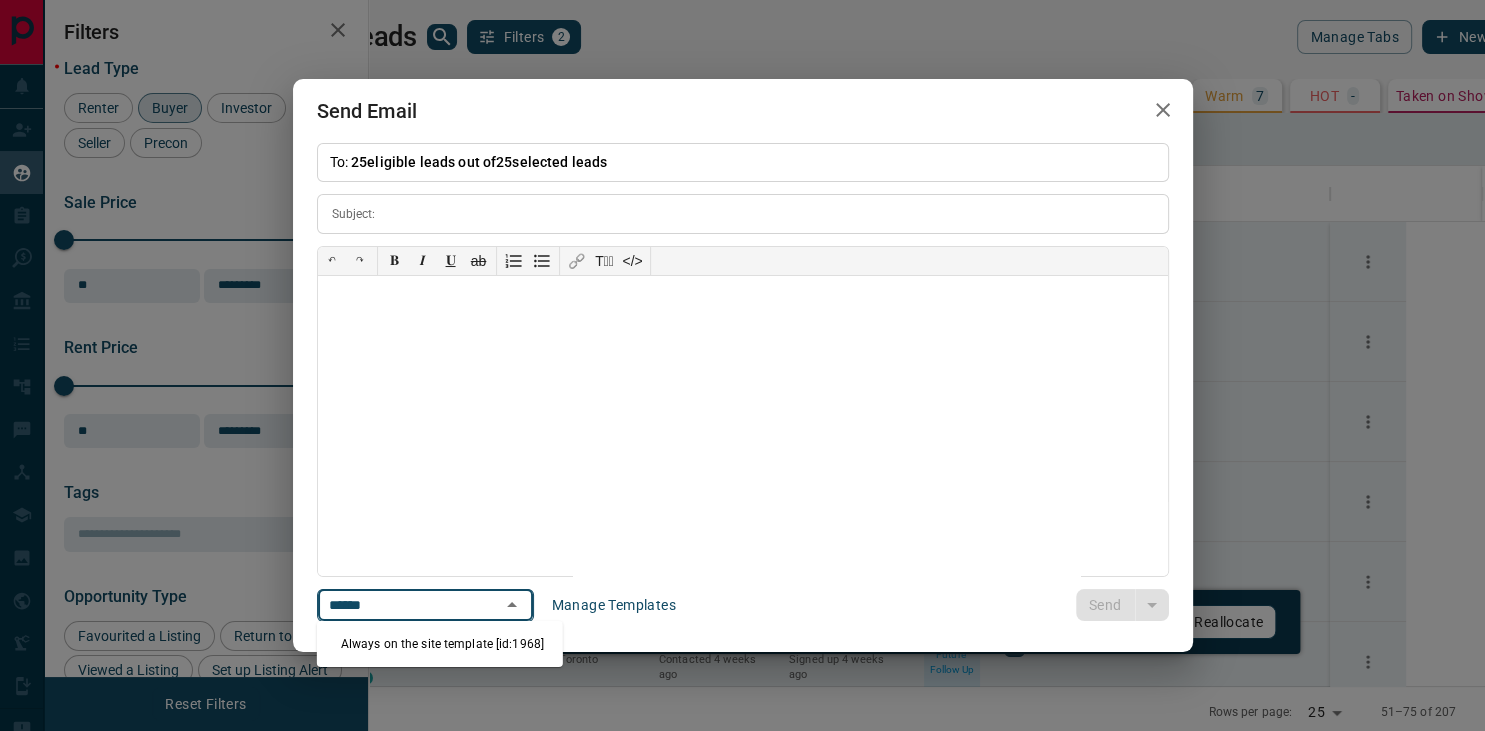 type on "******" 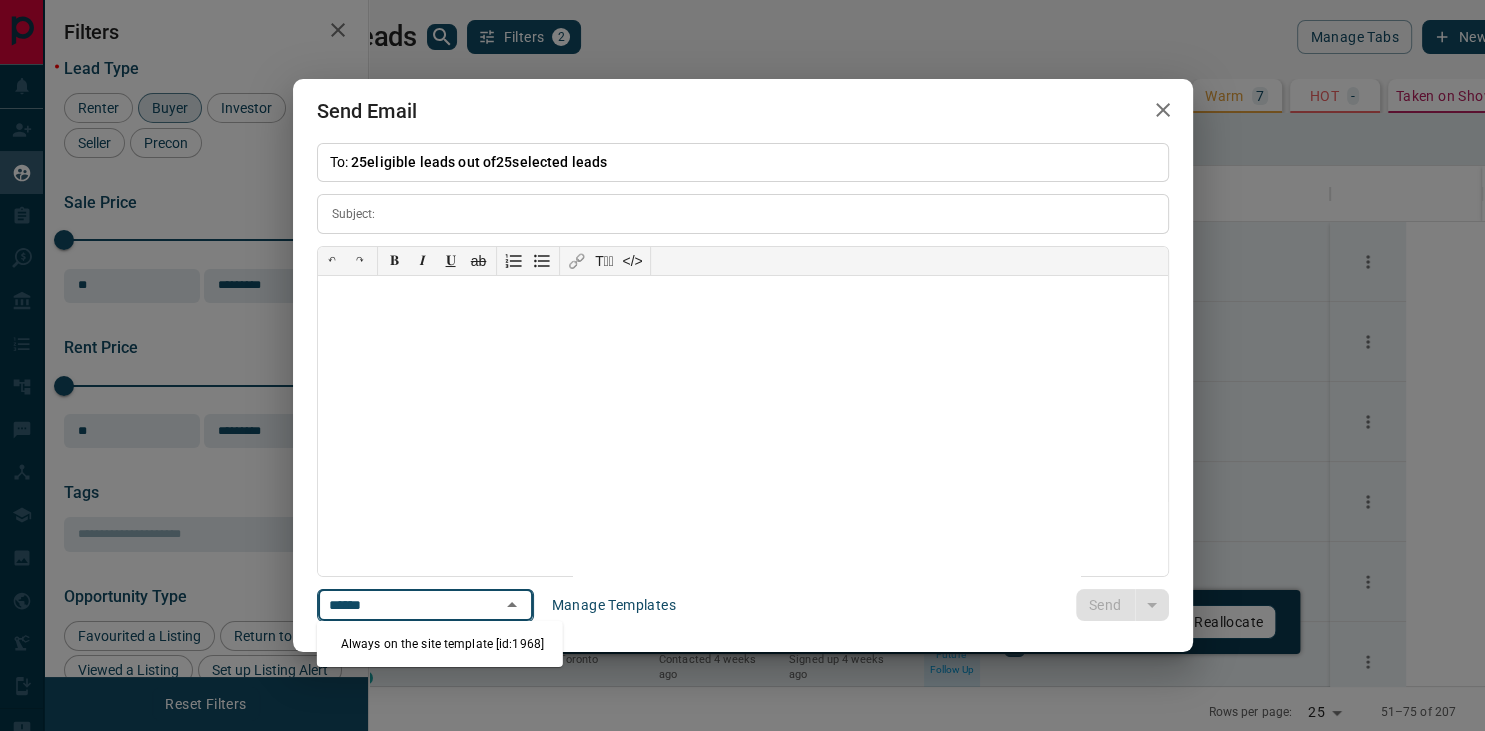 type on "**********" 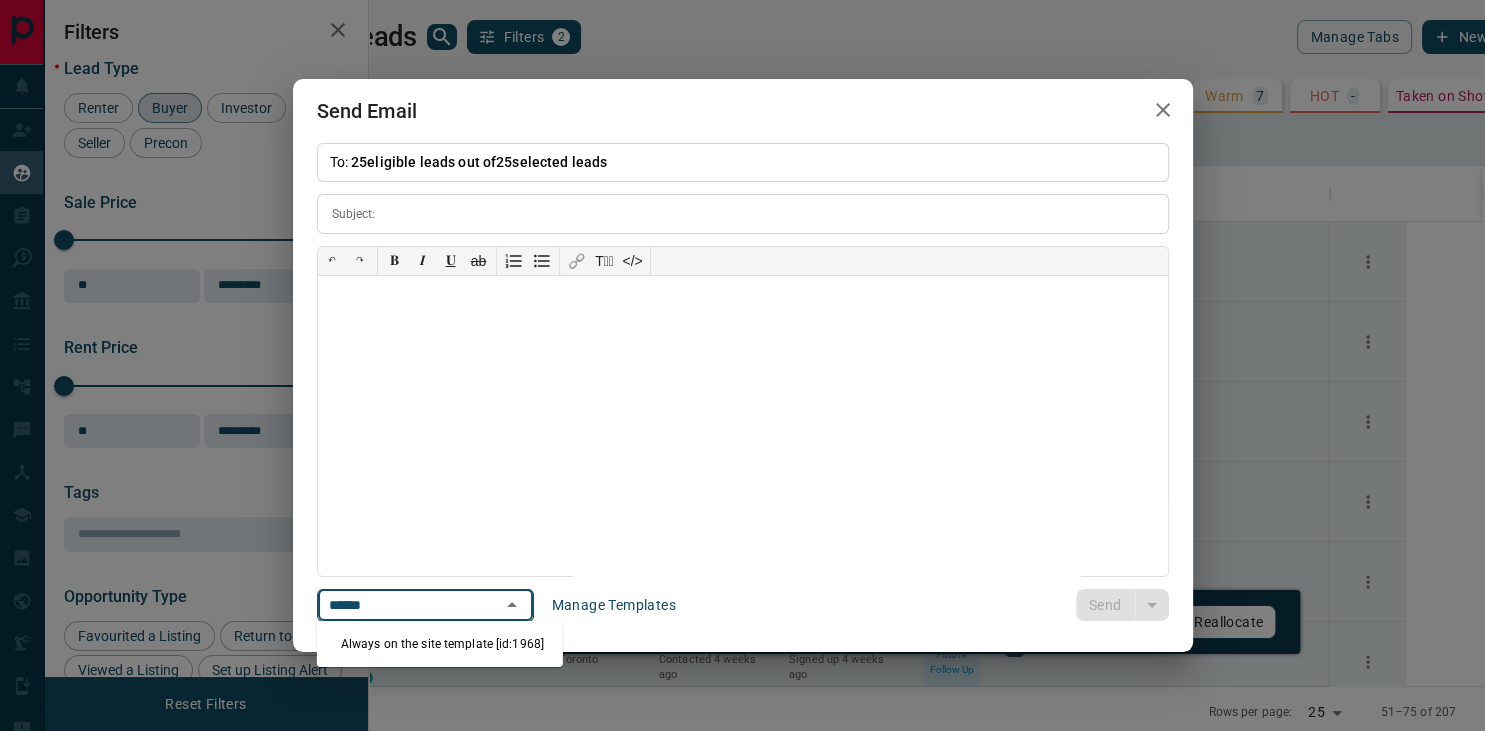 type on "**********" 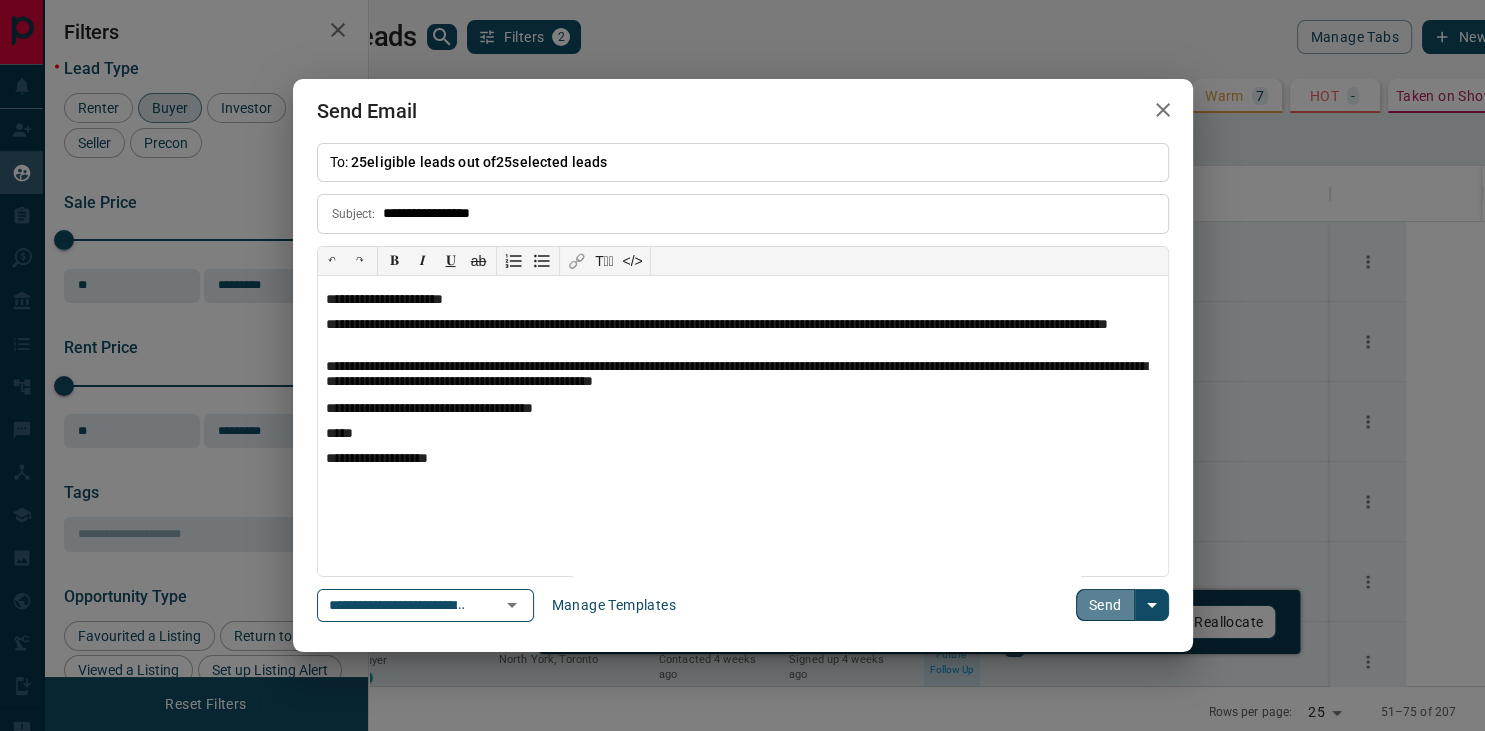 click on "Send" at bounding box center [1105, 605] 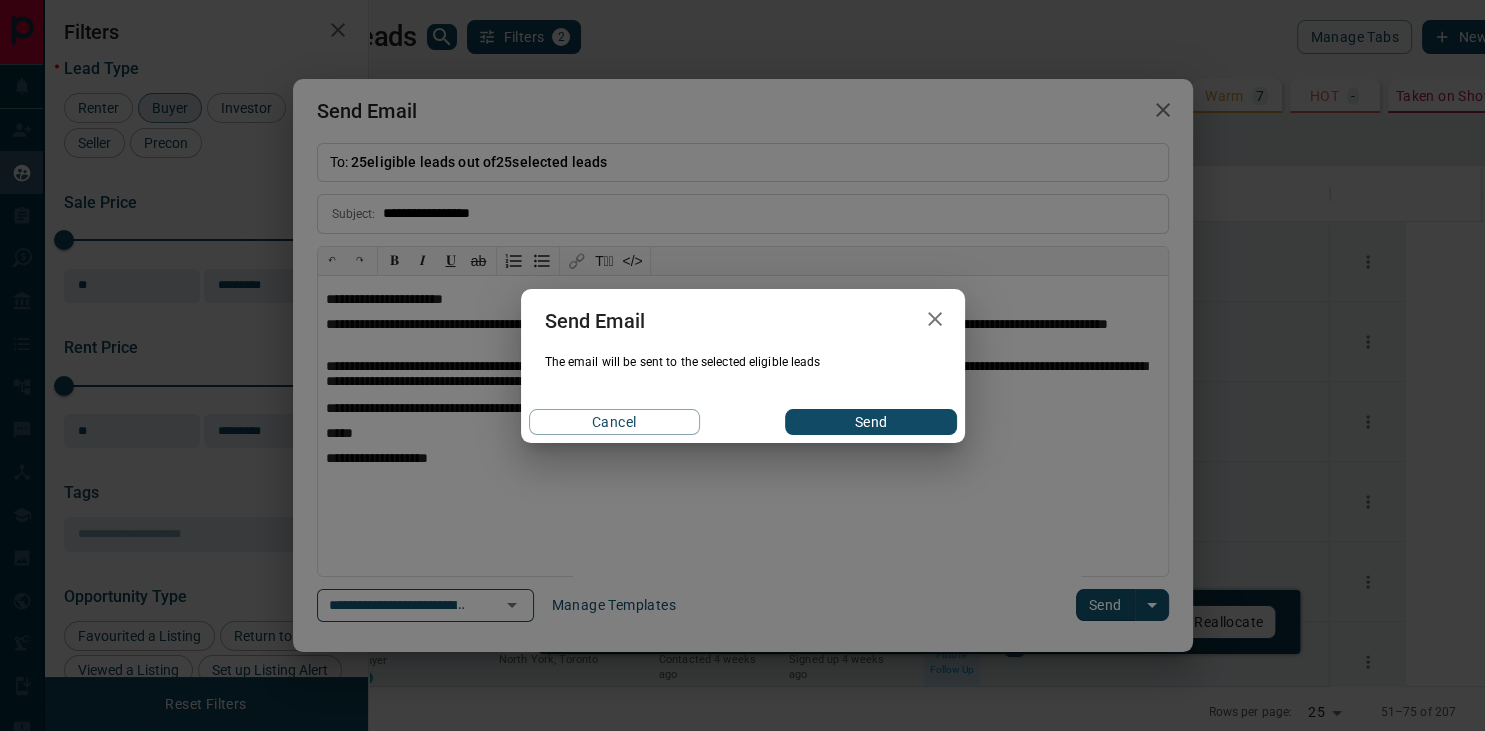 click on "Send" at bounding box center [870, 422] 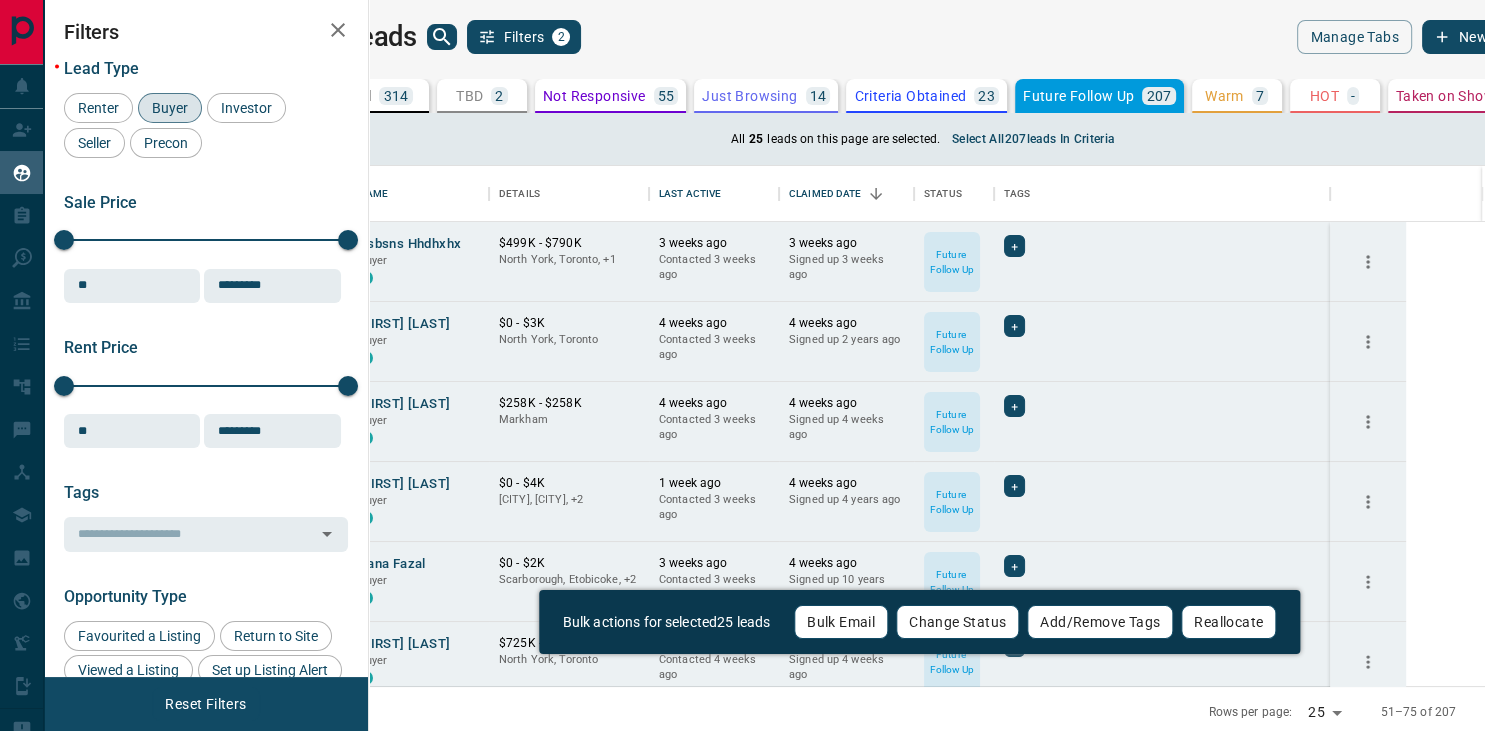 click 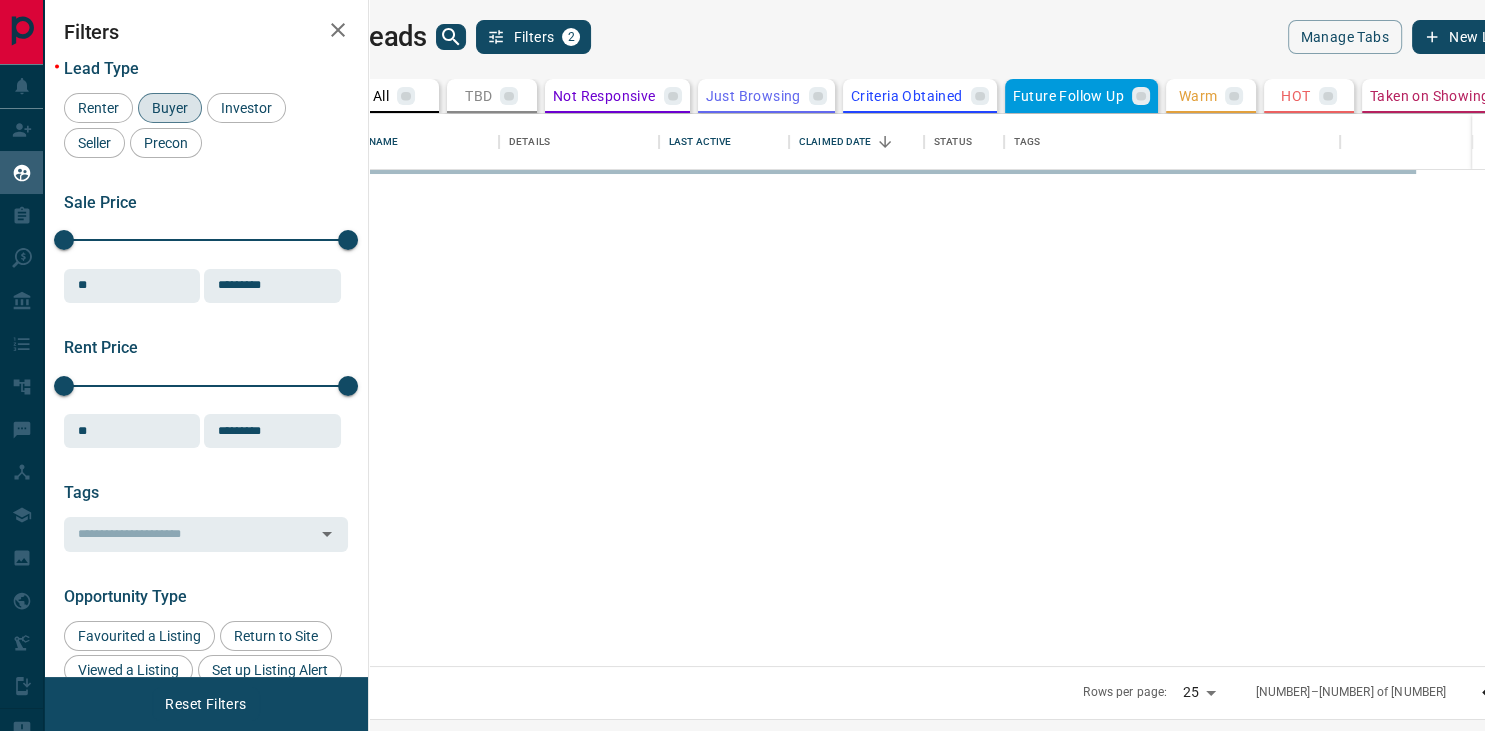 scroll, scrollTop: 1, scrollLeft: 0, axis: vertical 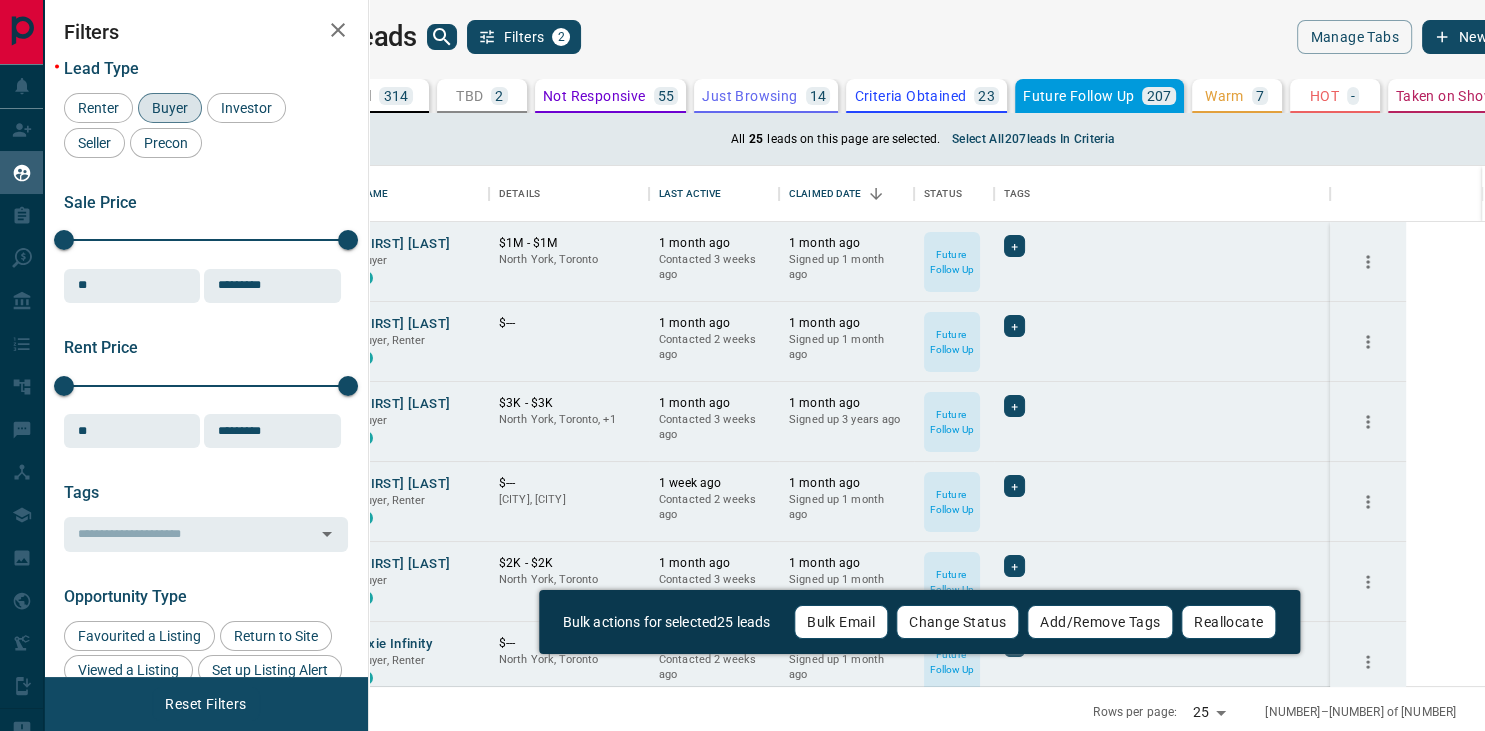 click on "Bulk Email" at bounding box center [841, 622] 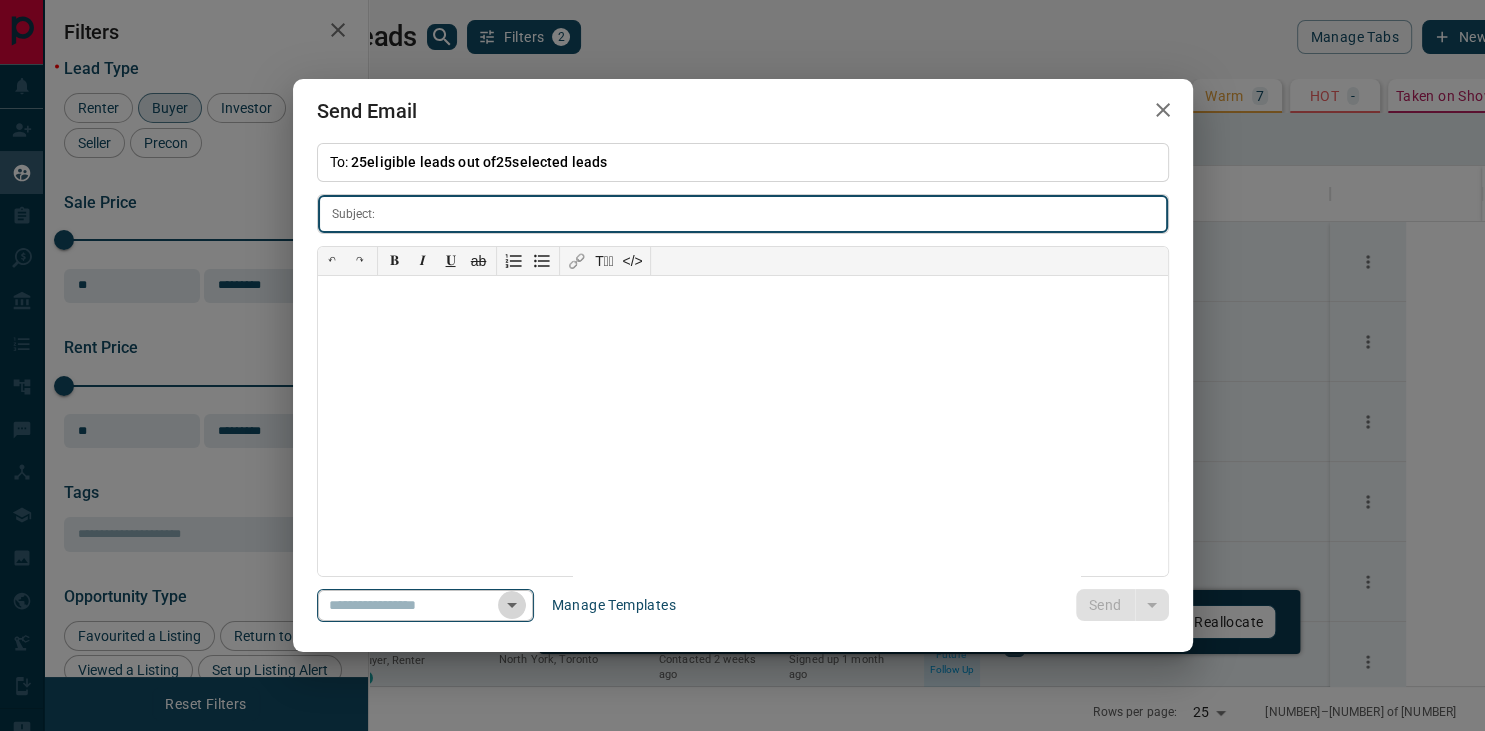 click 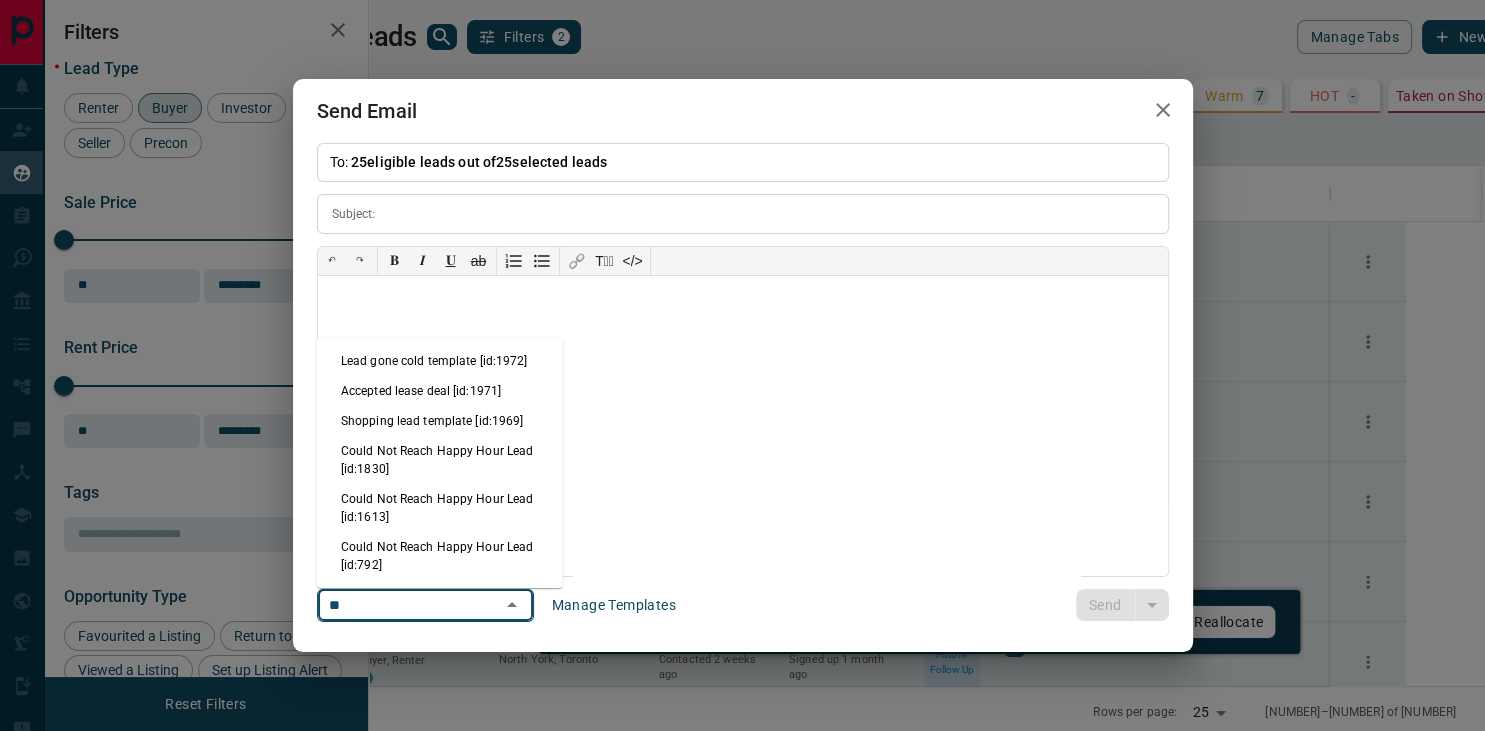 type on "*" 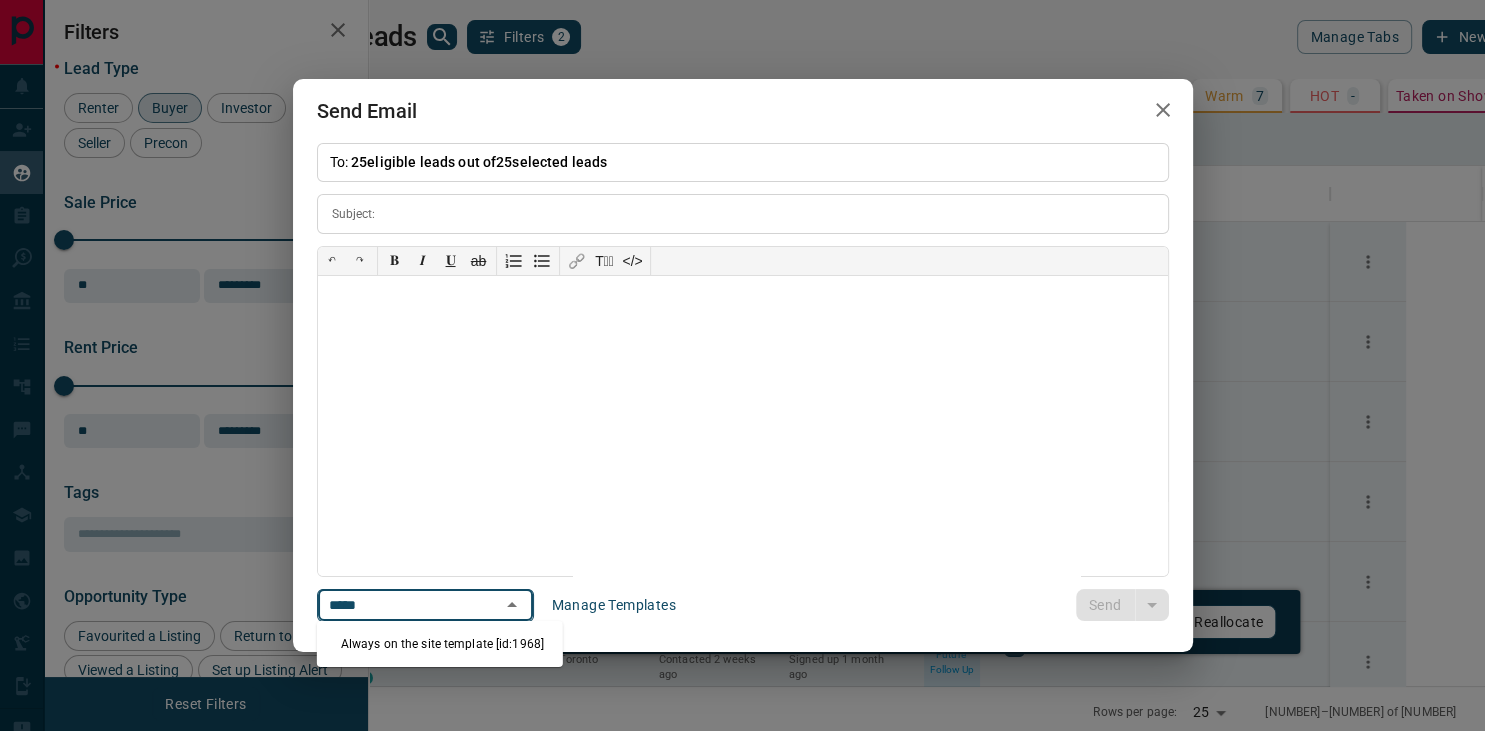 click on "Always on the site template [id:1968]" at bounding box center (440, 644) 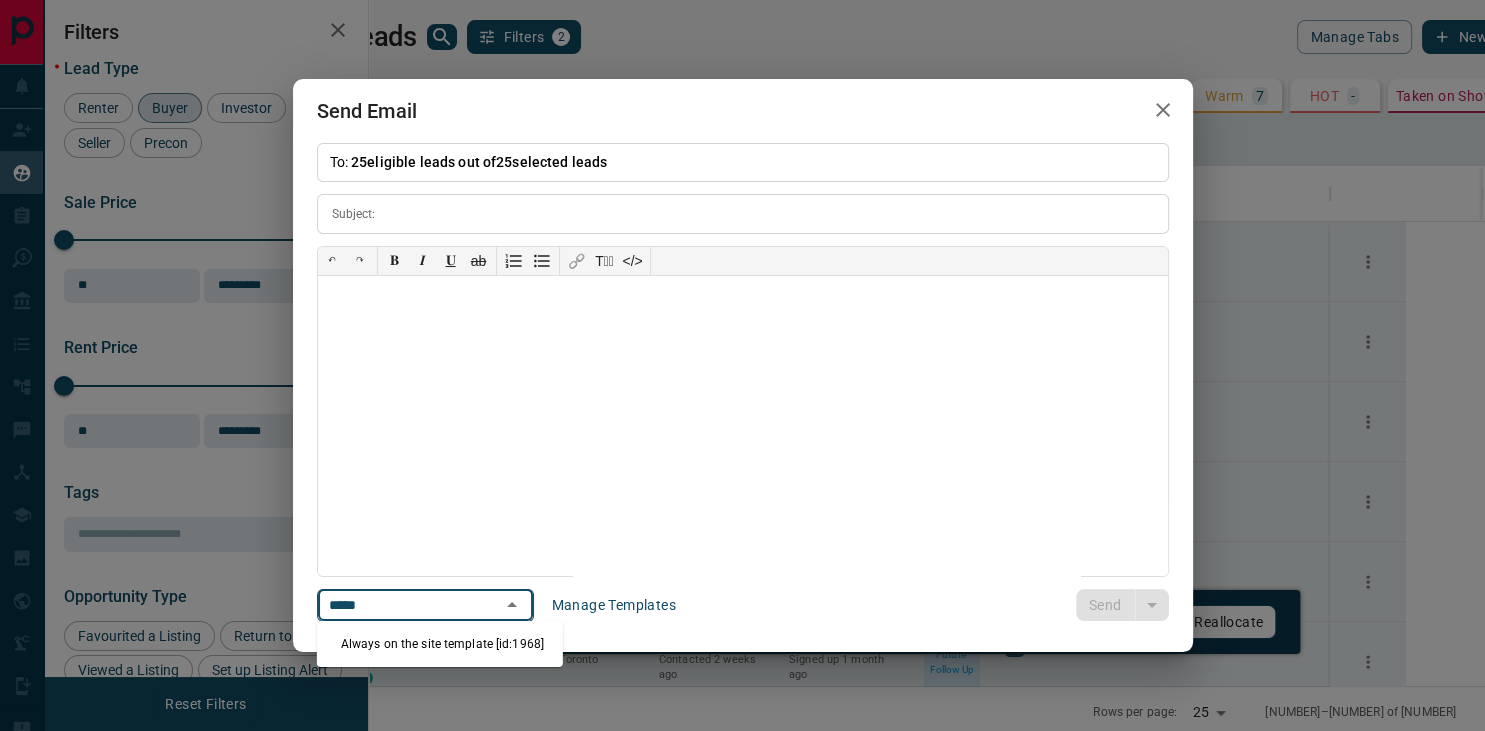 type on "*****" 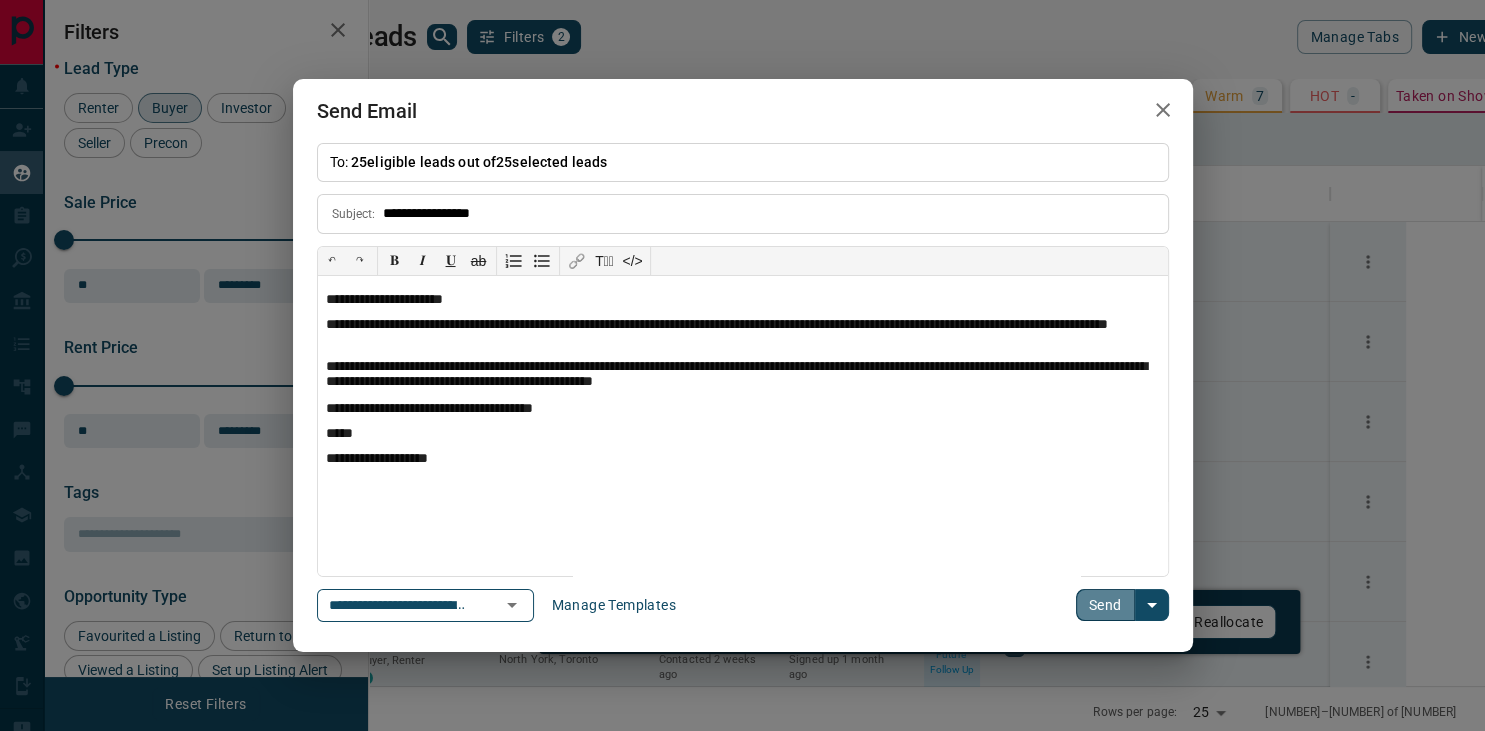 click on "Send" at bounding box center (1105, 605) 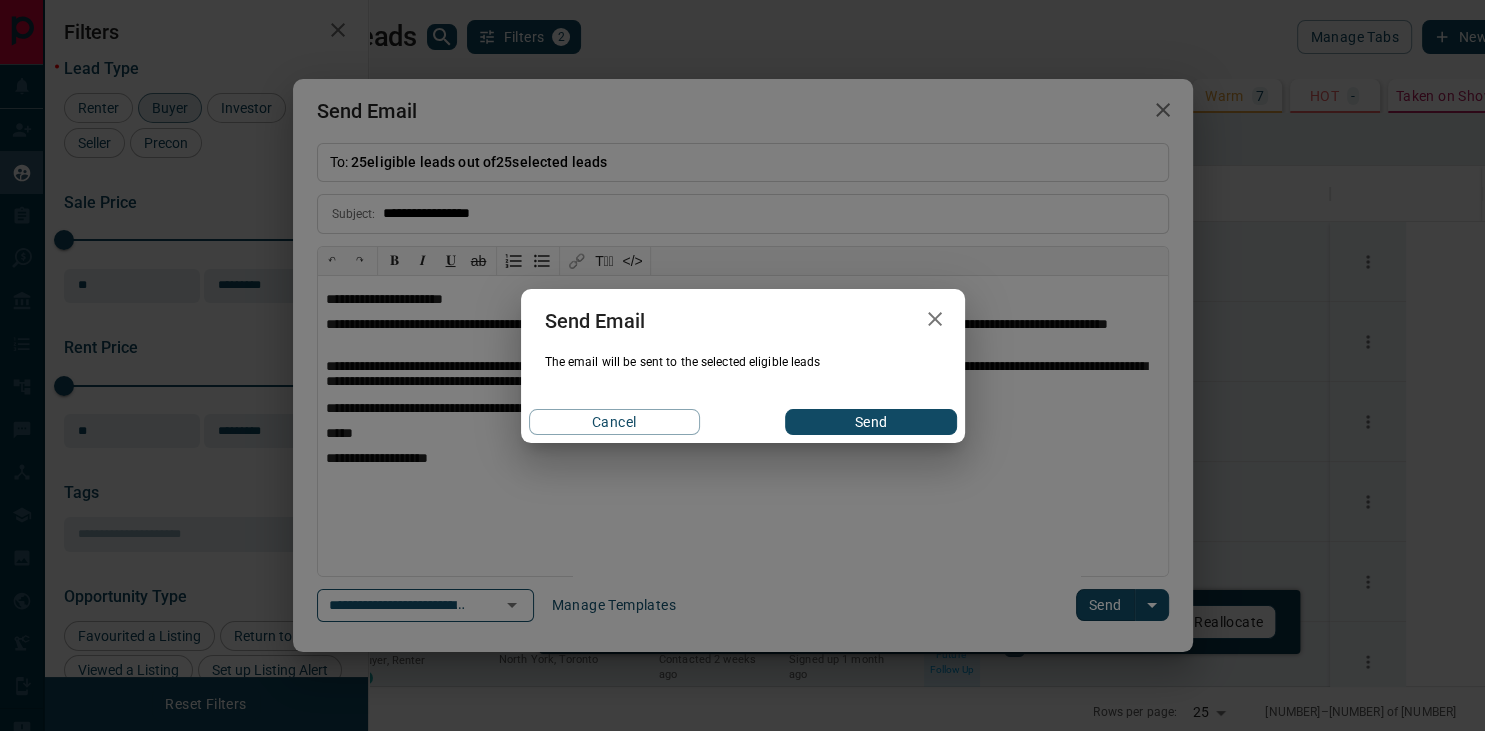 click on "Send" at bounding box center [870, 422] 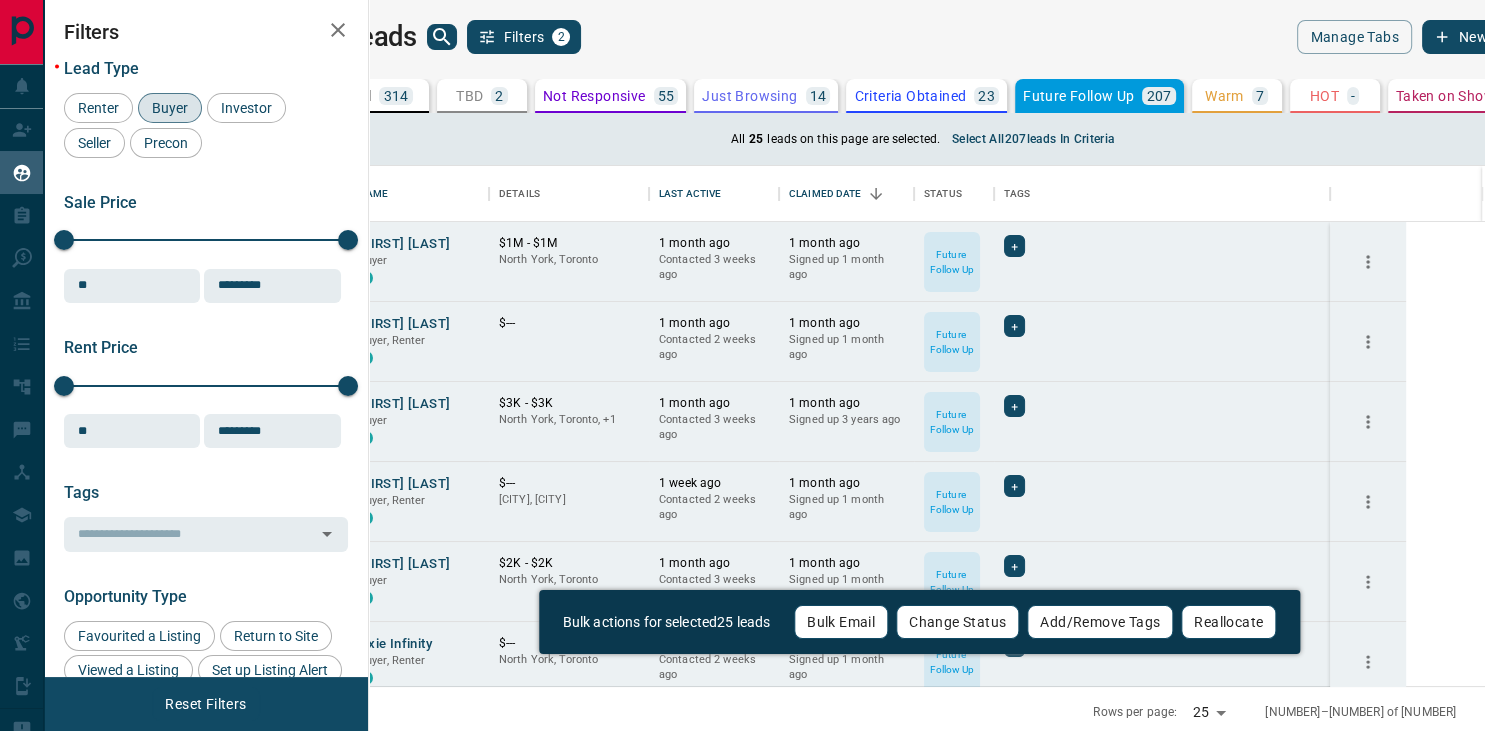 click 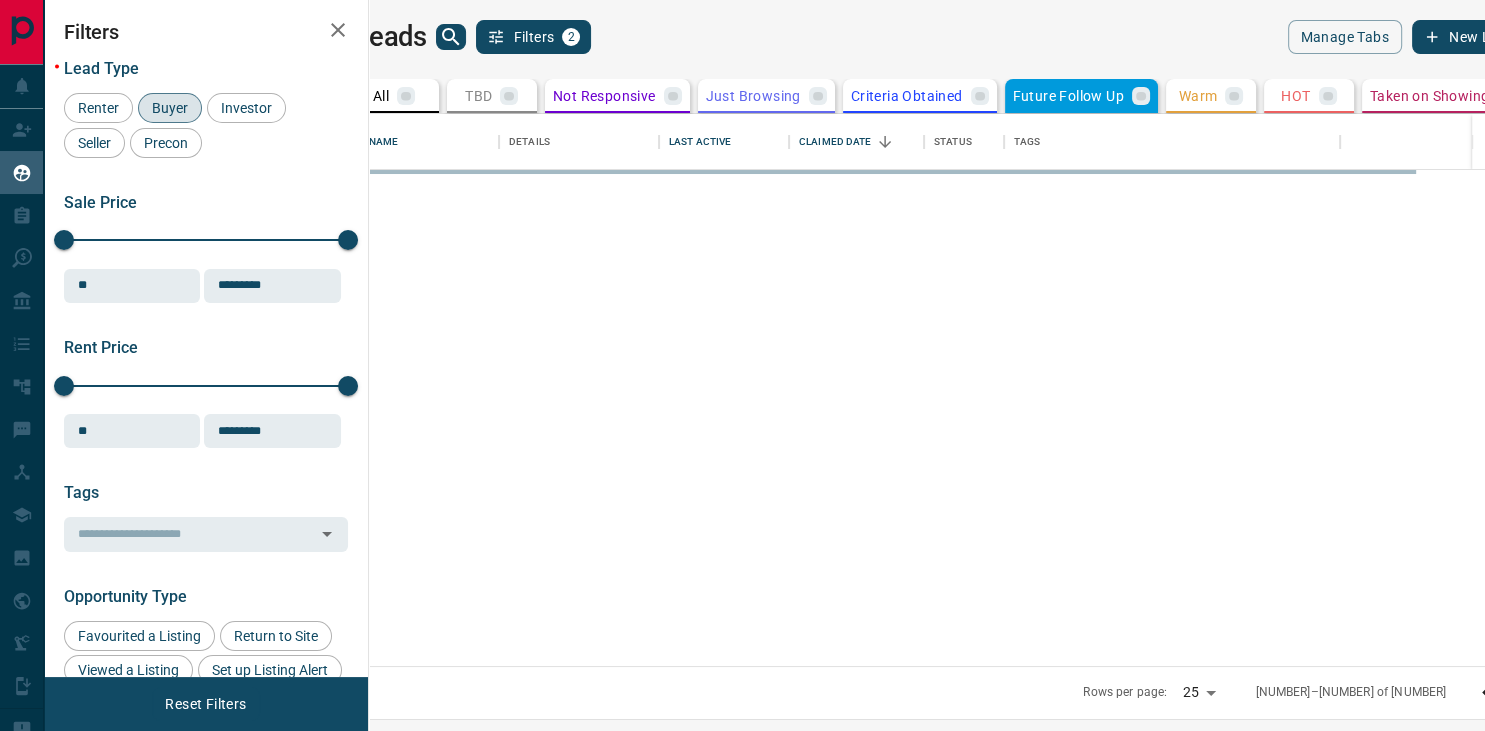 scroll, scrollTop: 1, scrollLeft: 0, axis: vertical 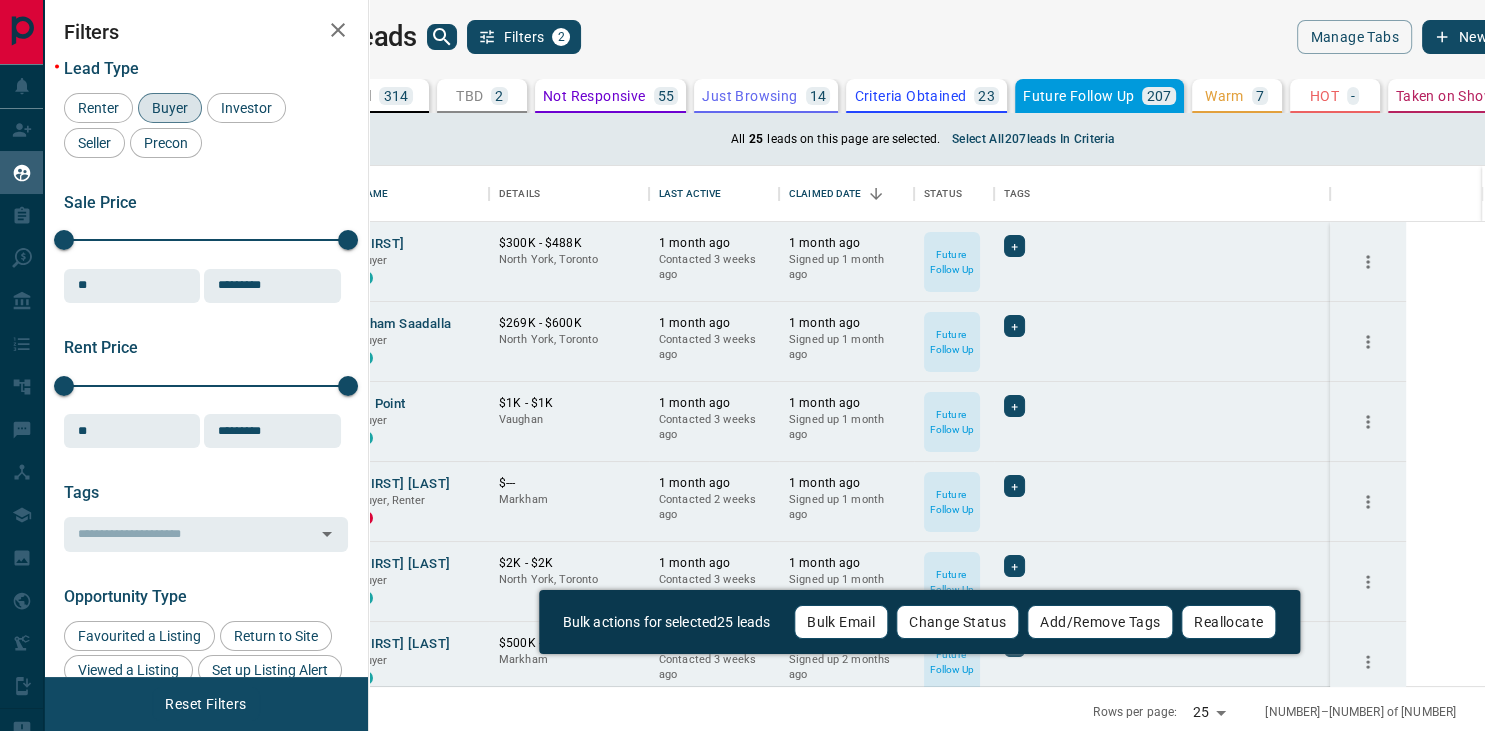 click on "Bulk Email" at bounding box center (841, 622) 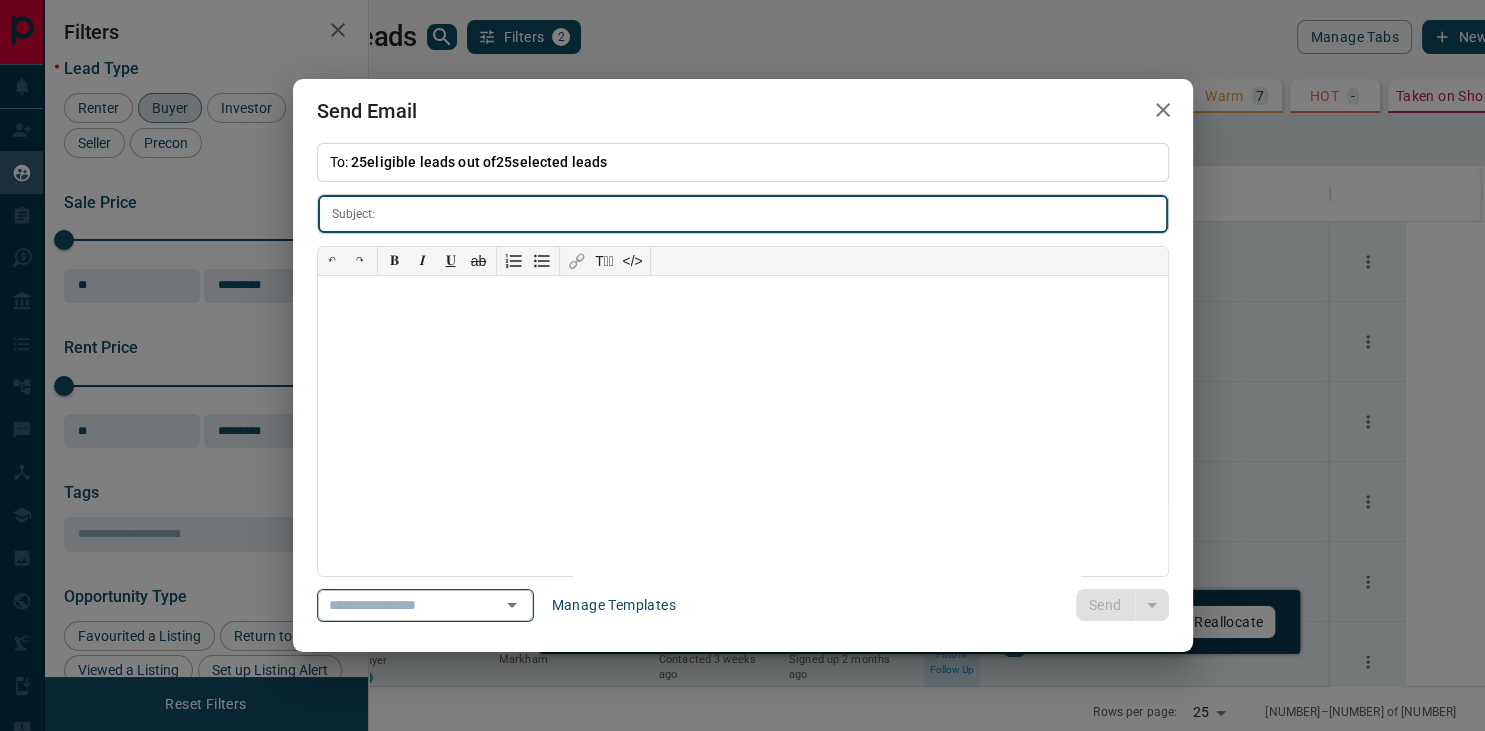 click on "​" at bounding box center [425, 605] 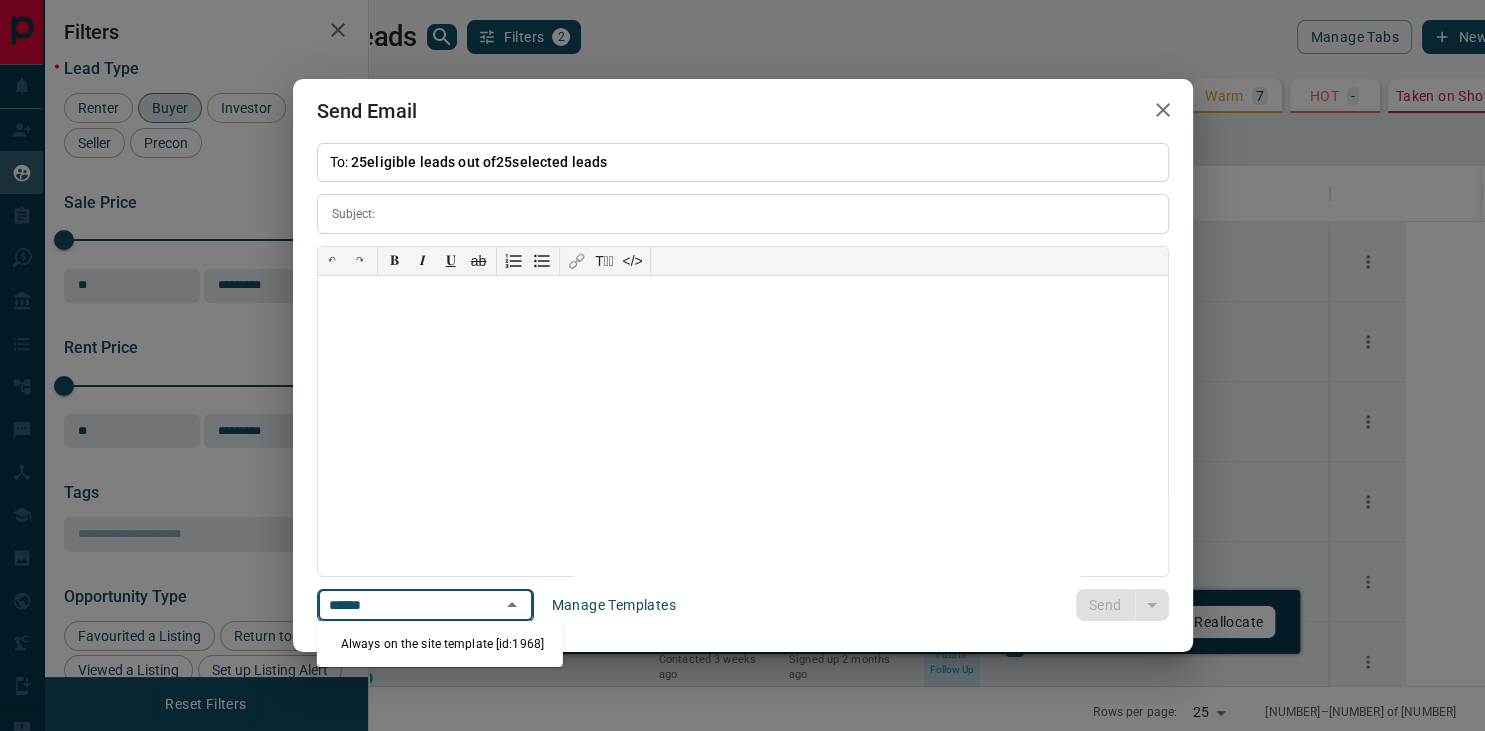 click on "Always on the site template [id:1968]" at bounding box center [440, 644] 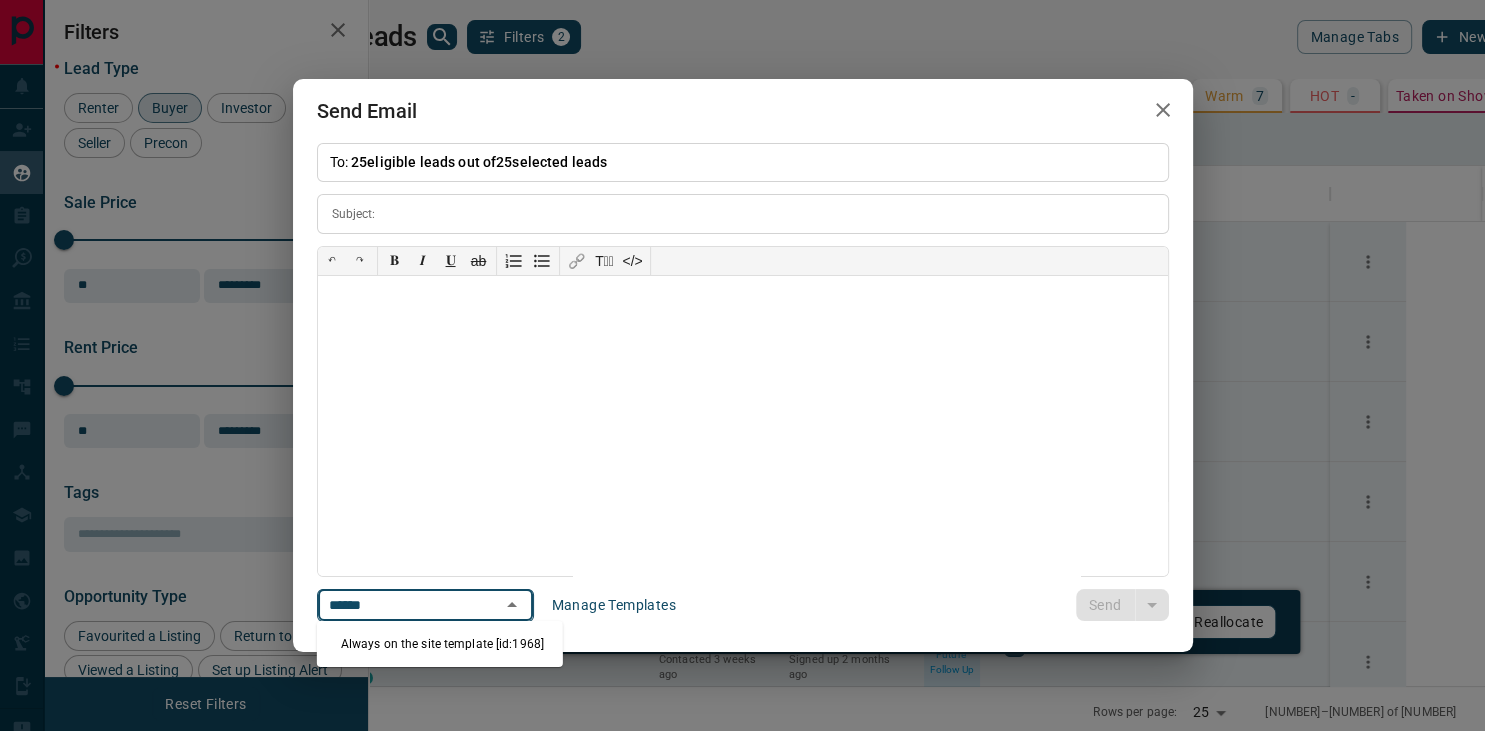 type on "******" 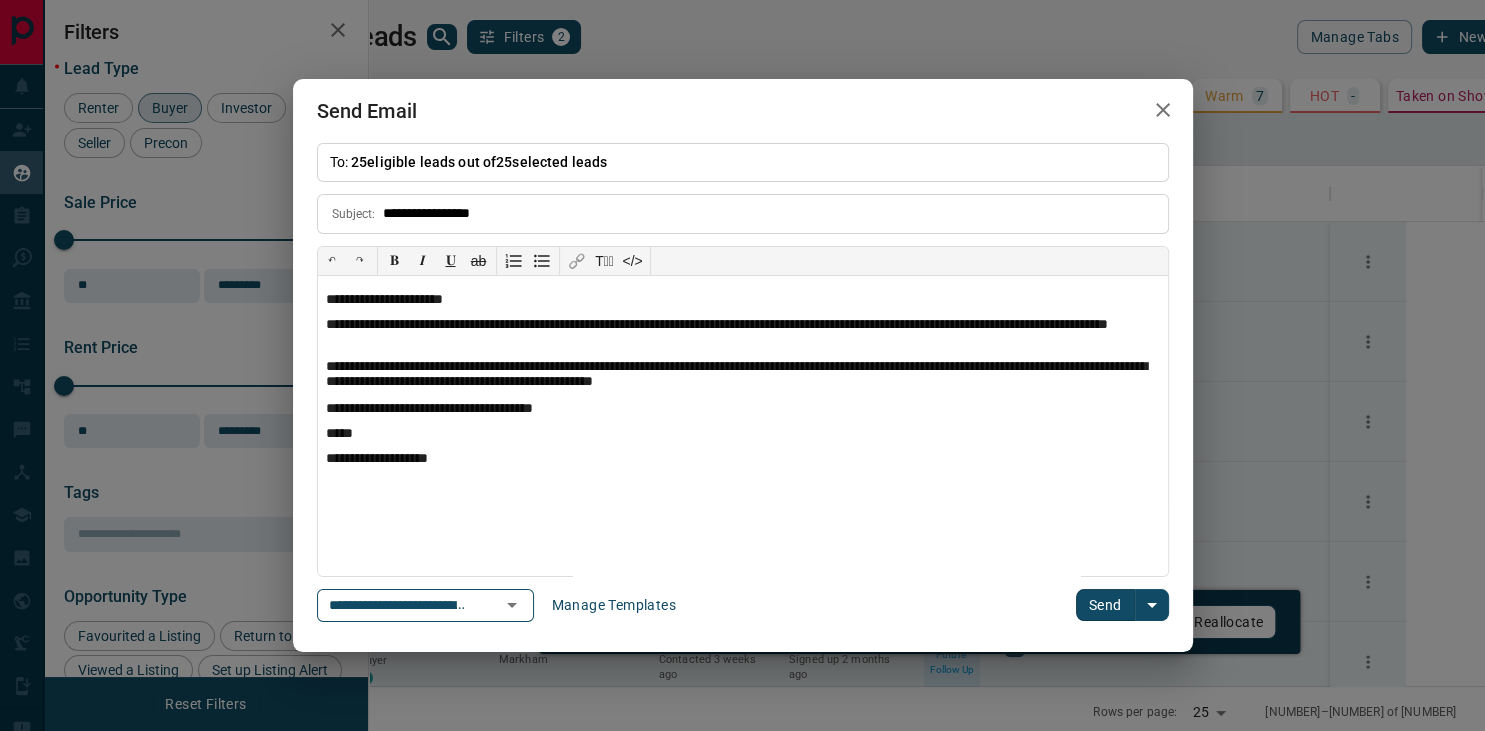 click on "Send" at bounding box center (1105, 605) 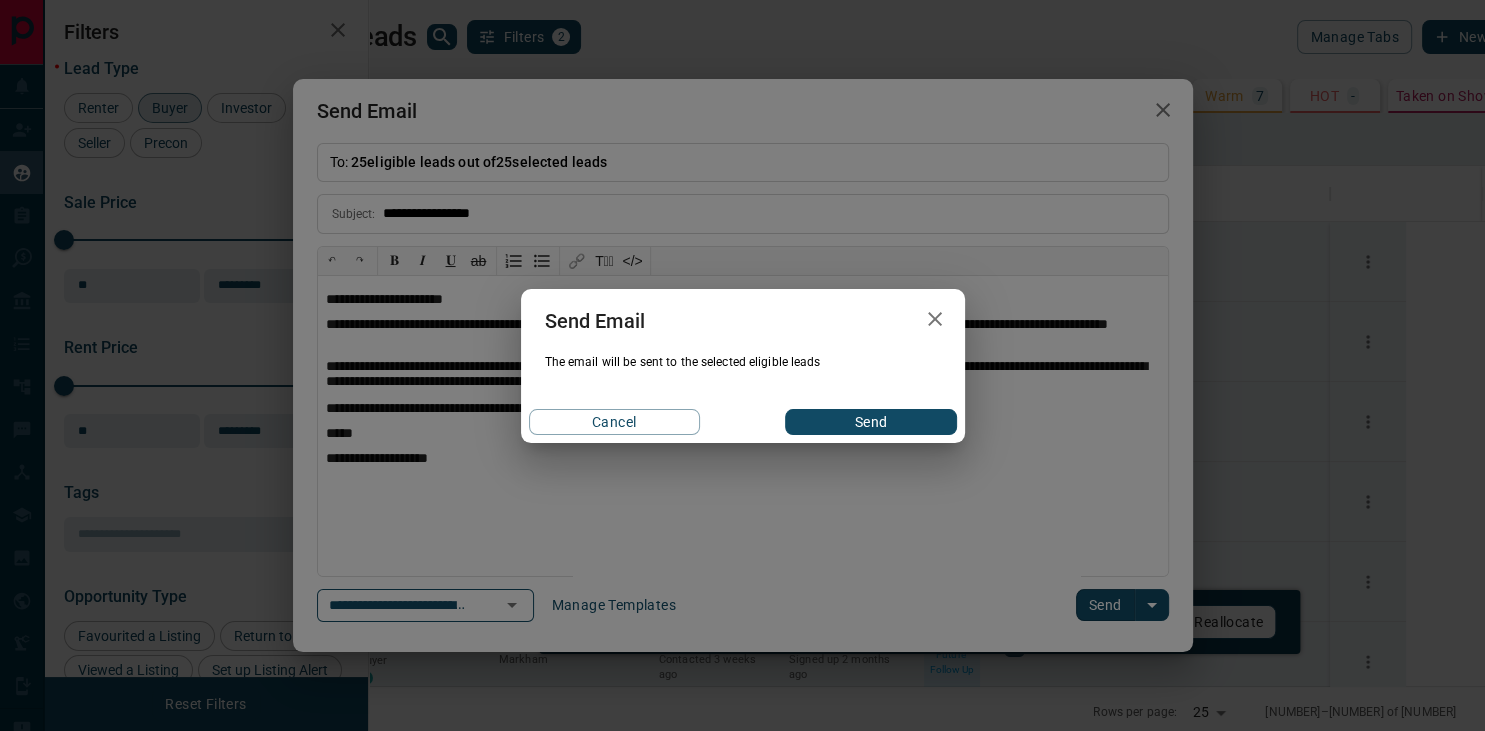 click on "Send" at bounding box center (870, 422) 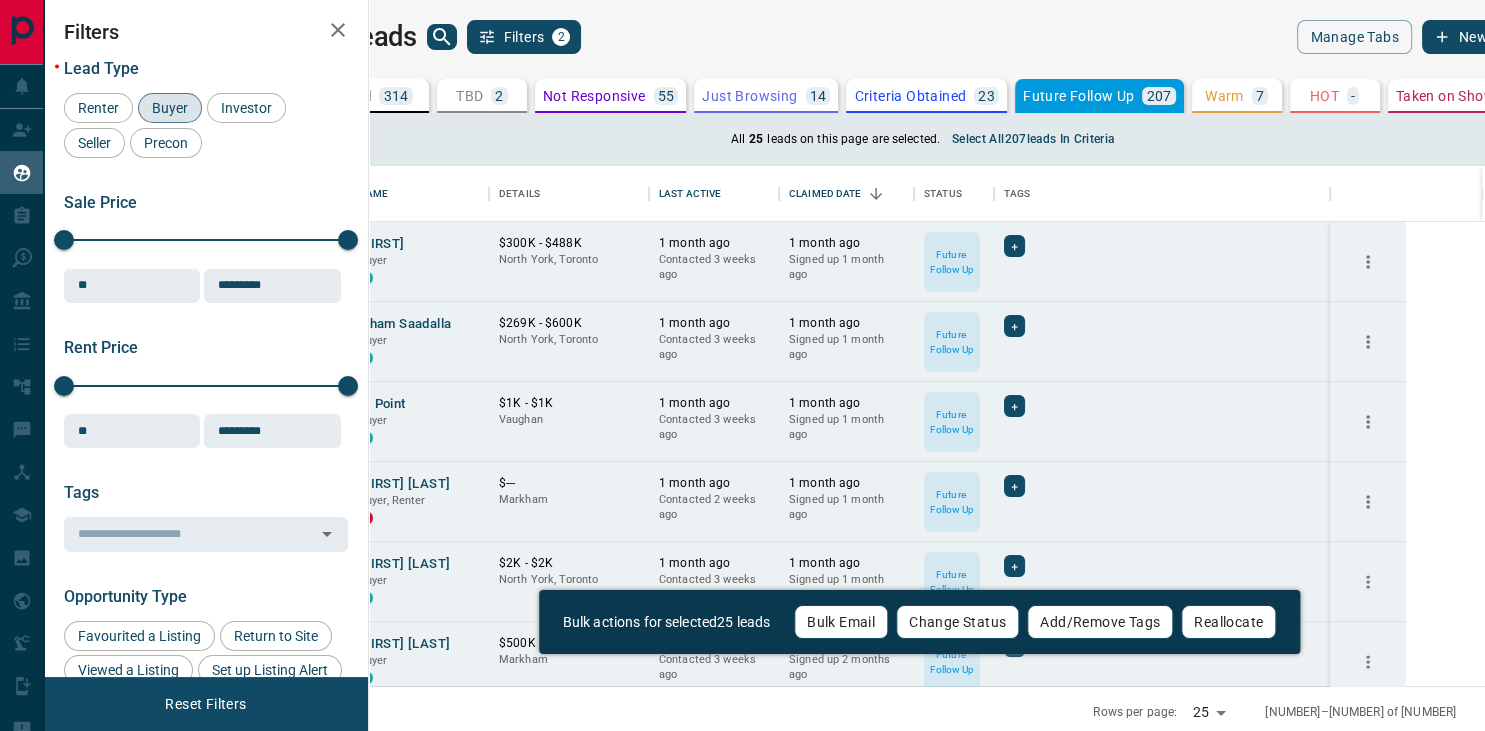 click on "Rows per page: [NUMBER] ** [NUMBER]–[NUMBER] of [NUMBER]" at bounding box center [1313, 713] 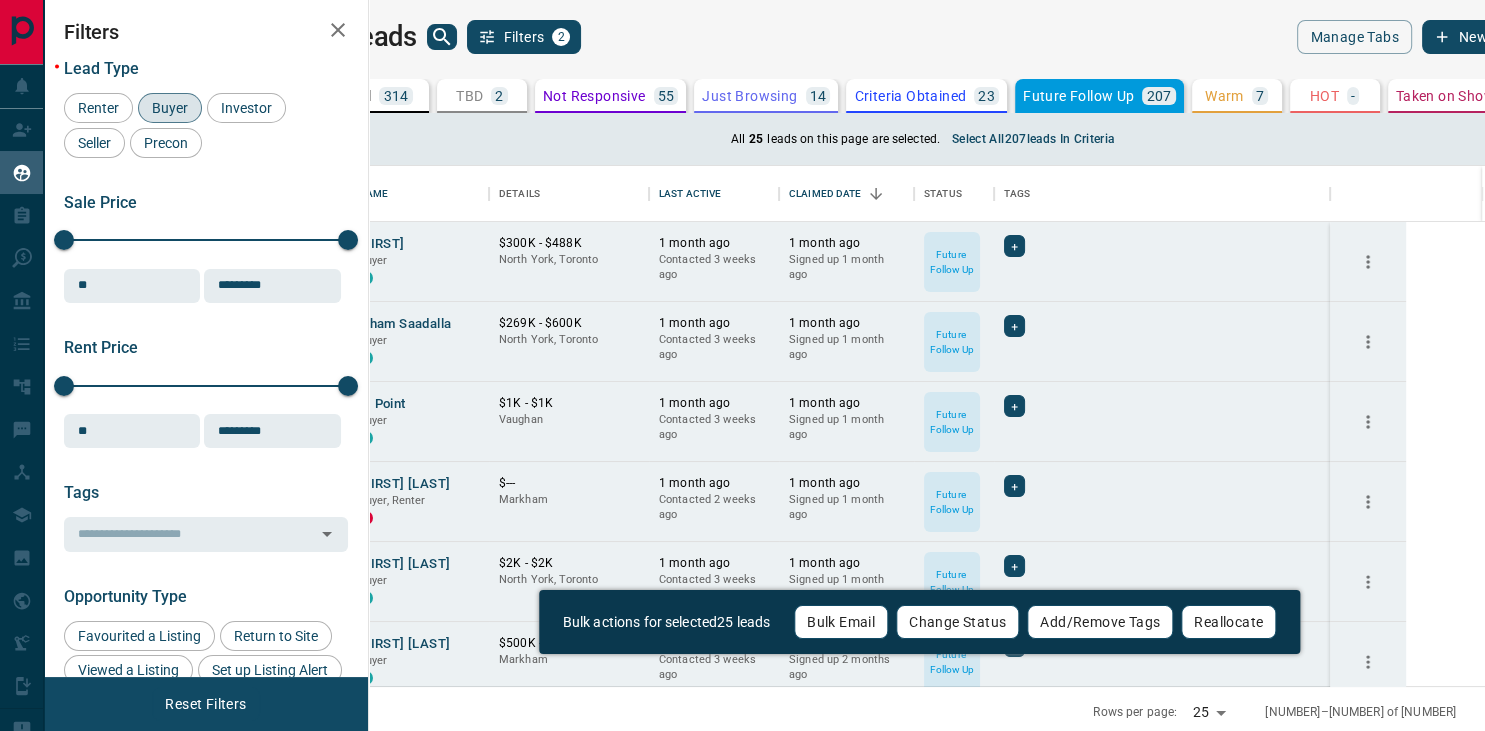 click 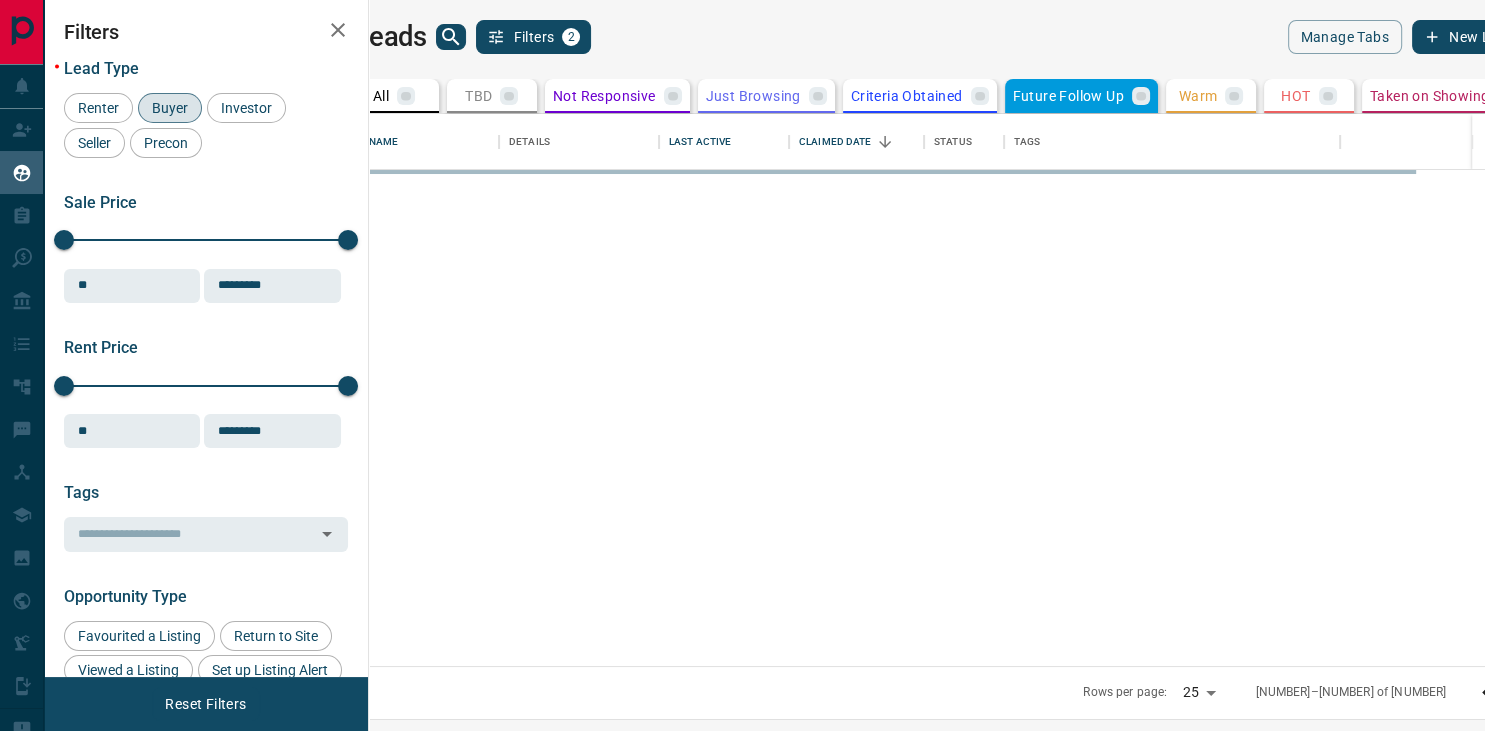 scroll, scrollTop: 1, scrollLeft: 0, axis: vertical 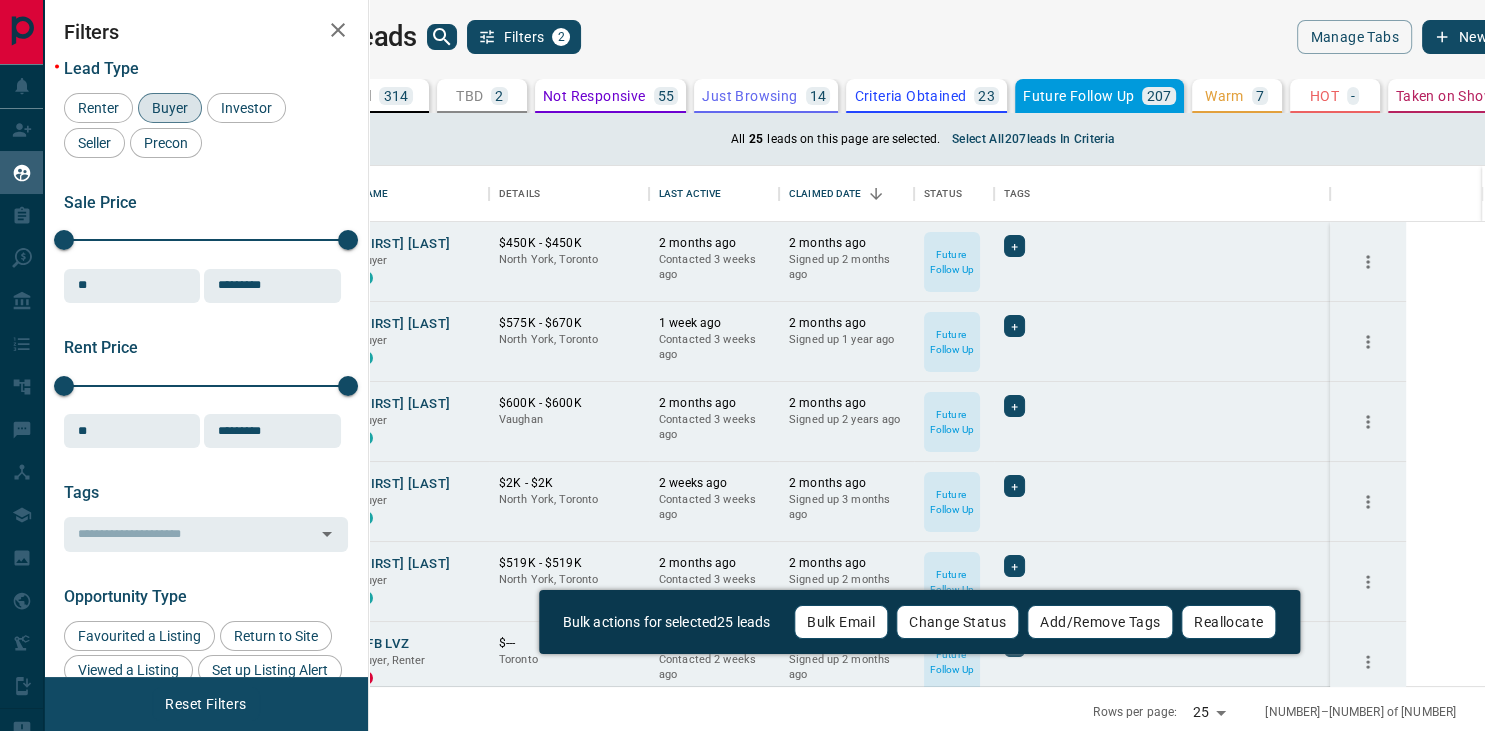 click on "Bulk Email" at bounding box center (841, 622) 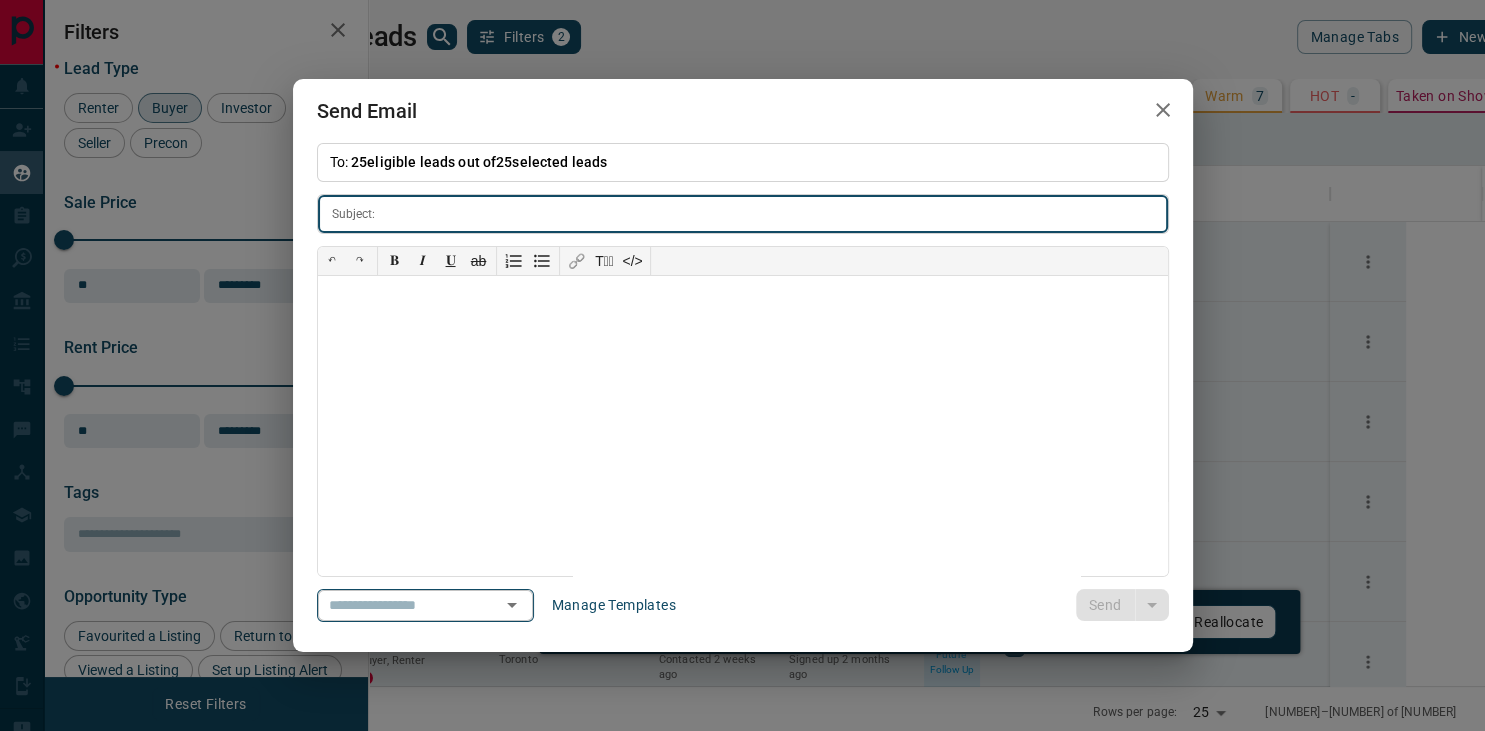 click 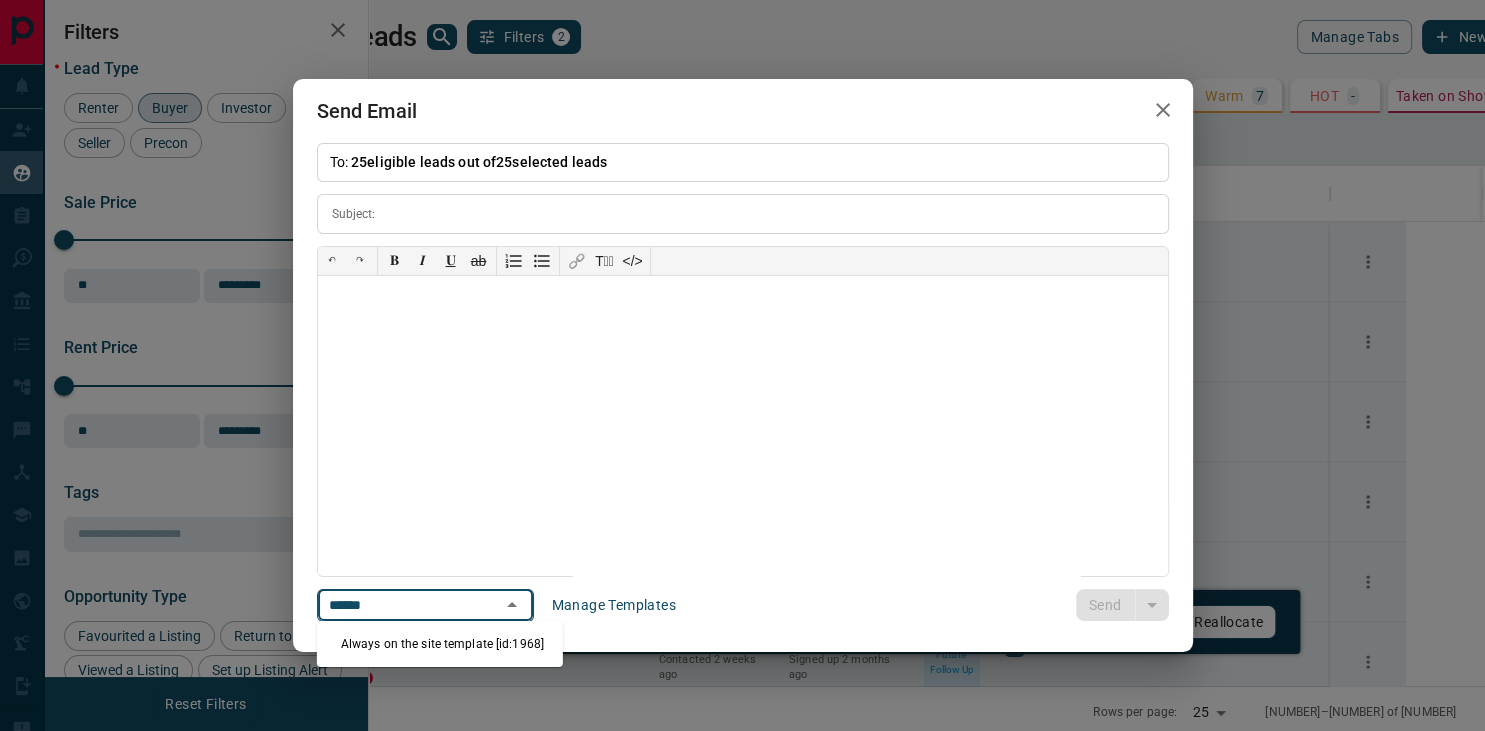 click on "Always on the site template [id:1968]" at bounding box center (440, 644) 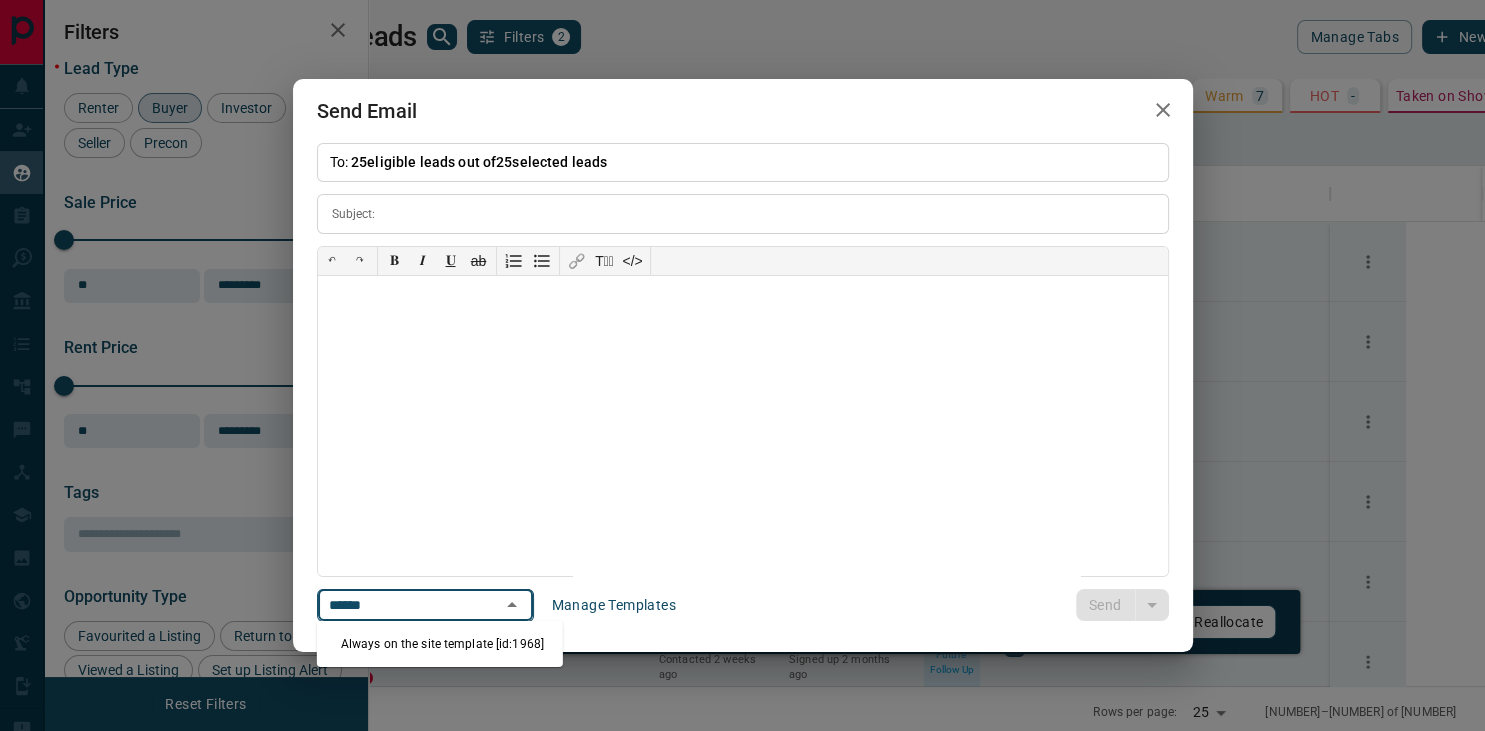 type on "******" 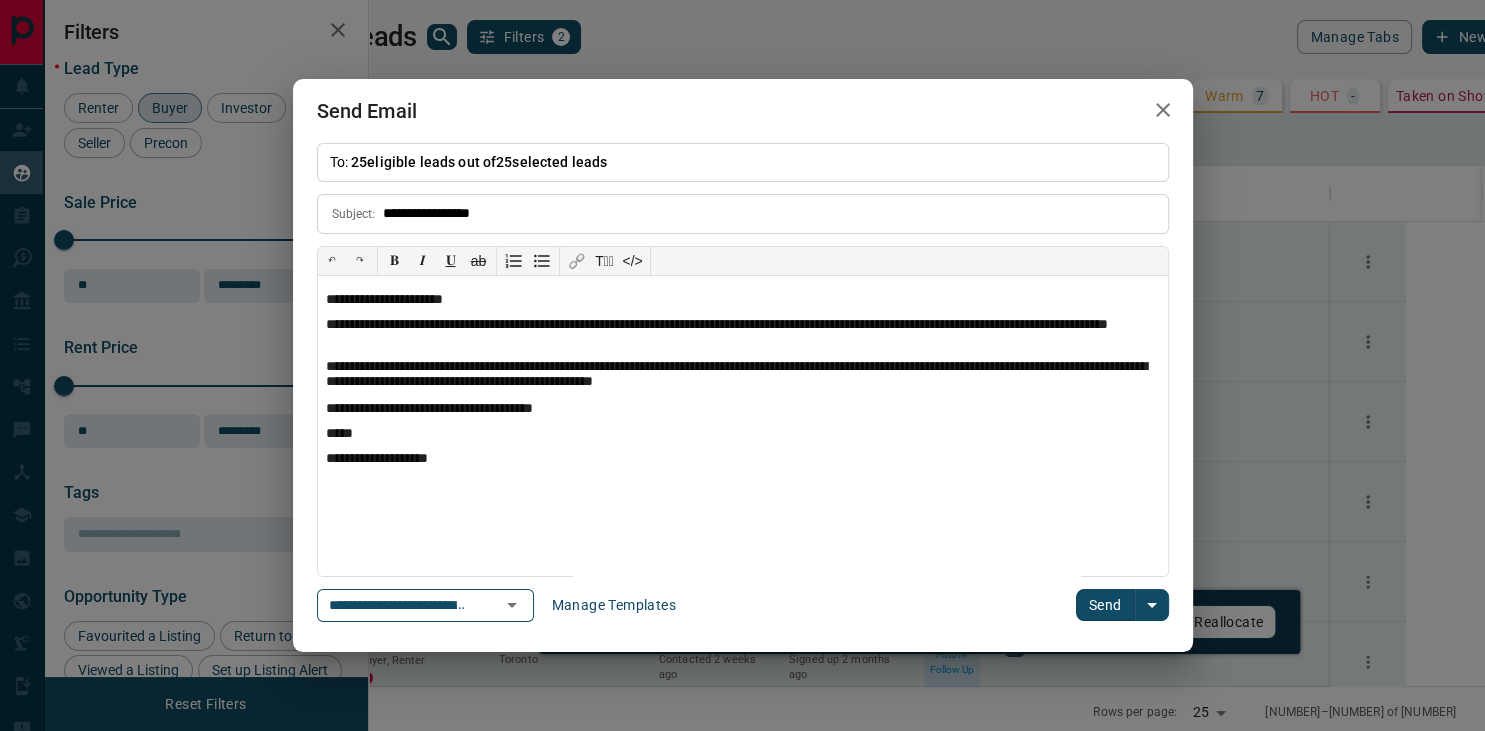 click on "Send" at bounding box center (1105, 605) 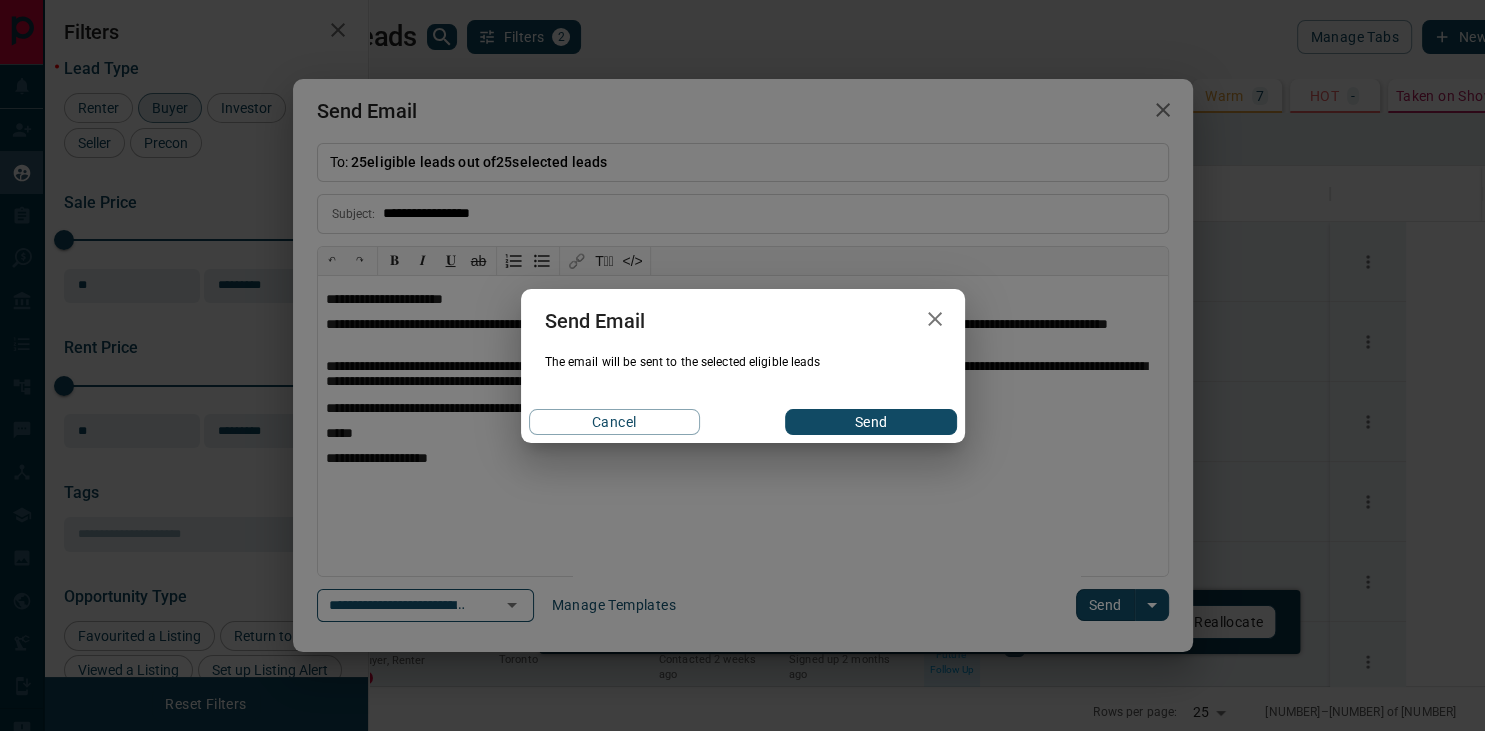 click on "Send" at bounding box center [870, 422] 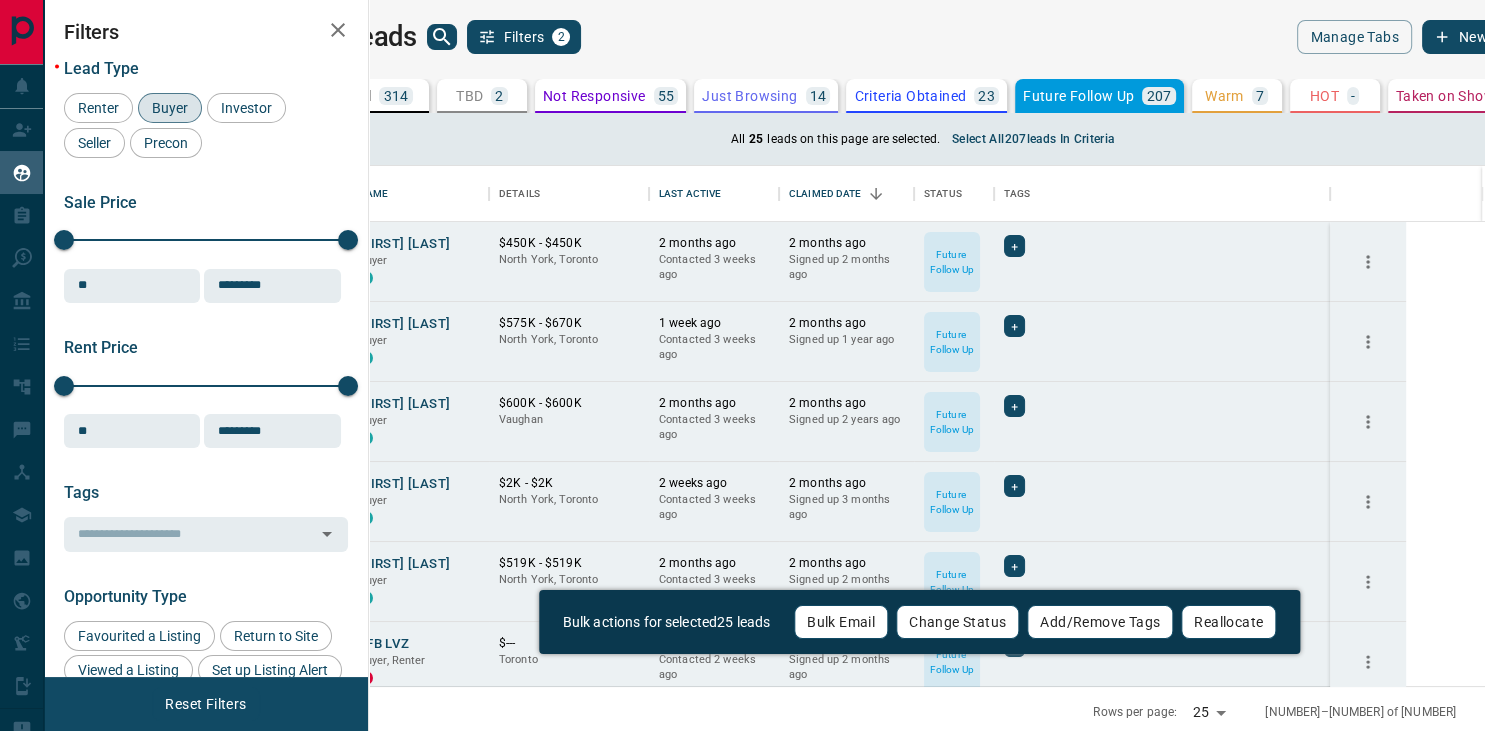 click 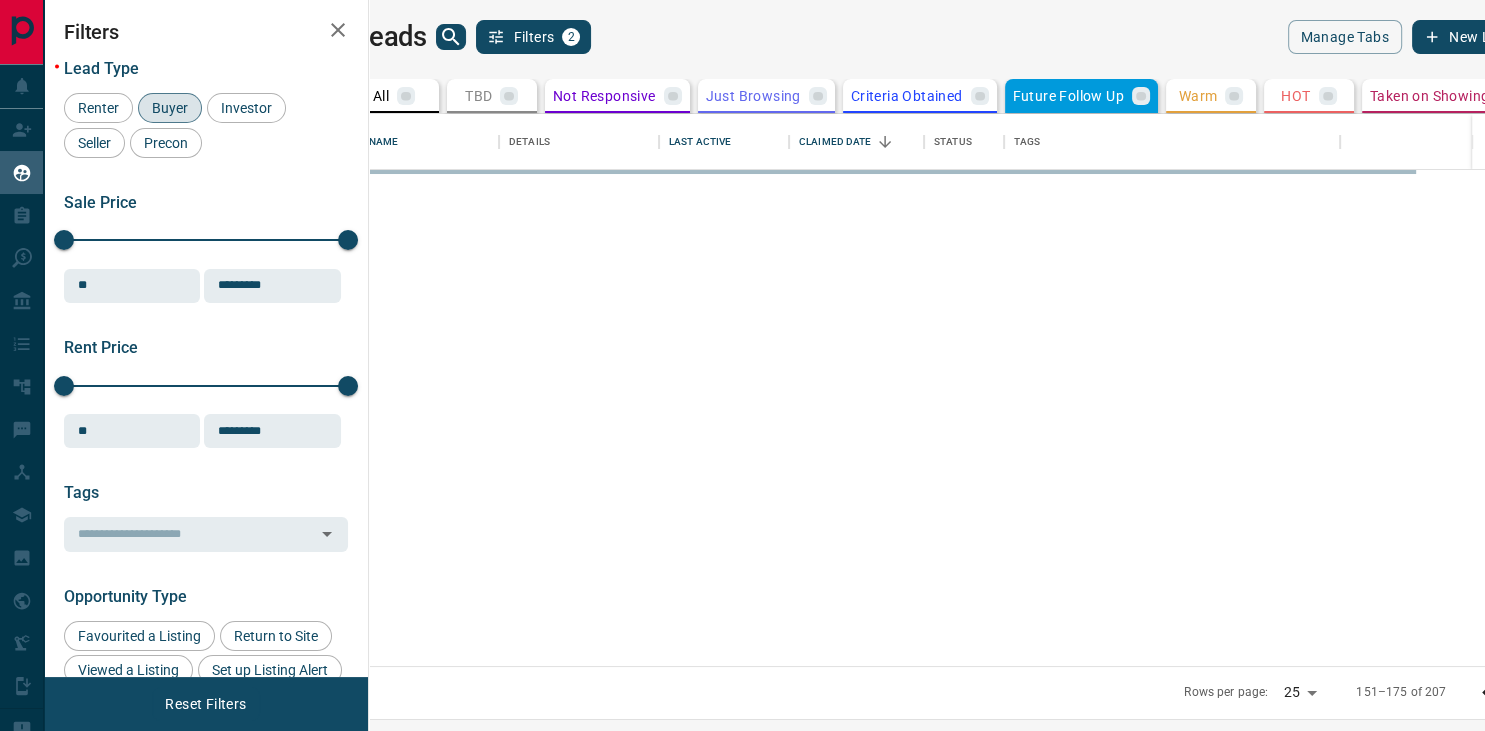 scroll, scrollTop: 1, scrollLeft: 0, axis: vertical 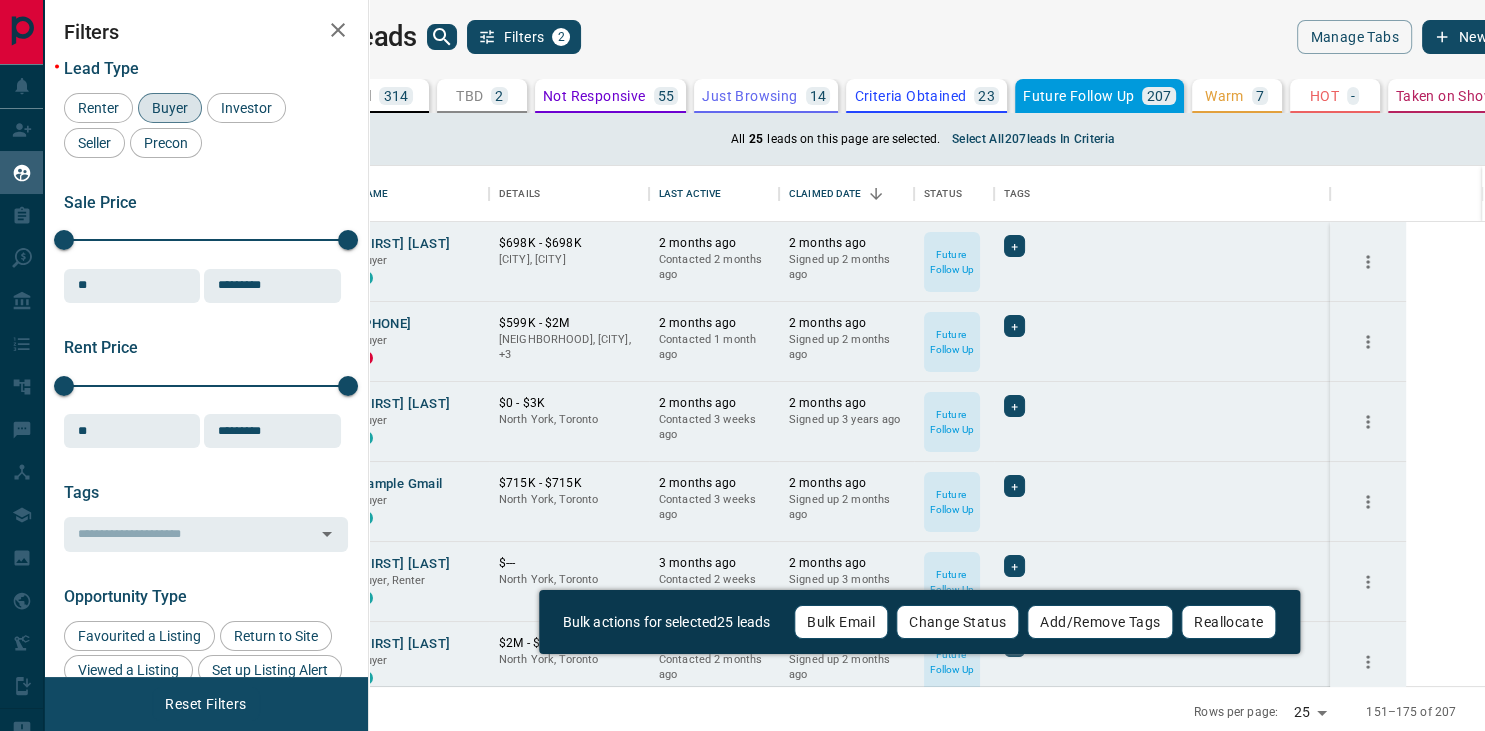 click on "Bulk Email" at bounding box center [841, 622] 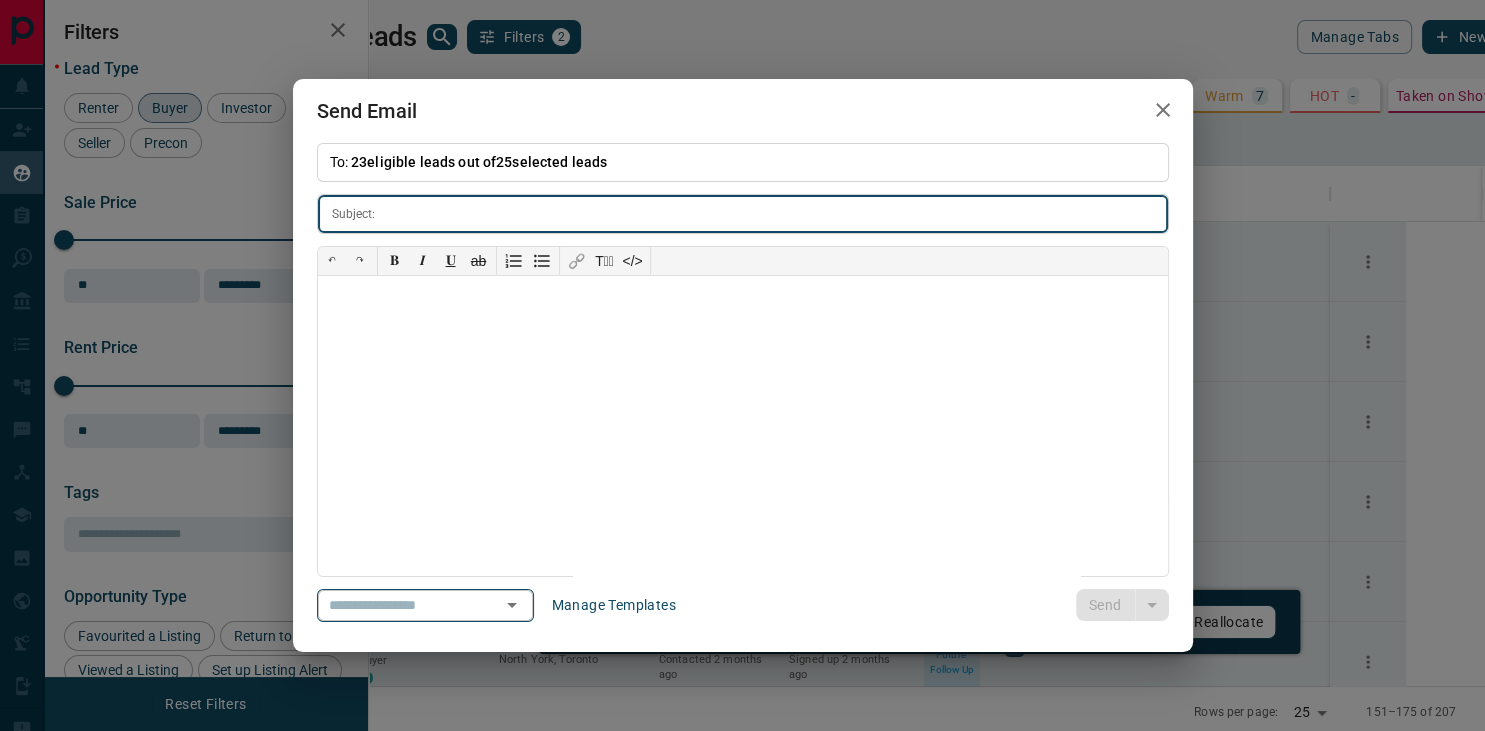 click at bounding box center (512, 605) 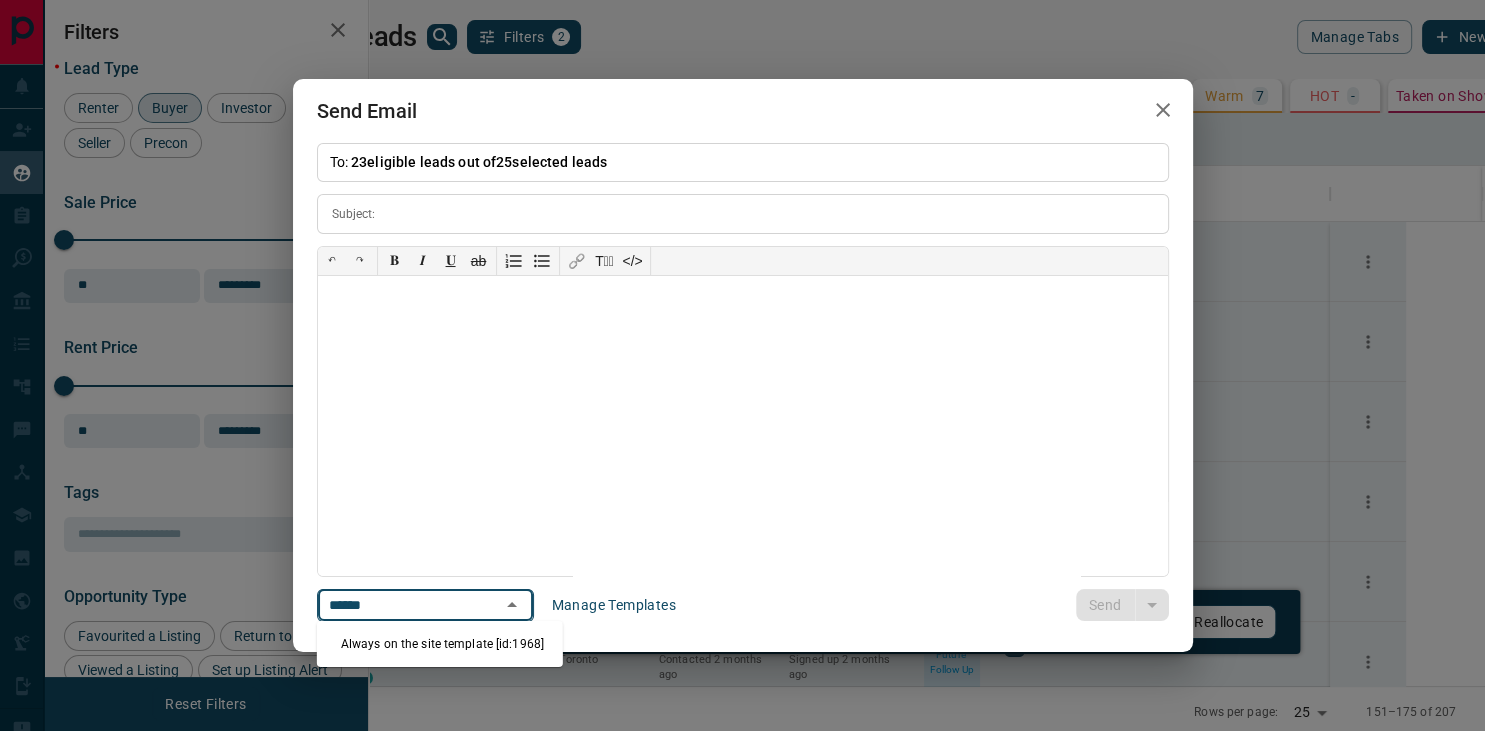 click on "Always on the site template [id:1968]" at bounding box center [440, 644] 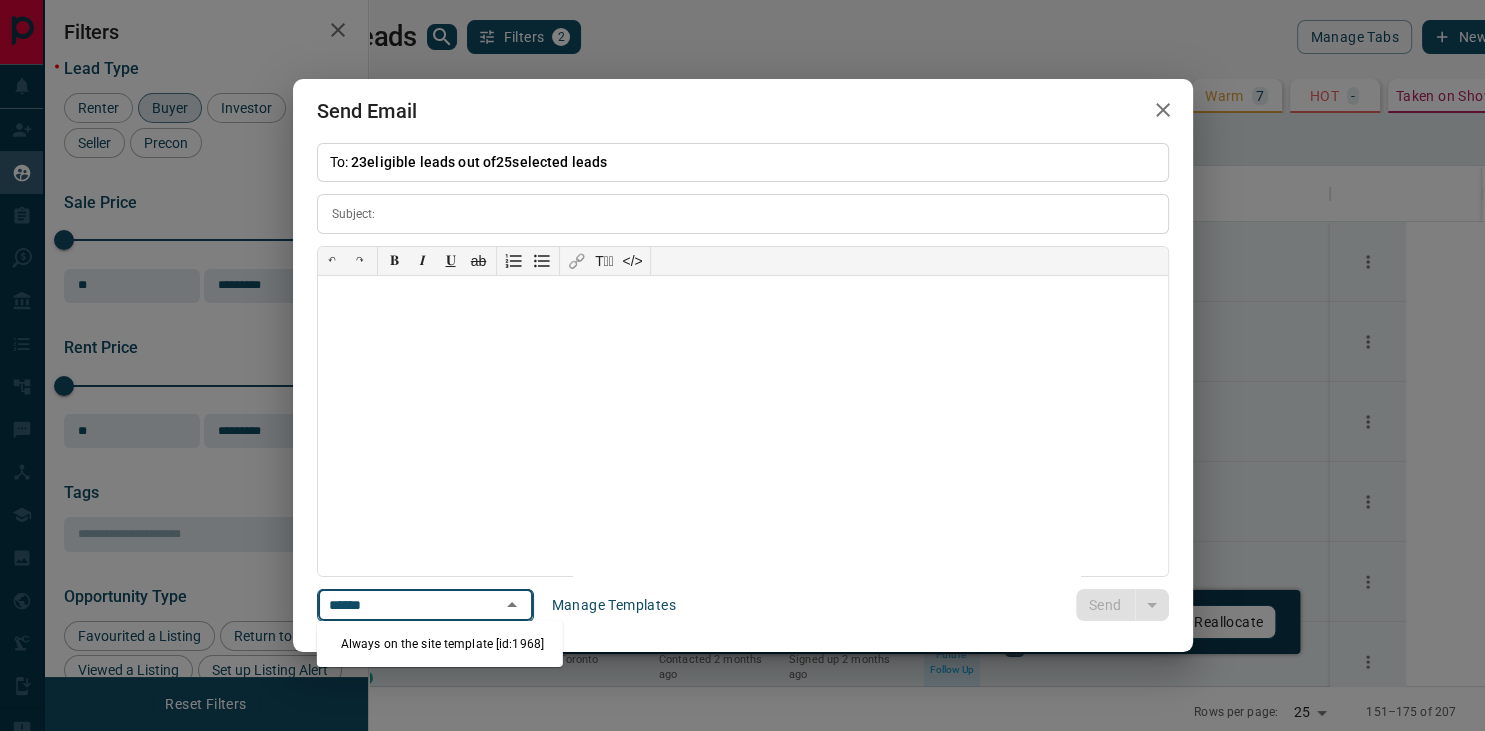 type on "******" 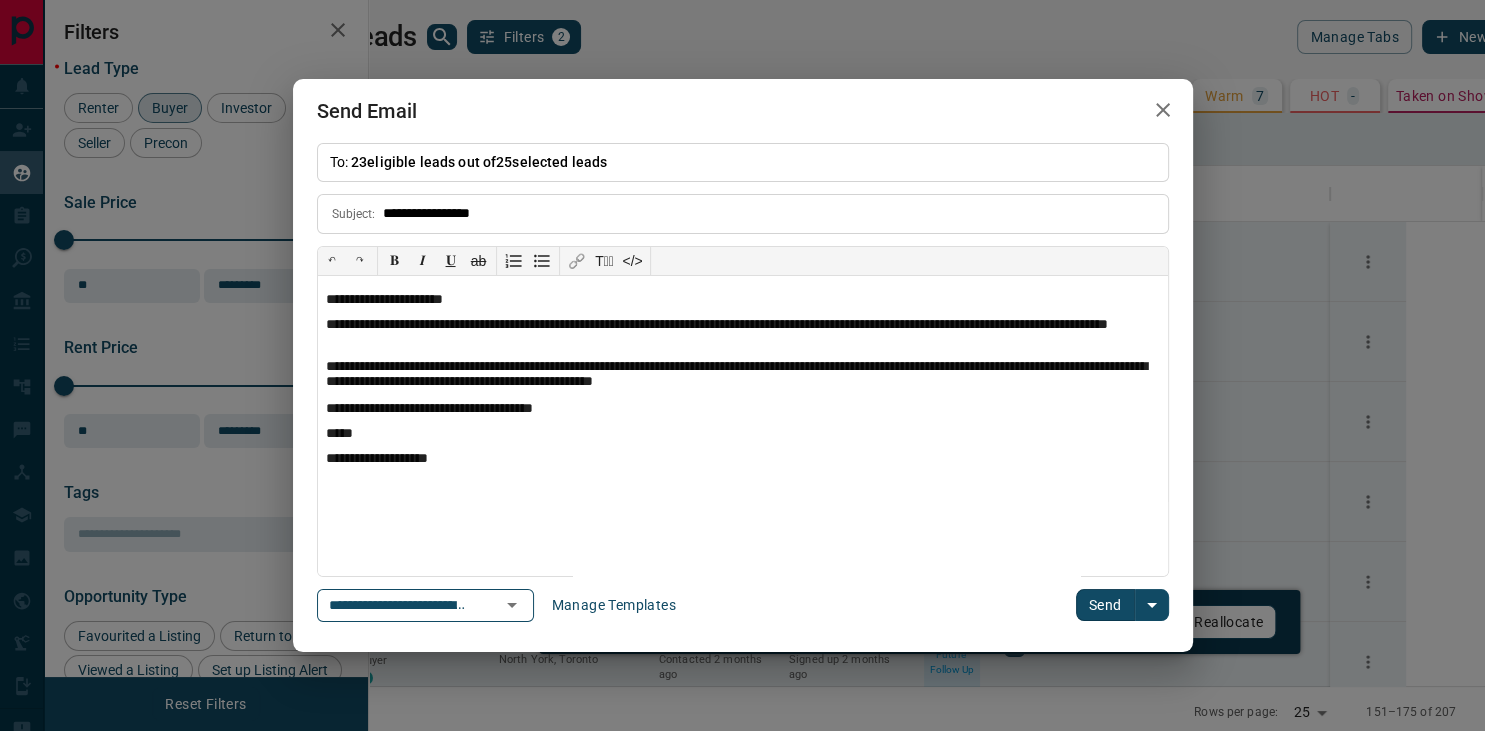 click on "Send" at bounding box center [1105, 605] 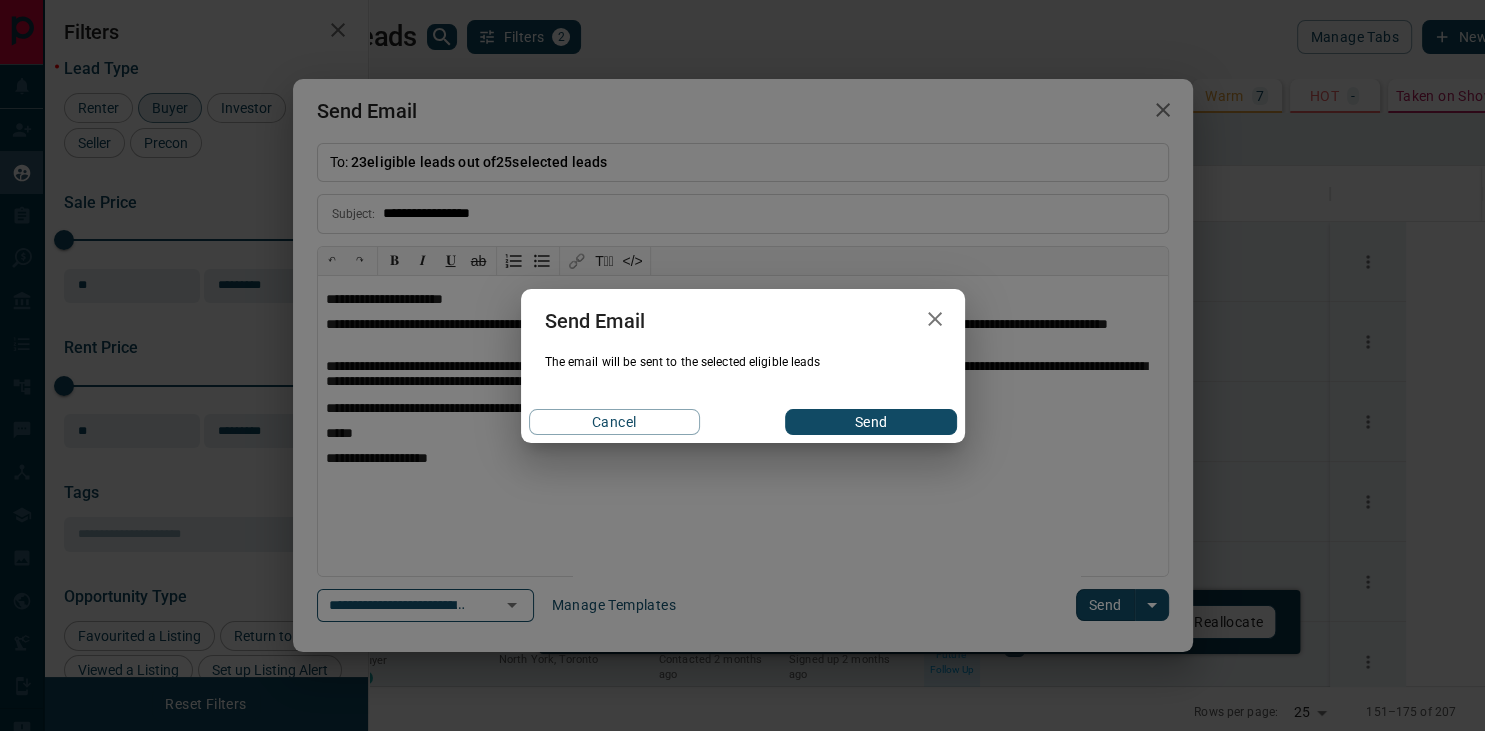 click on "Send" at bounding box center [870, 422] 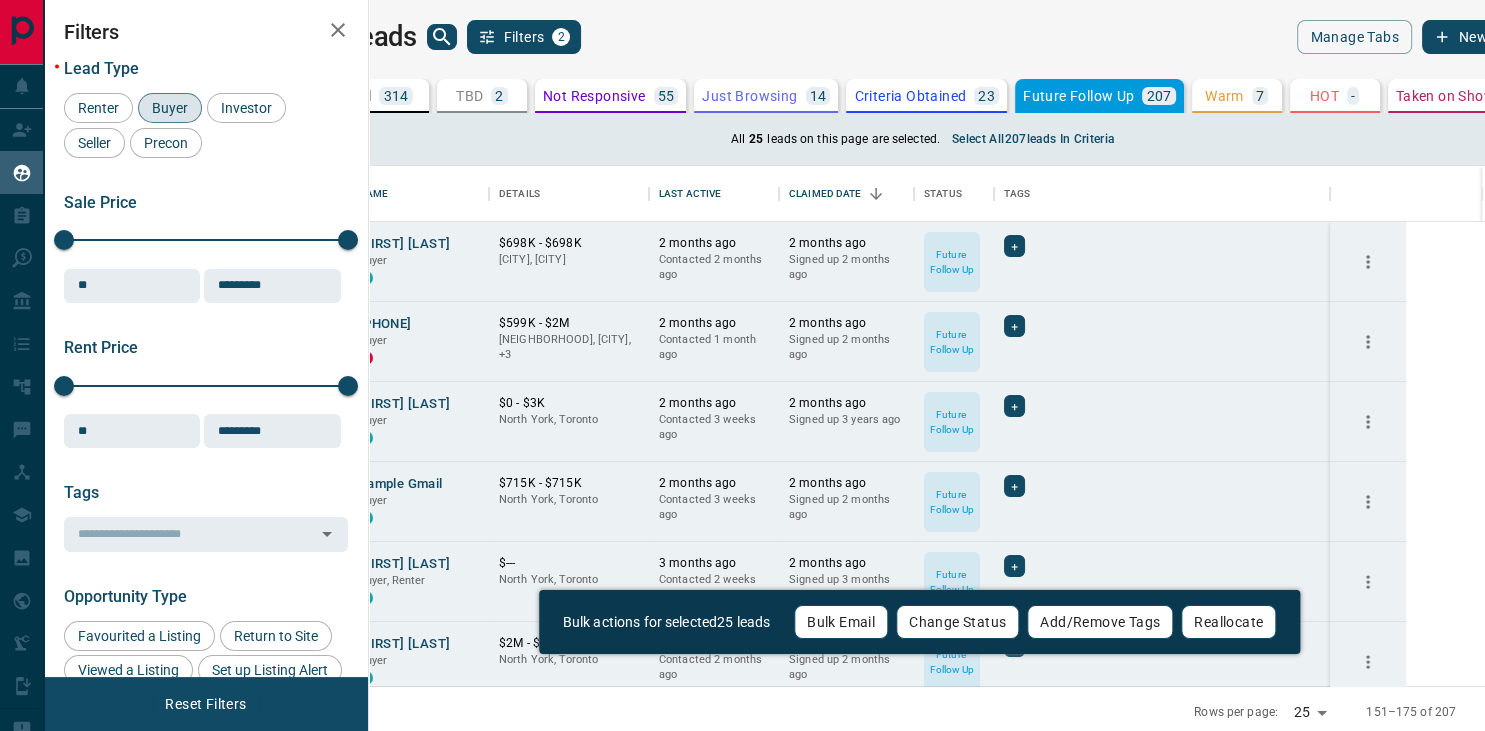 click on "Email sent" at bounding box center [1311, 681] 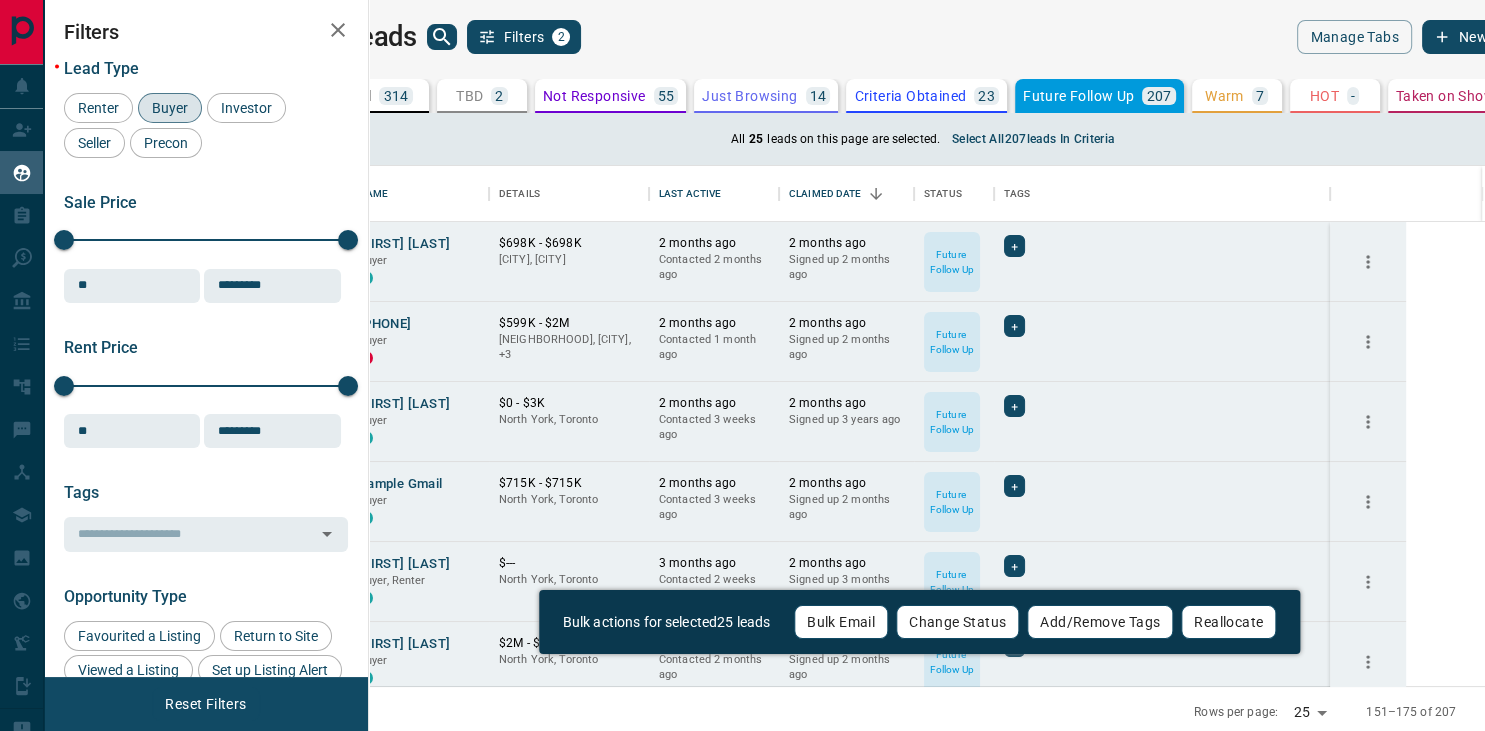 click 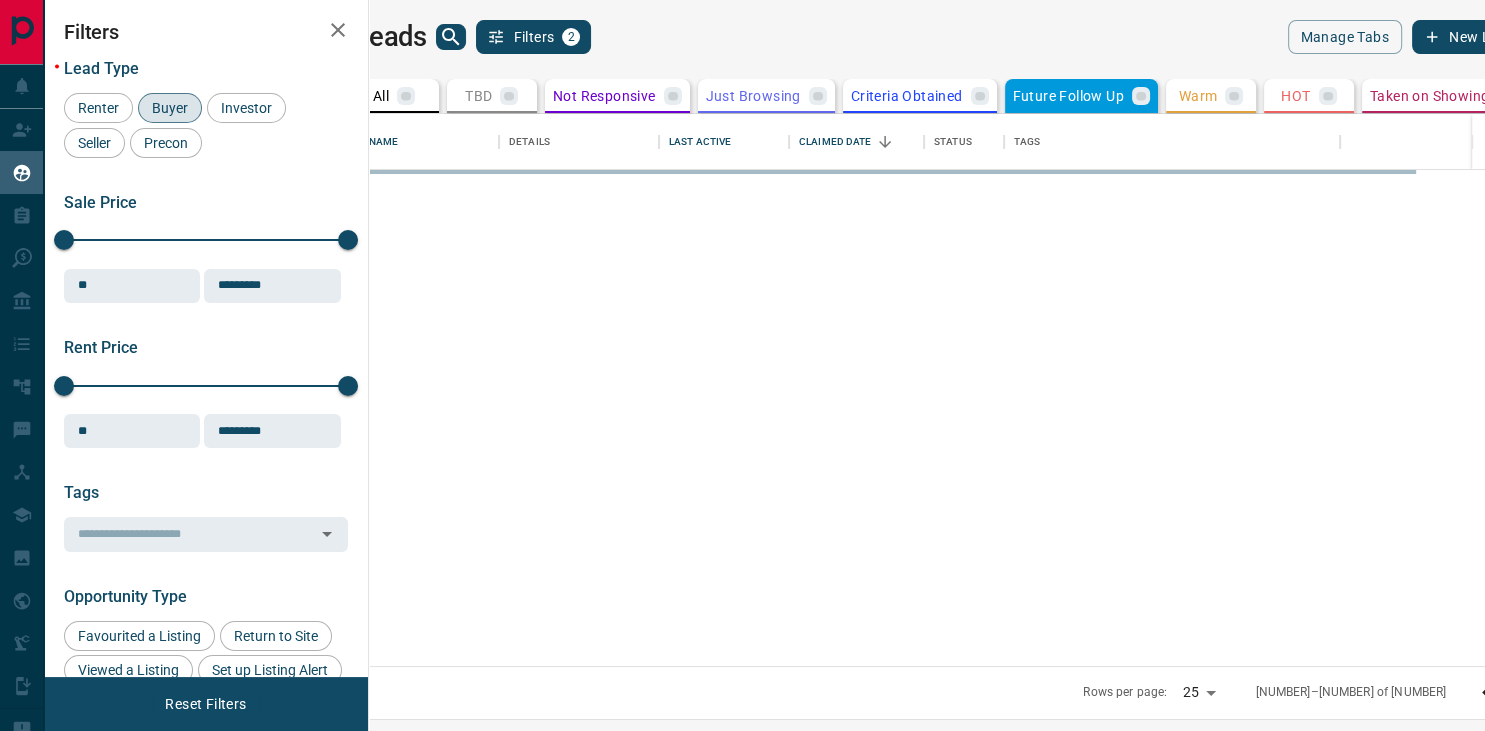 scroll, scrollTop: 1, scrollLeft: 0, axis: vertical 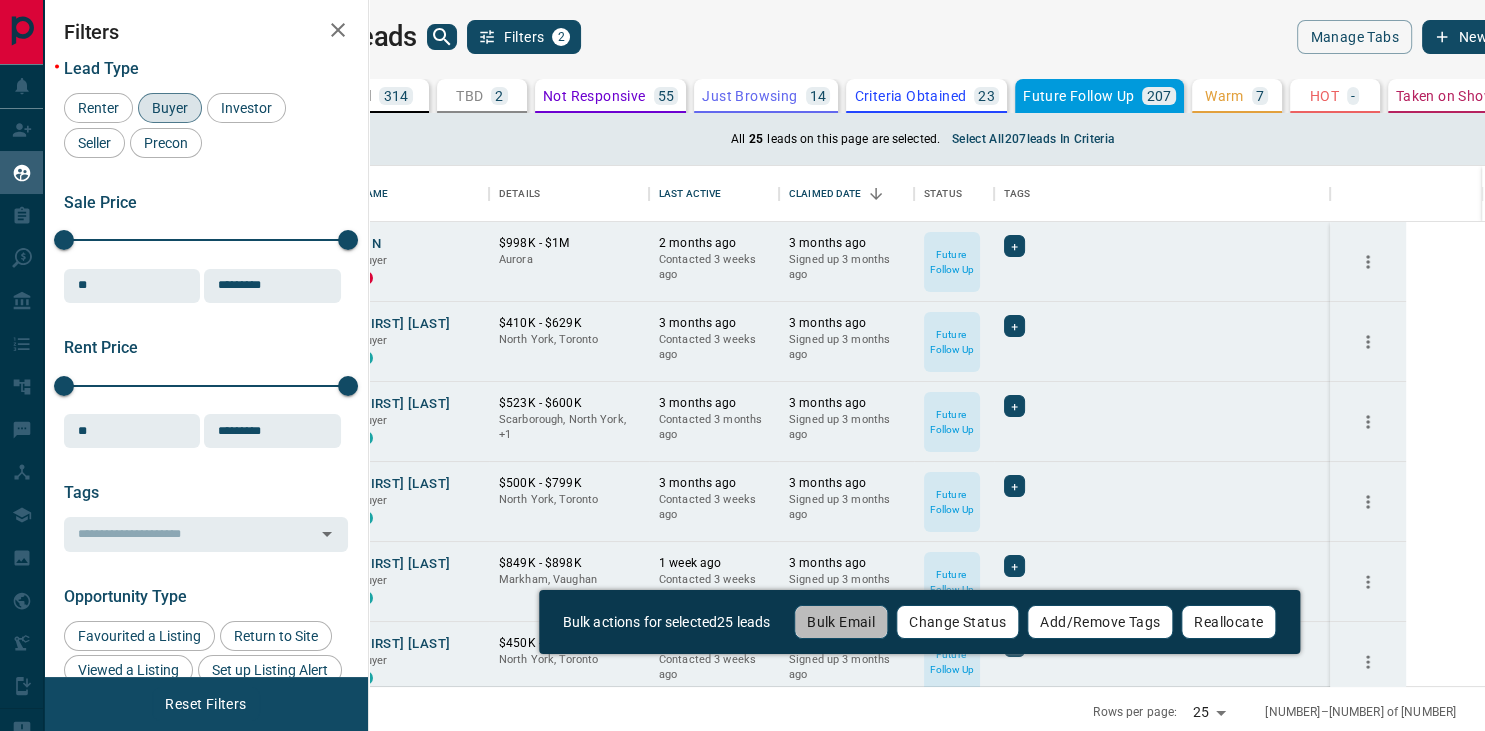 click on "Bulk Email" at bounding box center (841, 622) 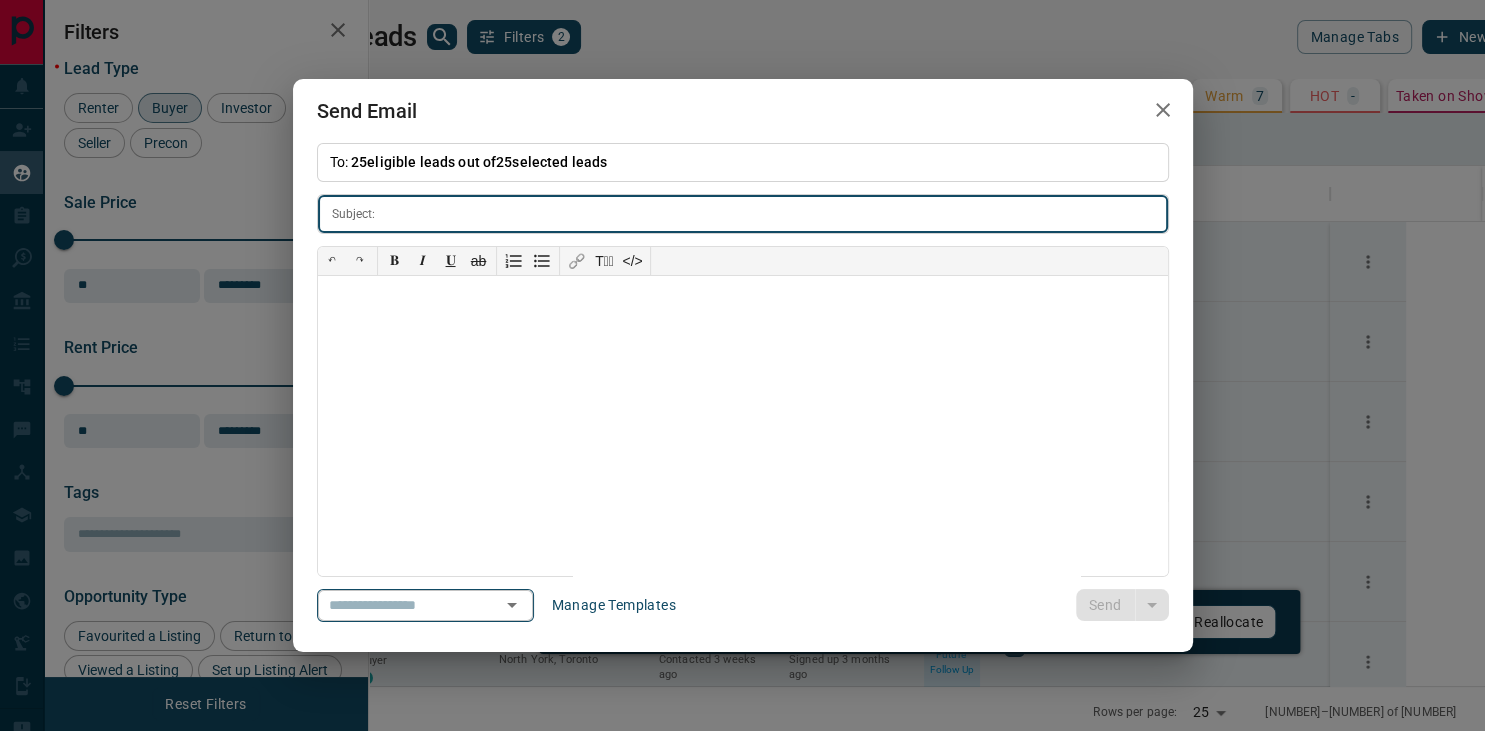 click 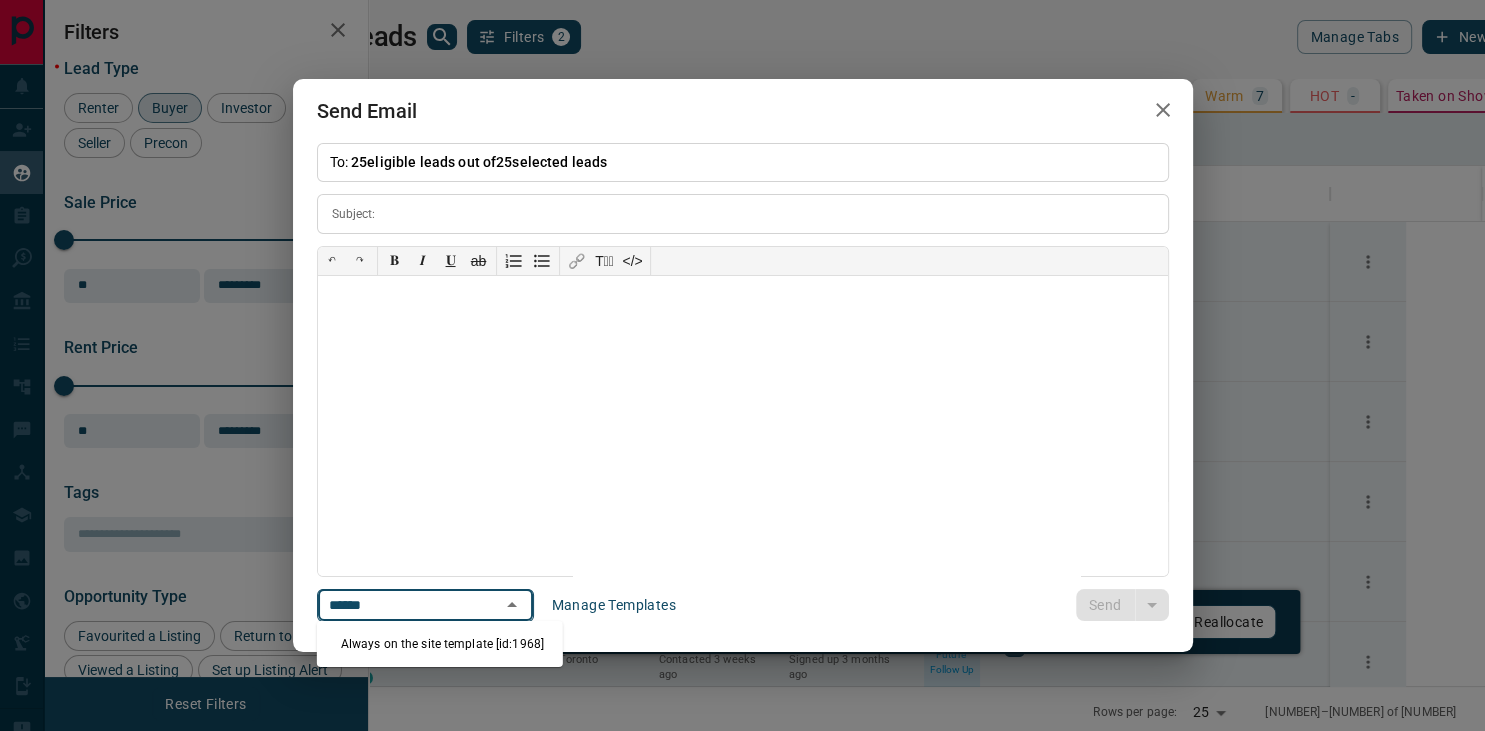 click on "Always on the site template [id:1968]" at bounding box center (440, 644) 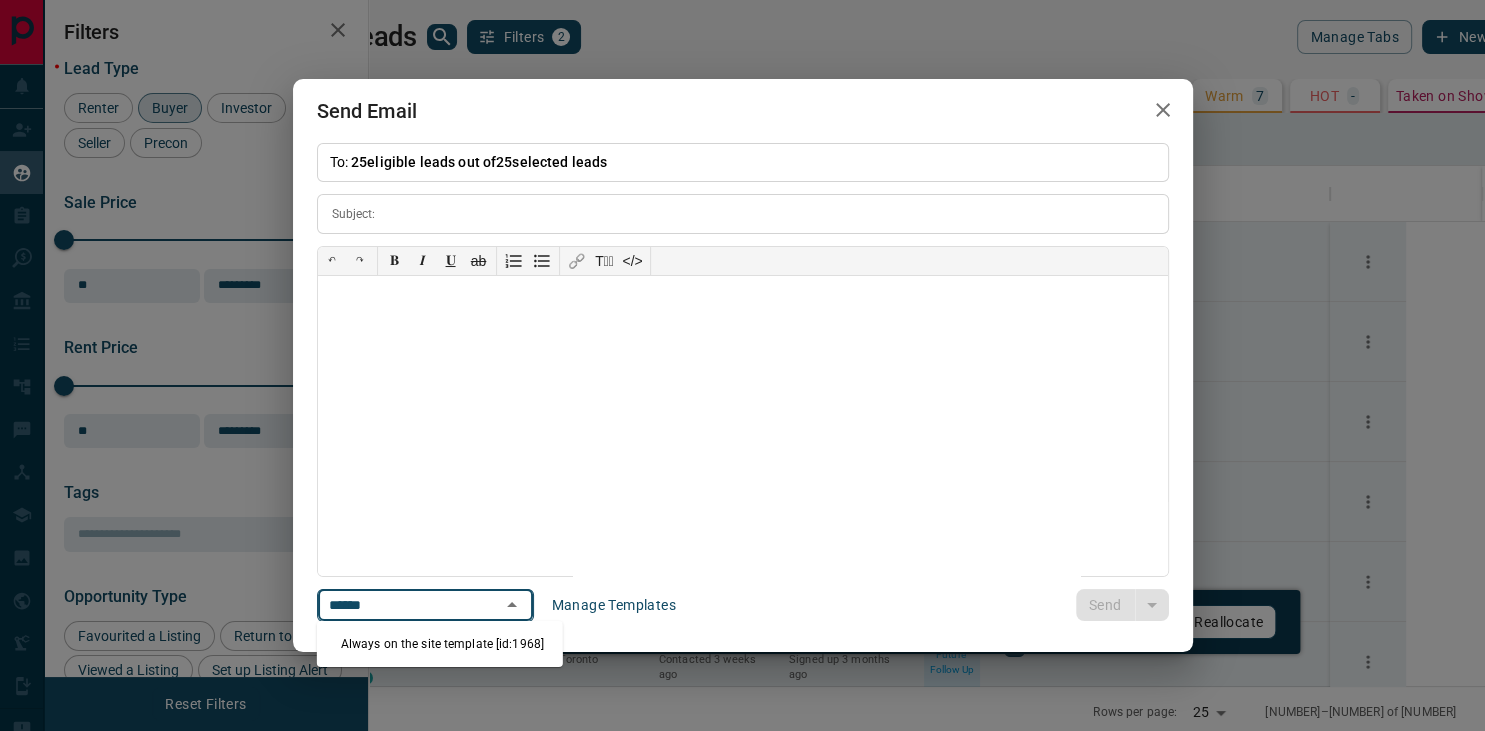 type on "******" 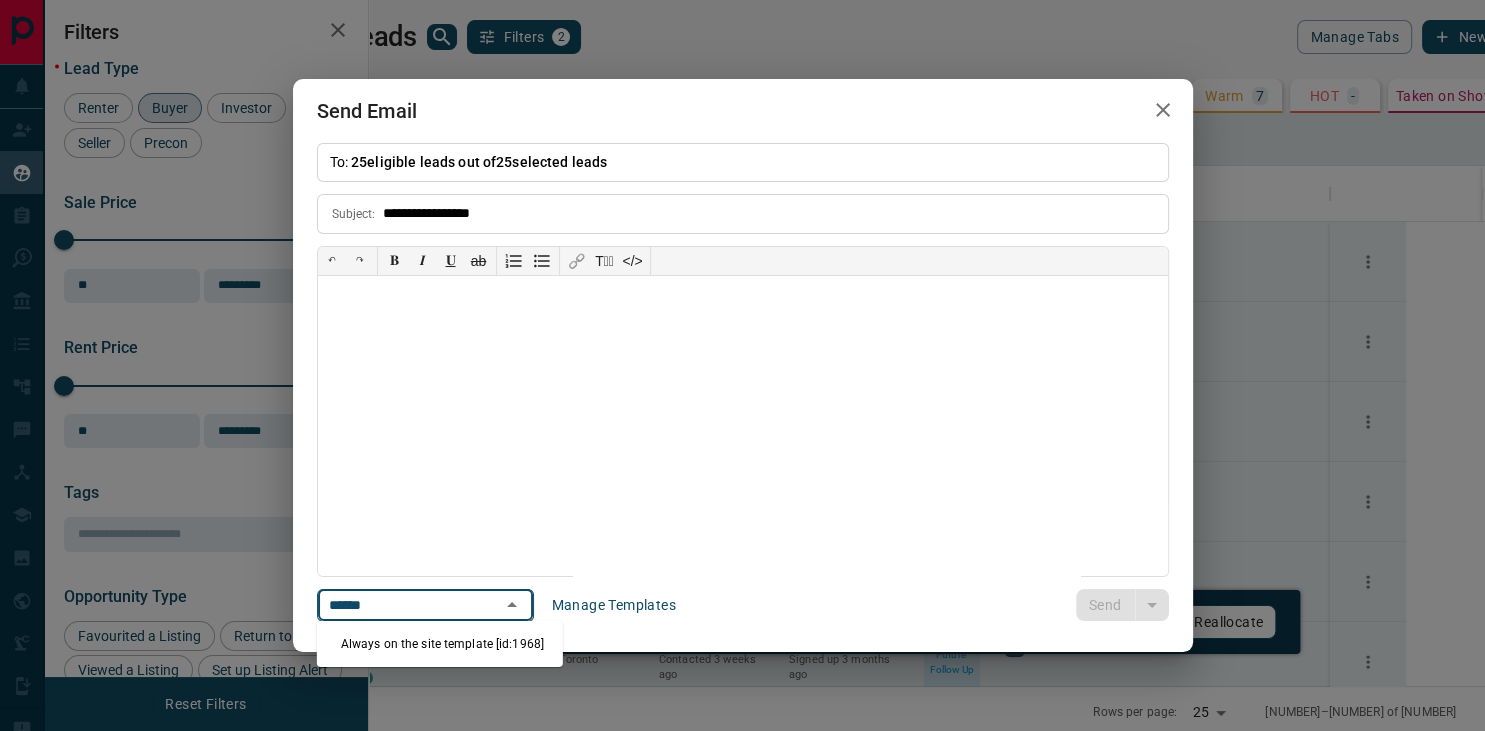 type on "**********" 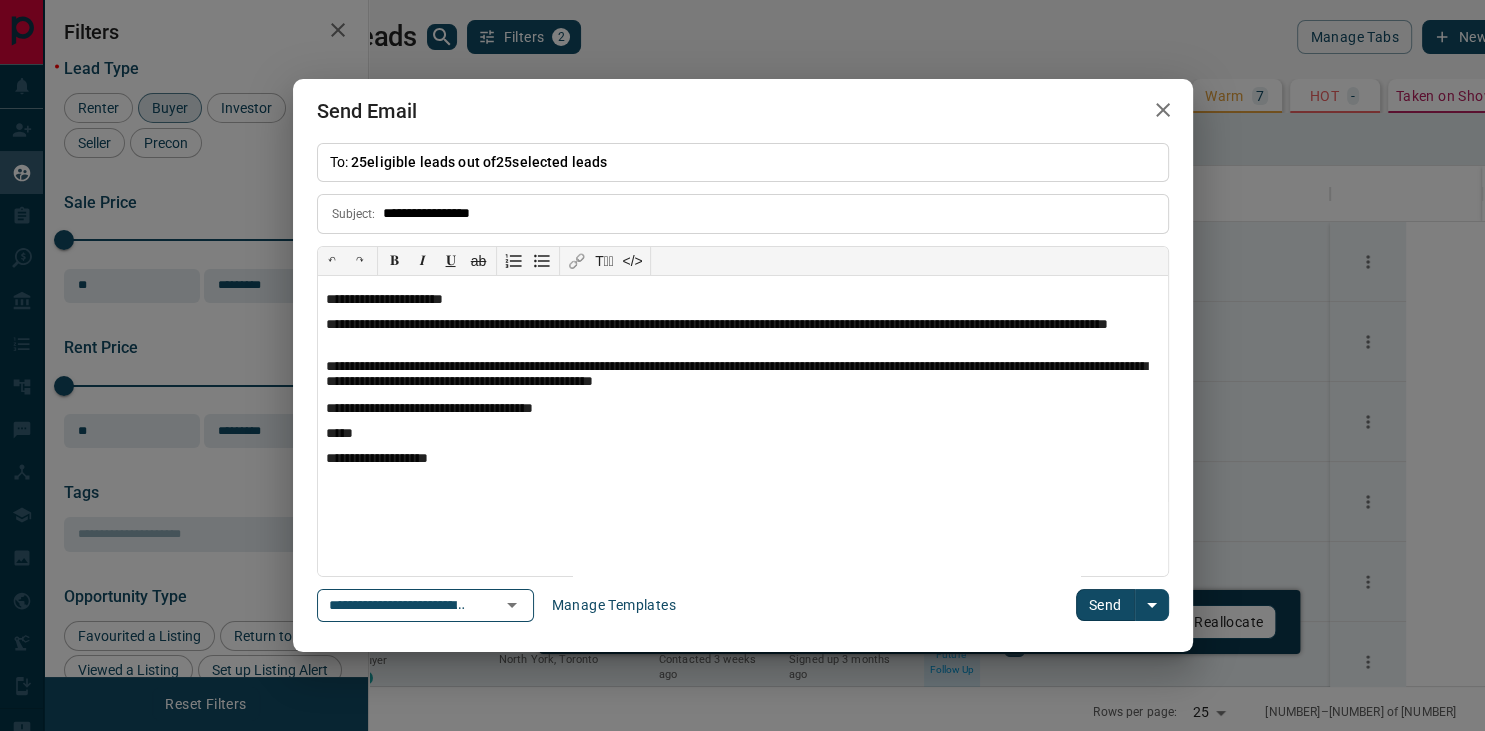 click on "Send" at bounding box center (1105, 605) 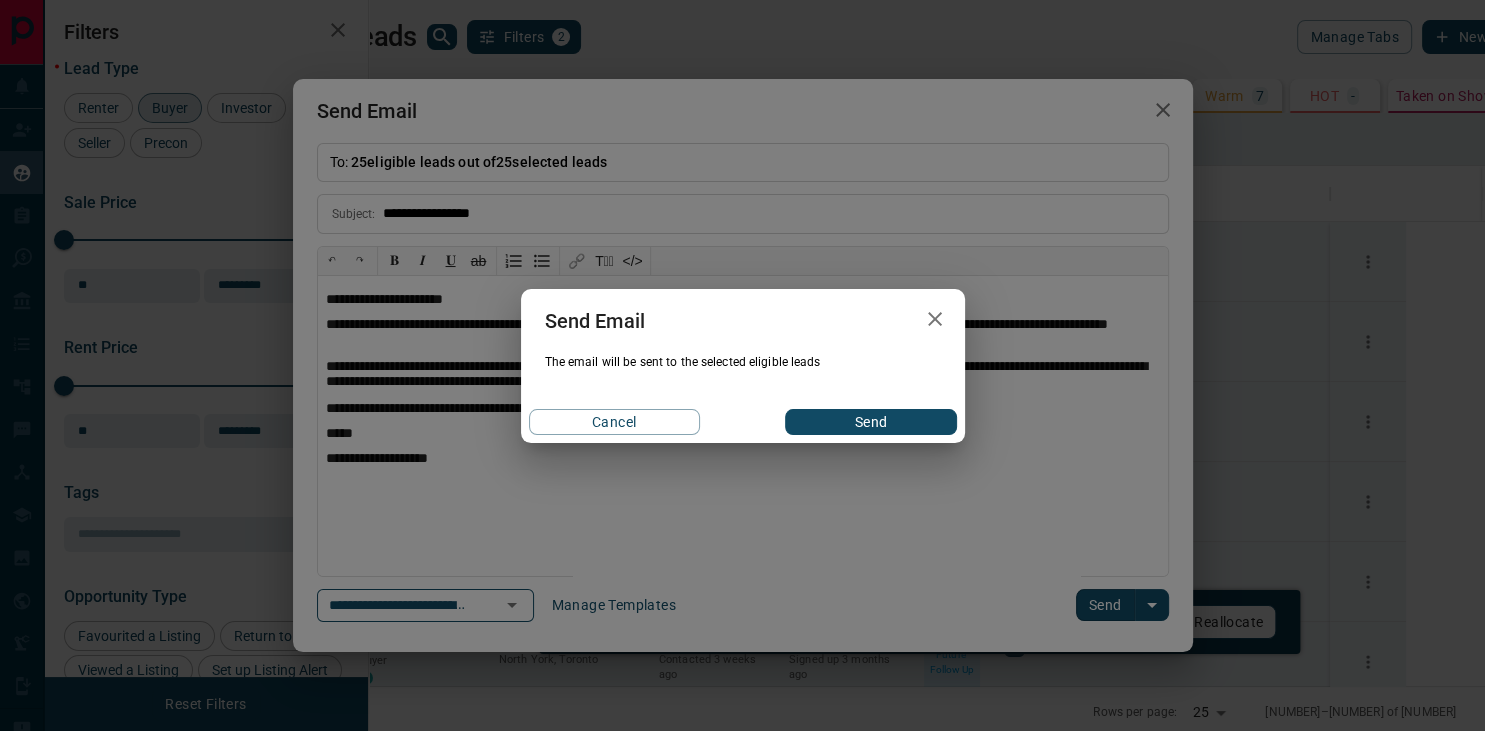 click on "Send" at bounding box center (870, 422) 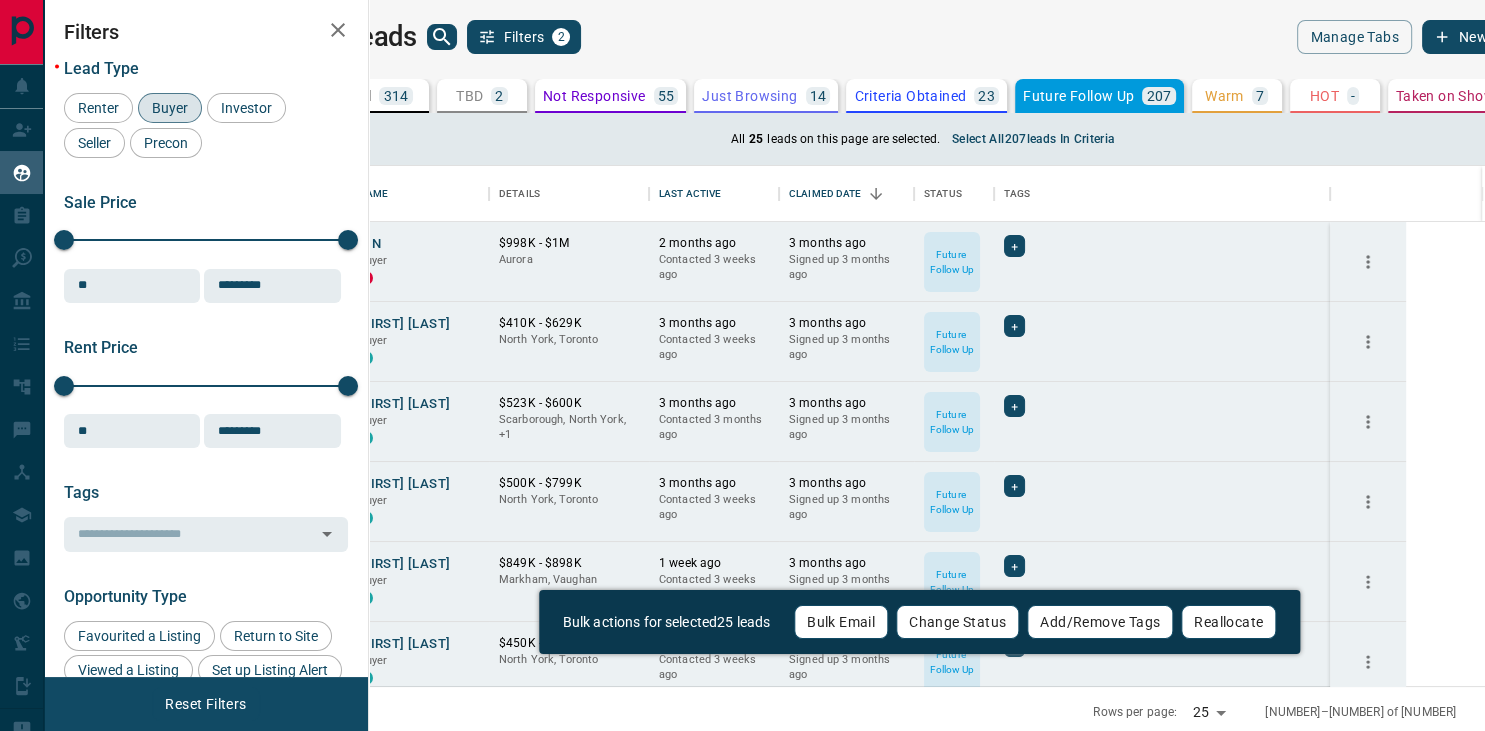 click on "Email sent" at bounding box center [1311, 713] 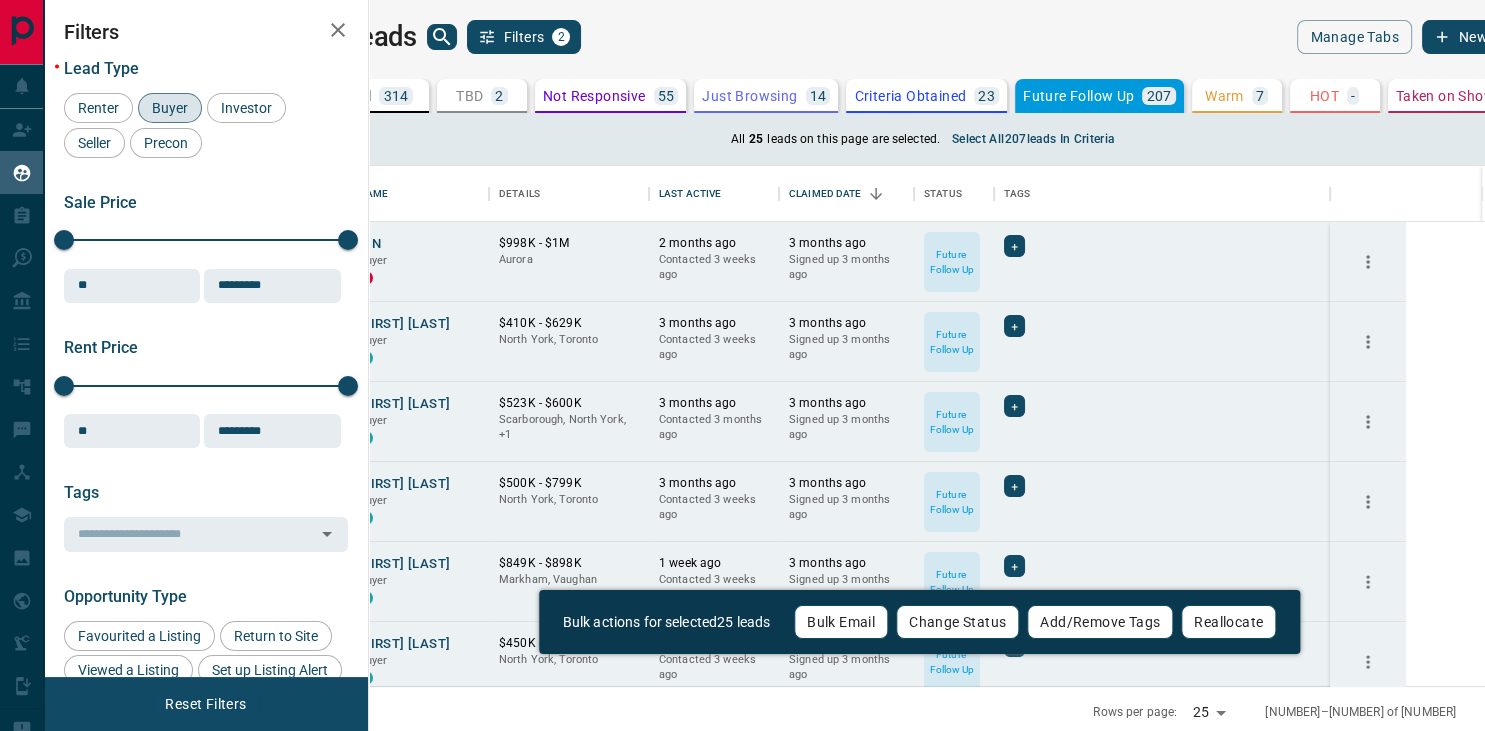 click 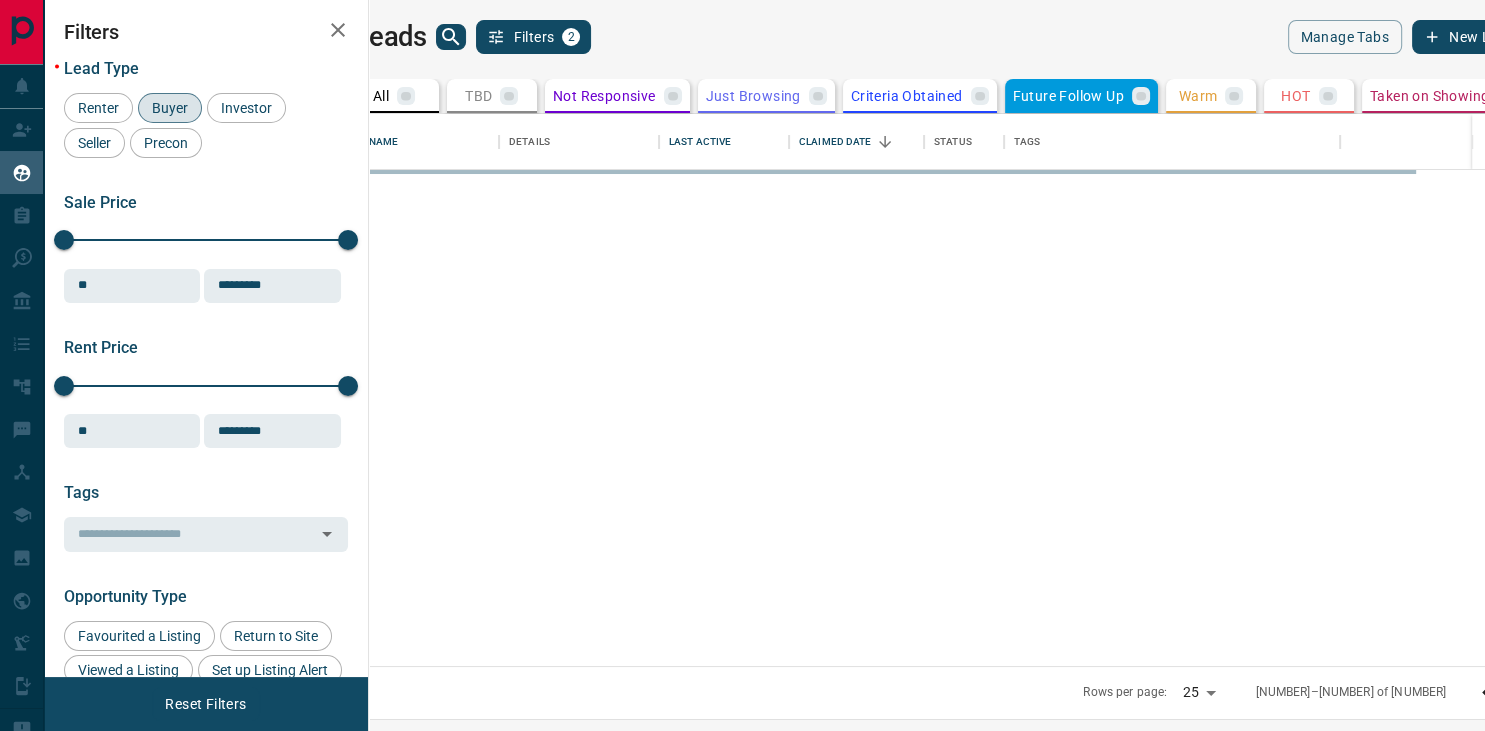 scroll, scrollTop: 1, scrollLeft: 0, axis: vertical 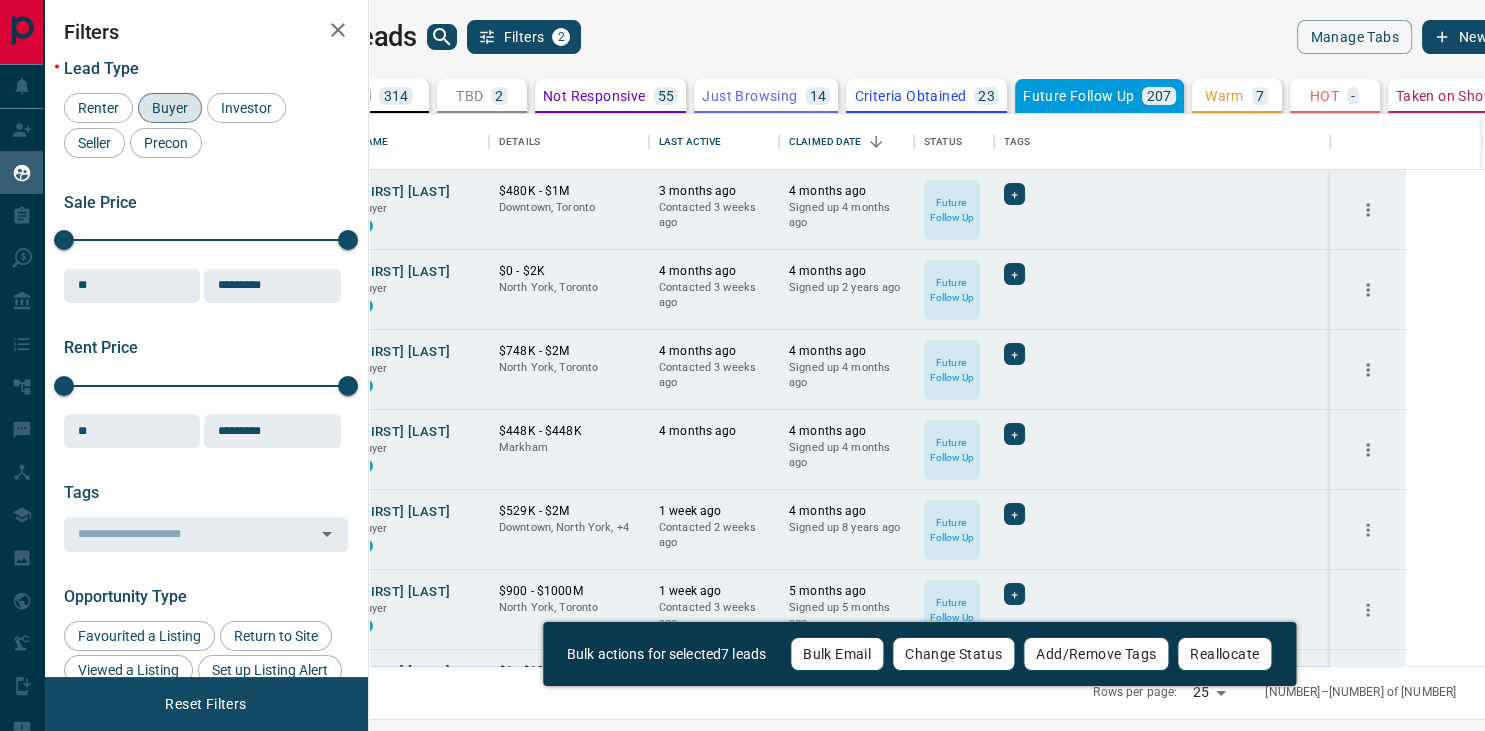 click on "Bulk Email" at bounding box center [837, 654] 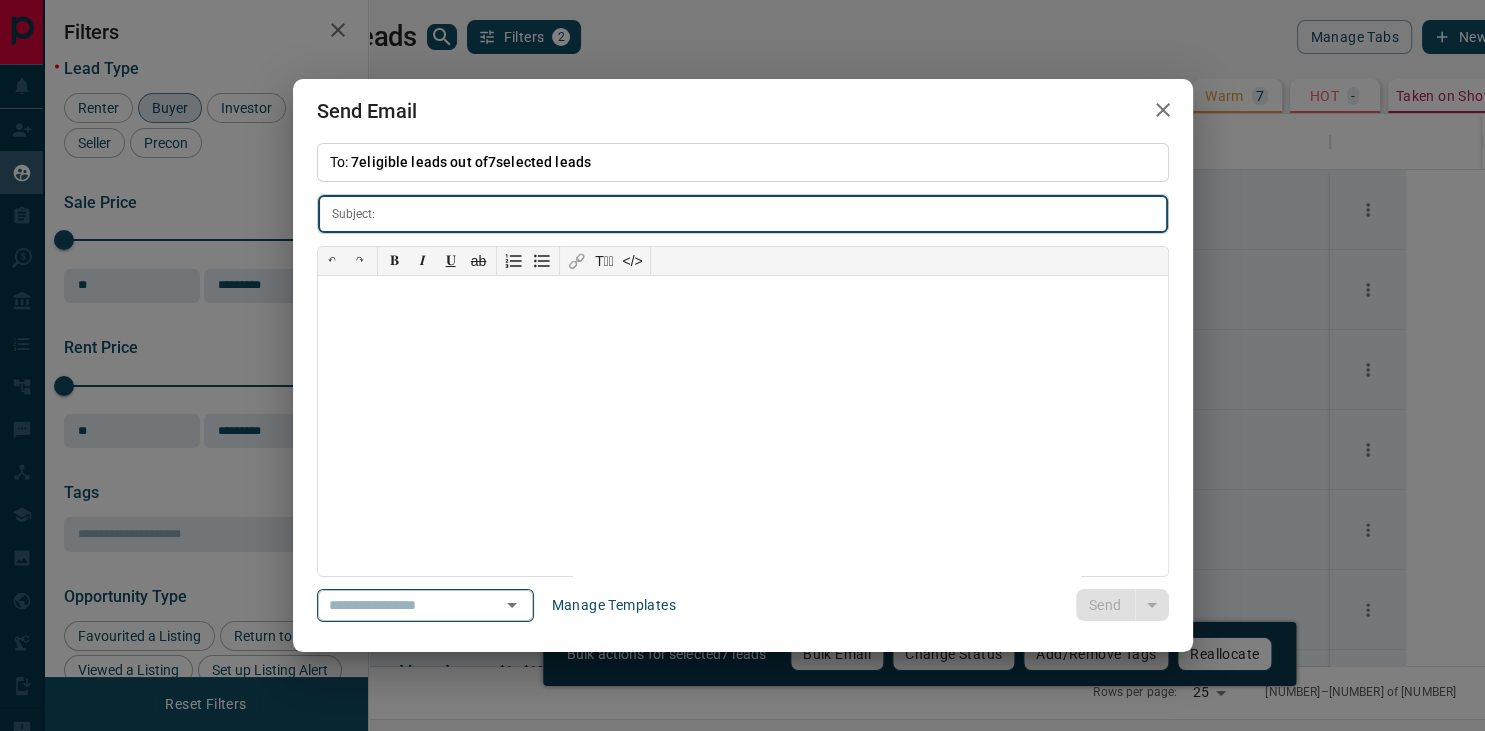 click 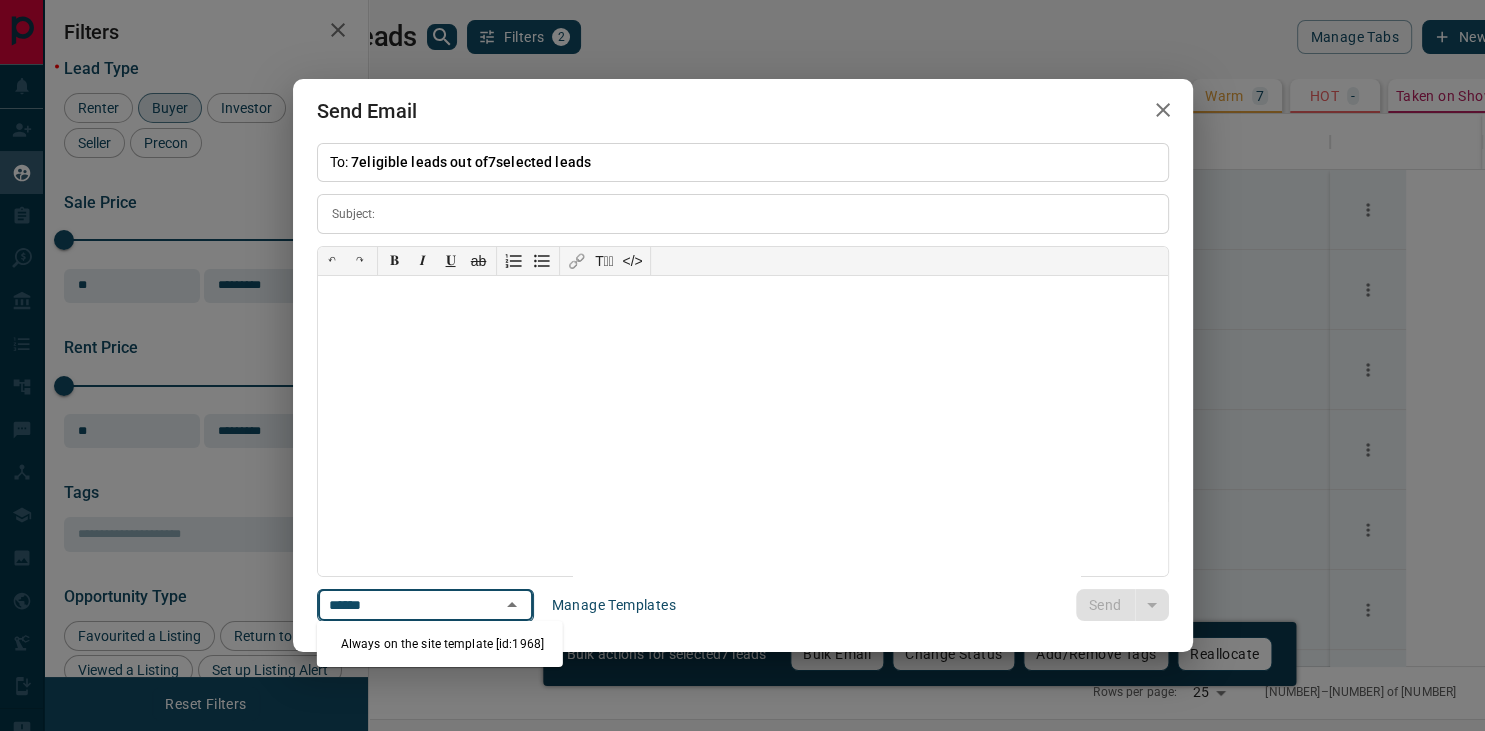 click on "Always on the site template [id:1968]" at bounding box center [440, 644] 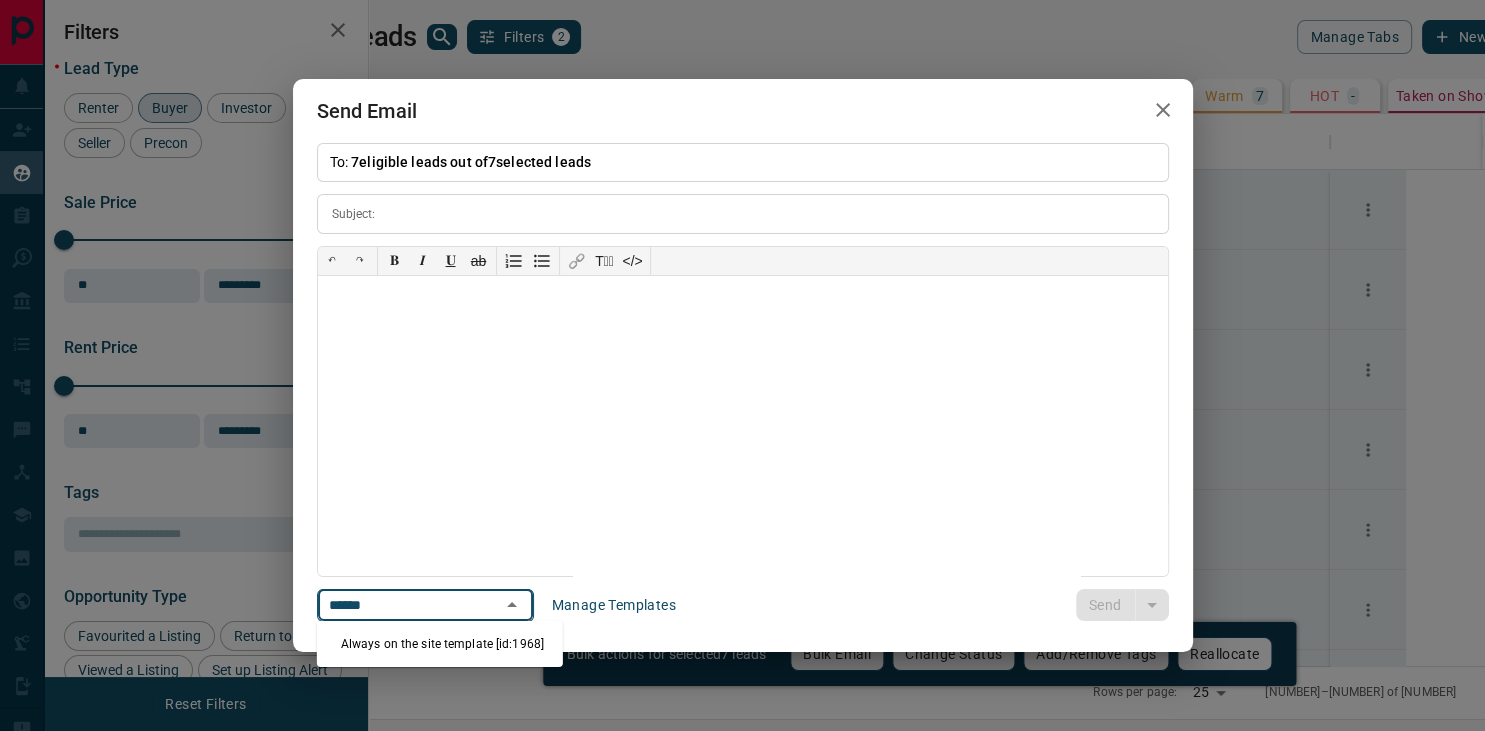 type on "******" 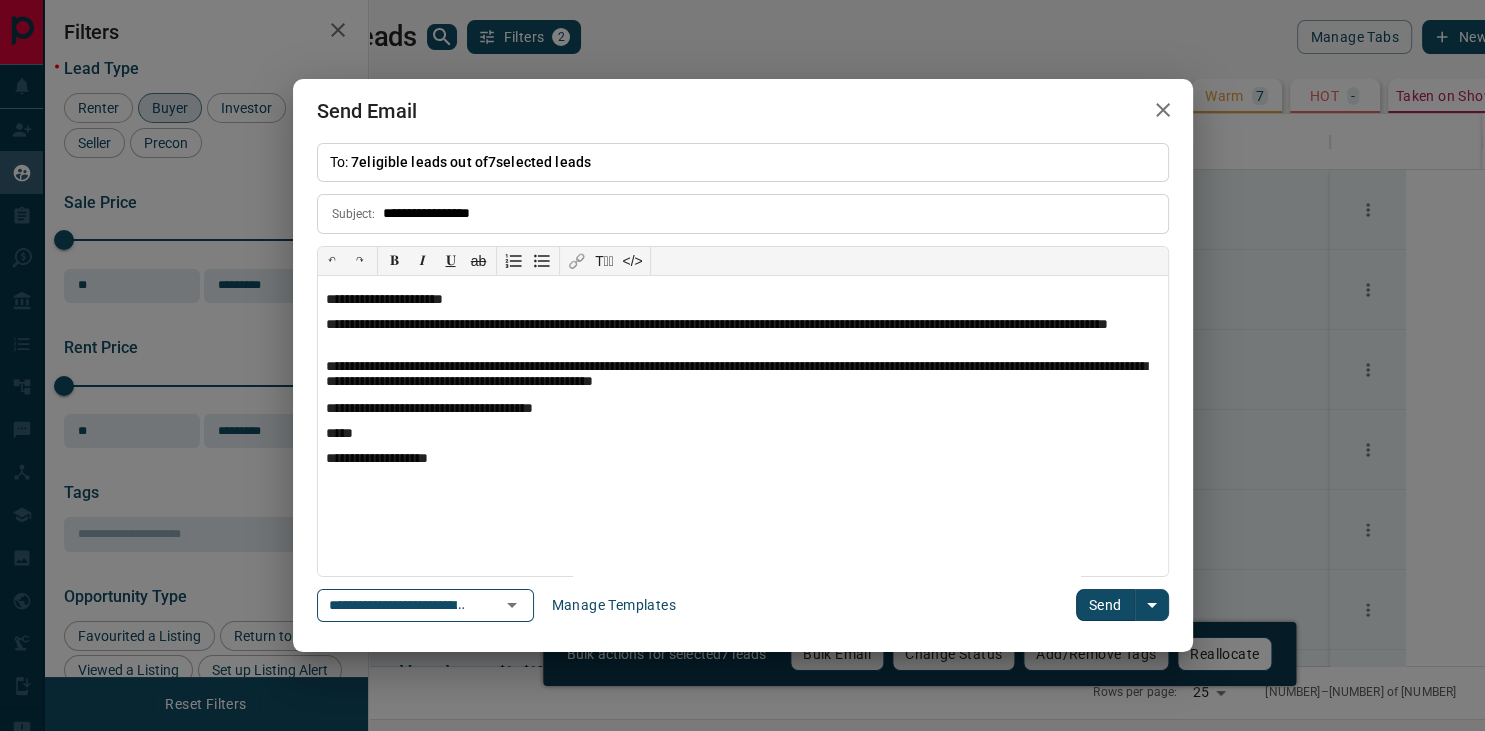 click on "Send" at bounding box center (1105, 605) 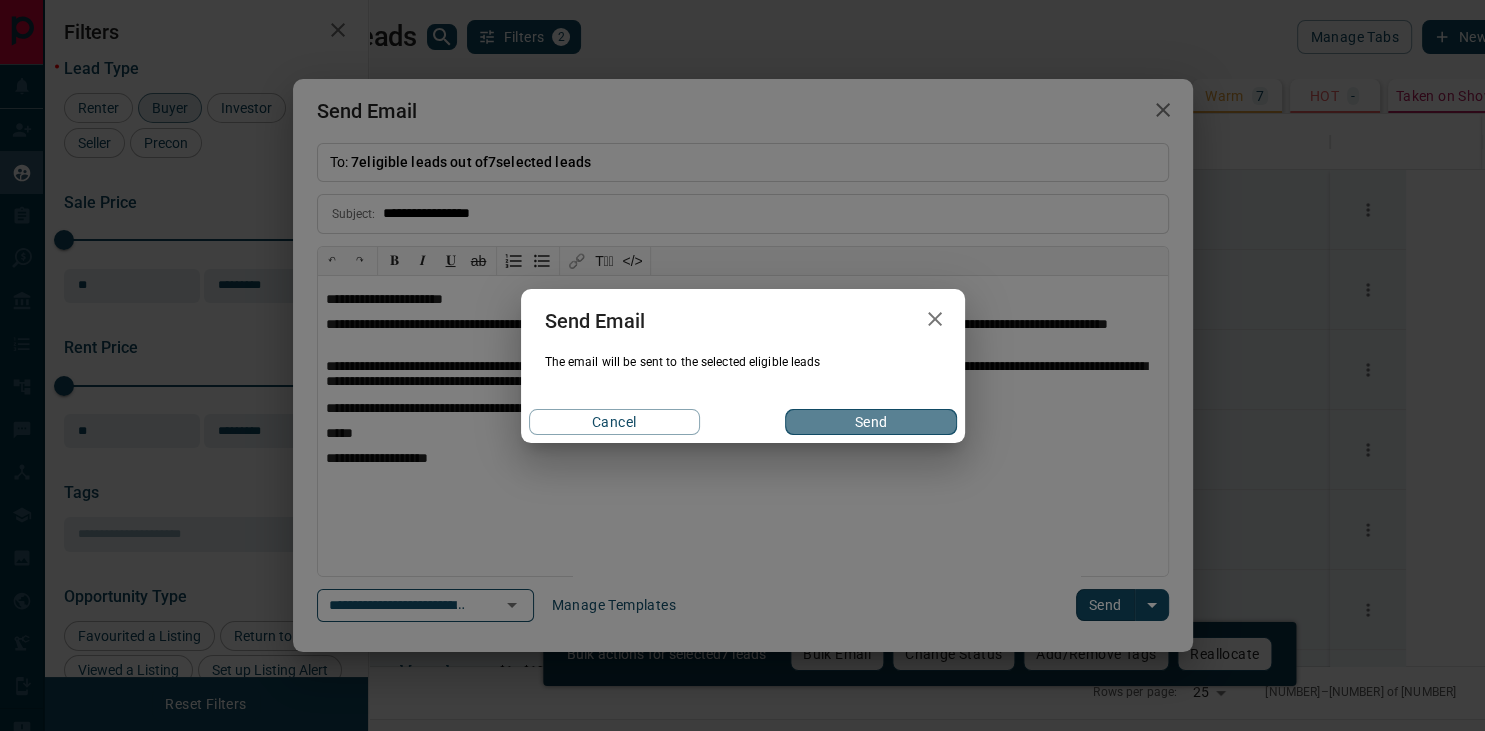 click on "Send" at bounding box center (870, 422) 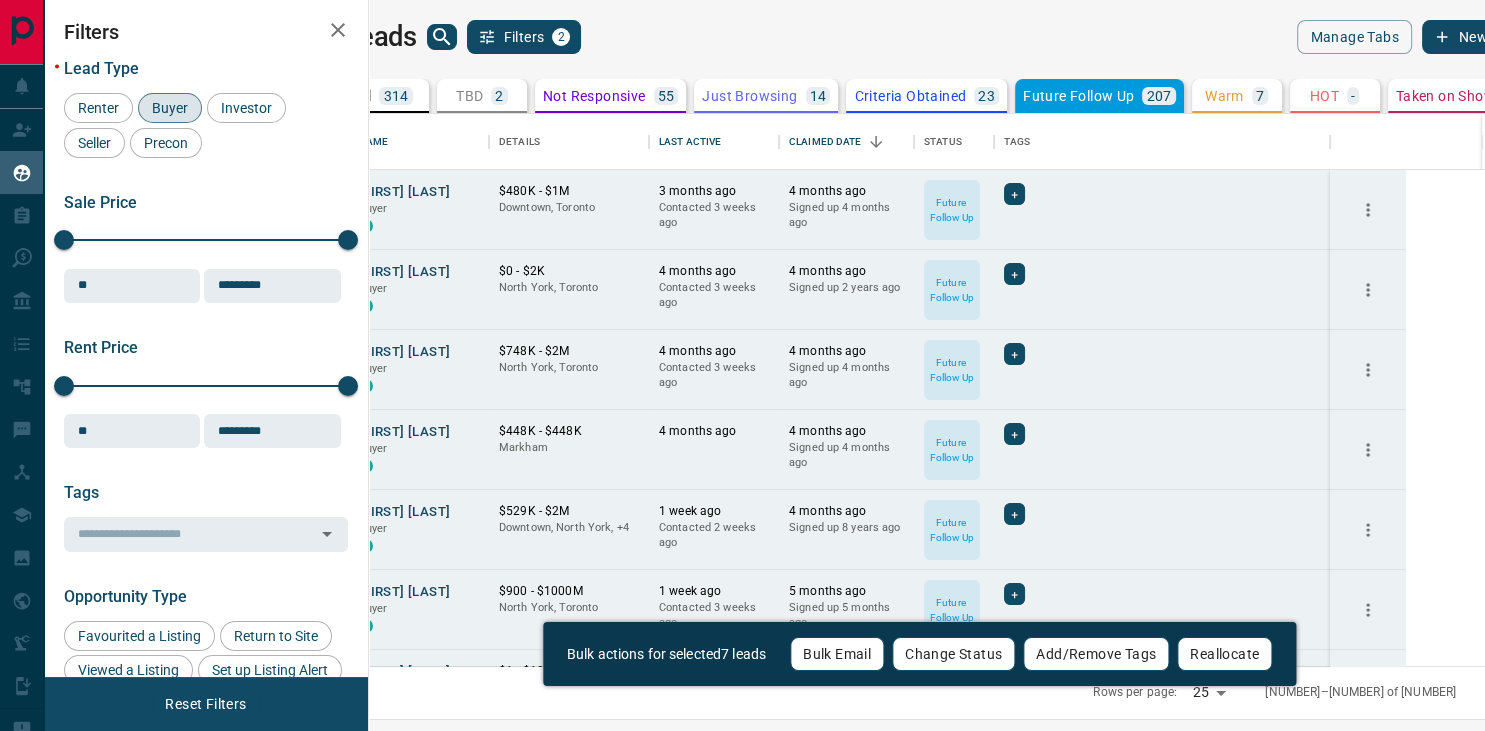 click on "Warm" at bounding box center (1224, 96) 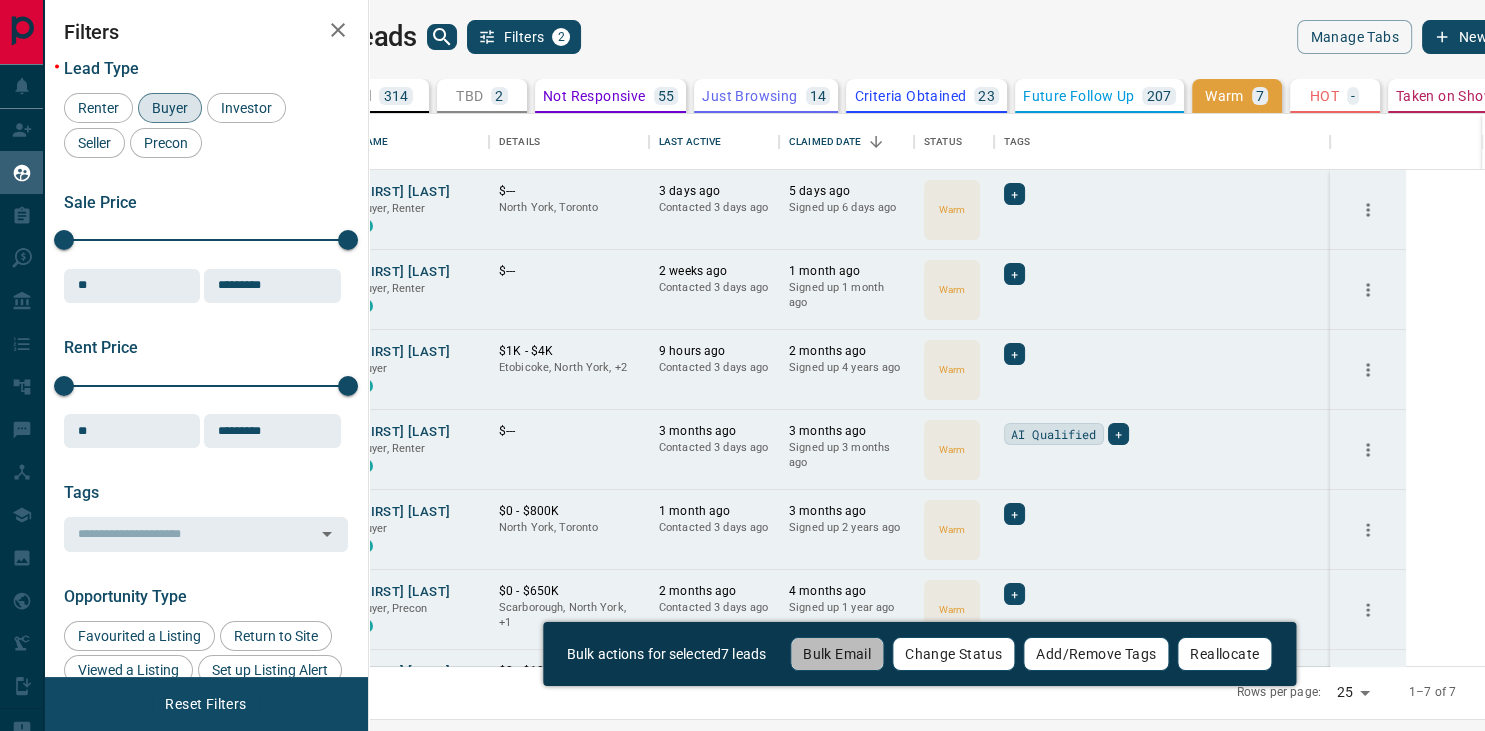 click on "Bulk Email" at bounding box center [837, 654] 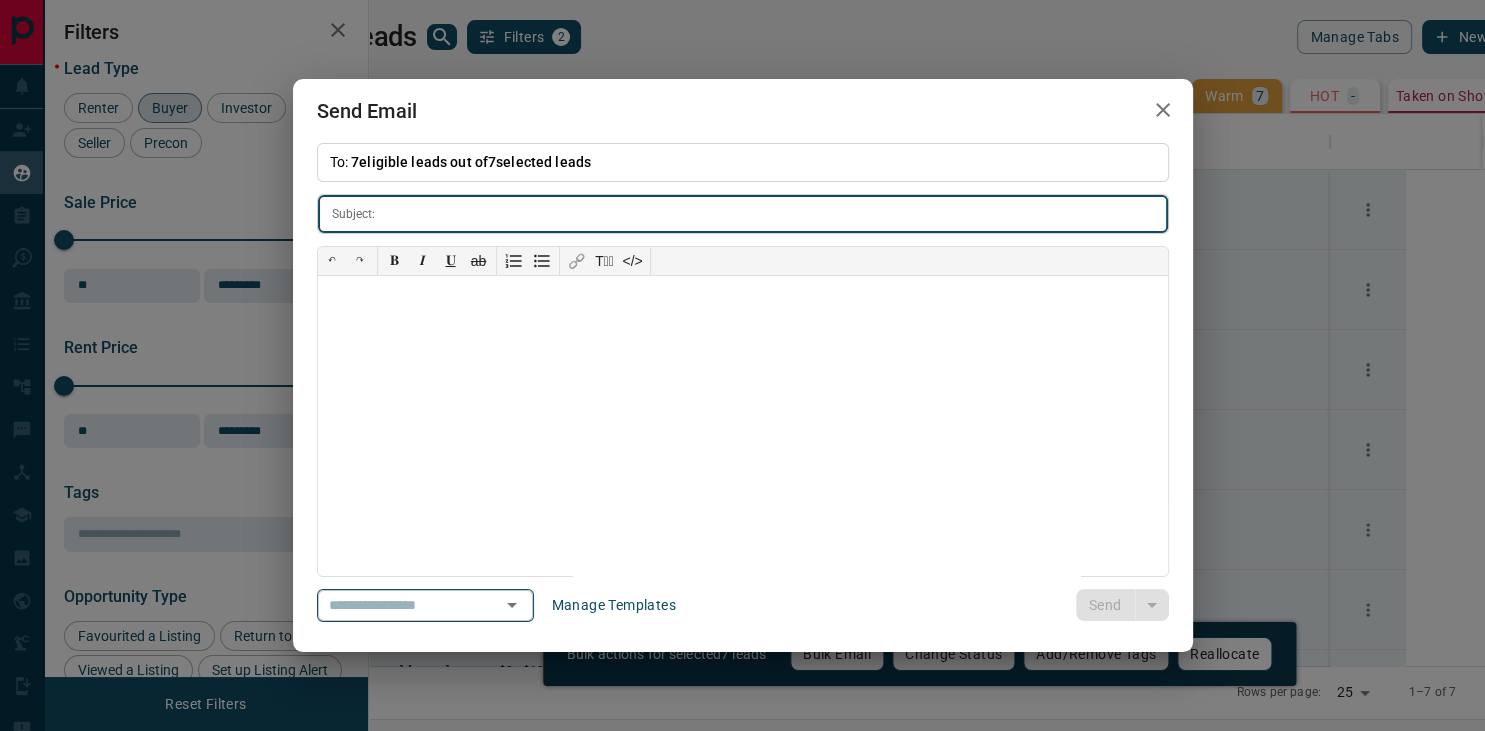 click 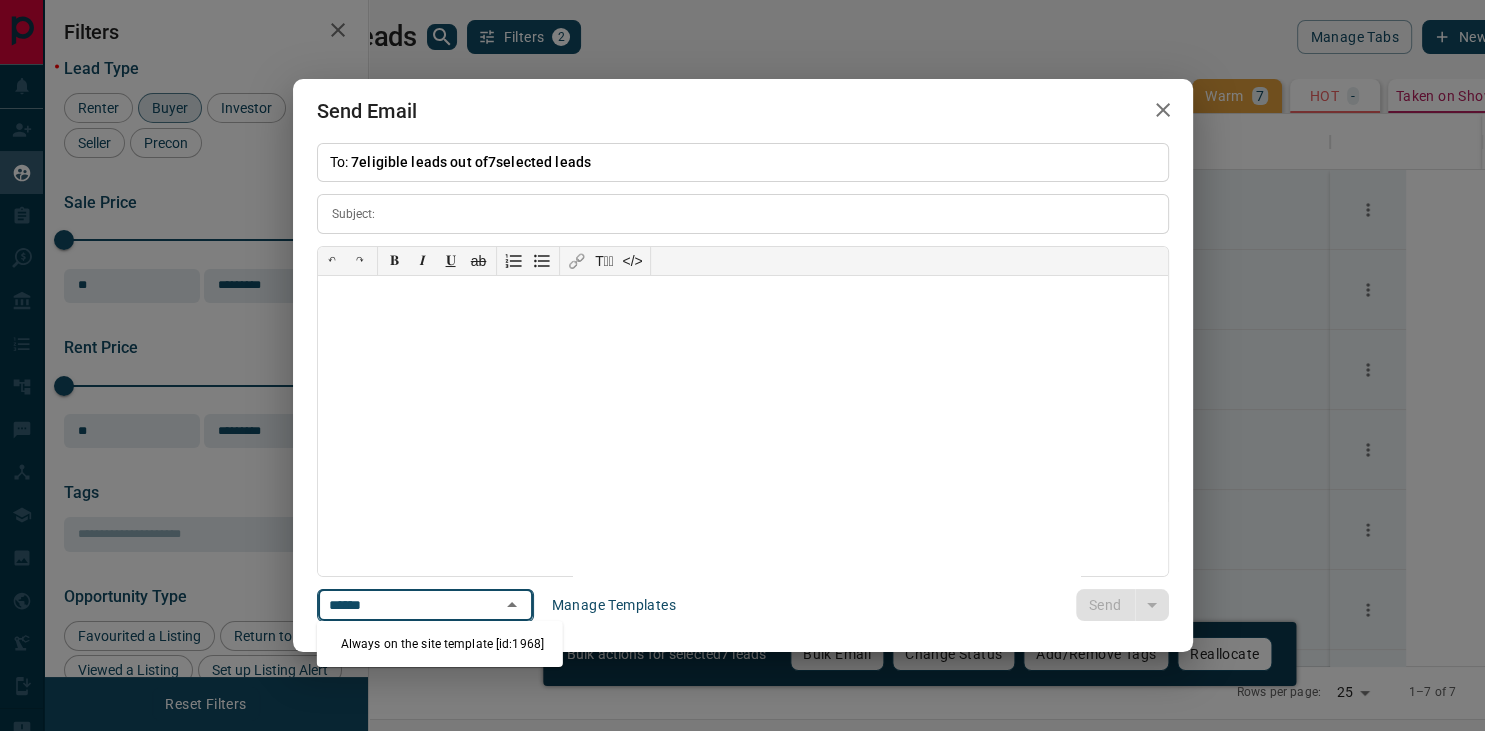 click on "Always on the site template [id:1968]" at bounding box center [440, 644] 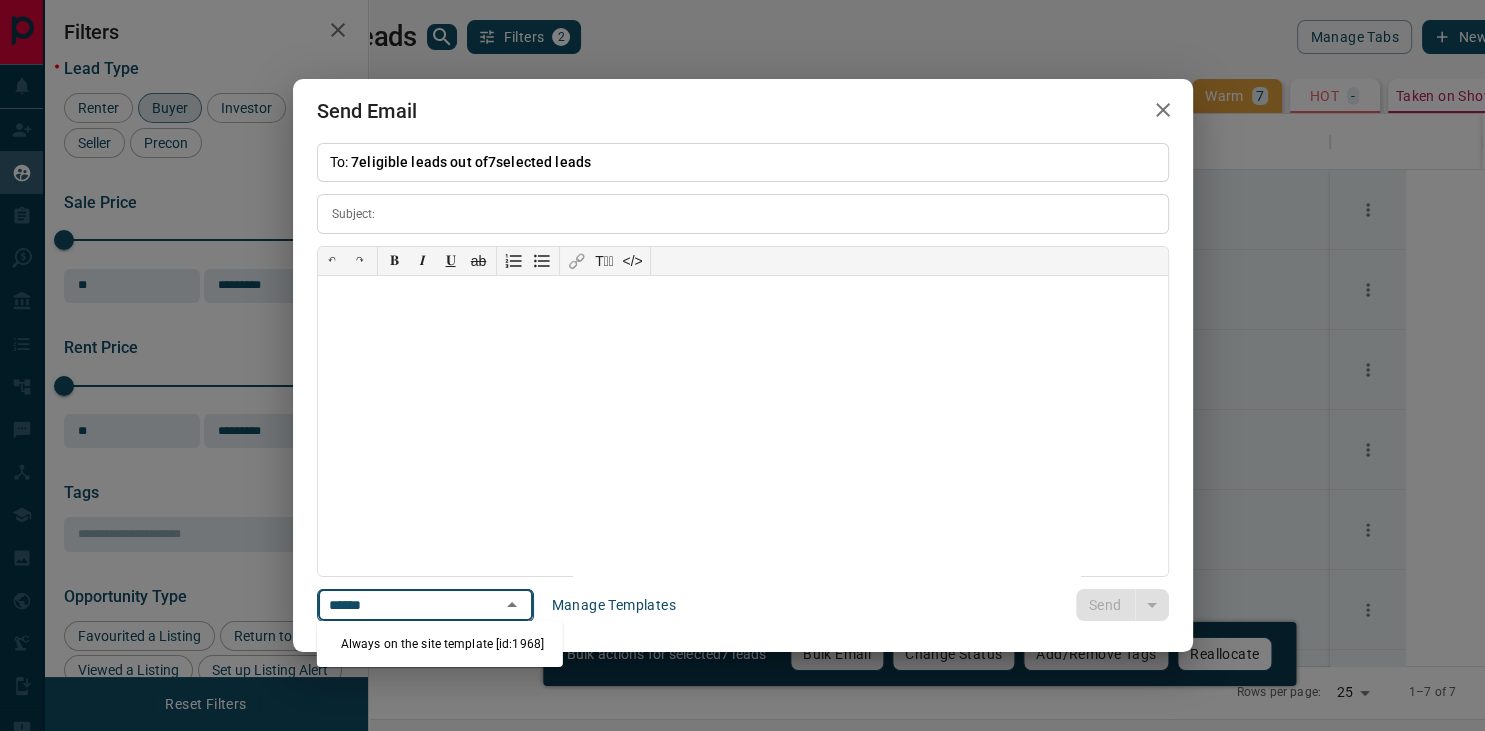 type on "******" 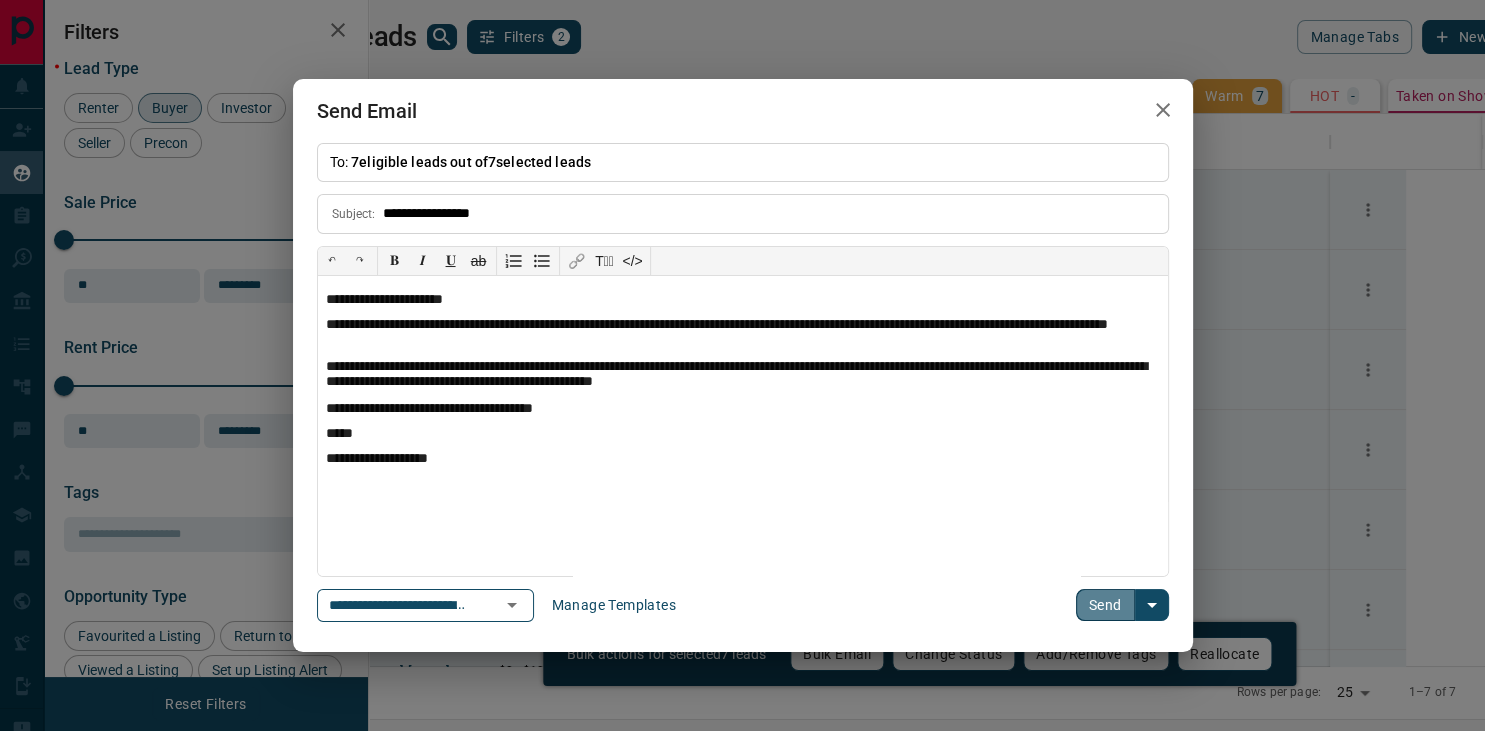 click on "Send" at bounding box center (1105, 605) 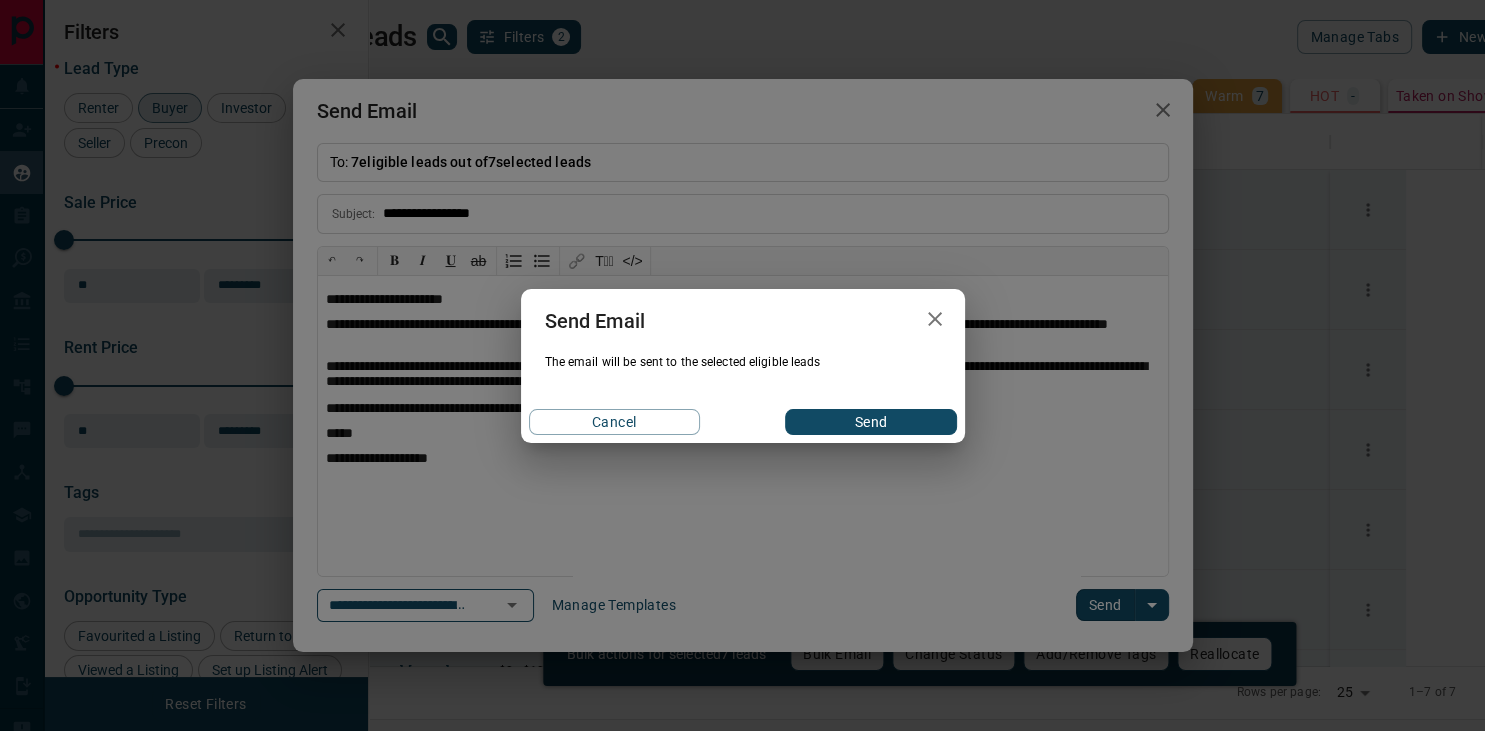 click on "Send" at bounding box center [870, 422] 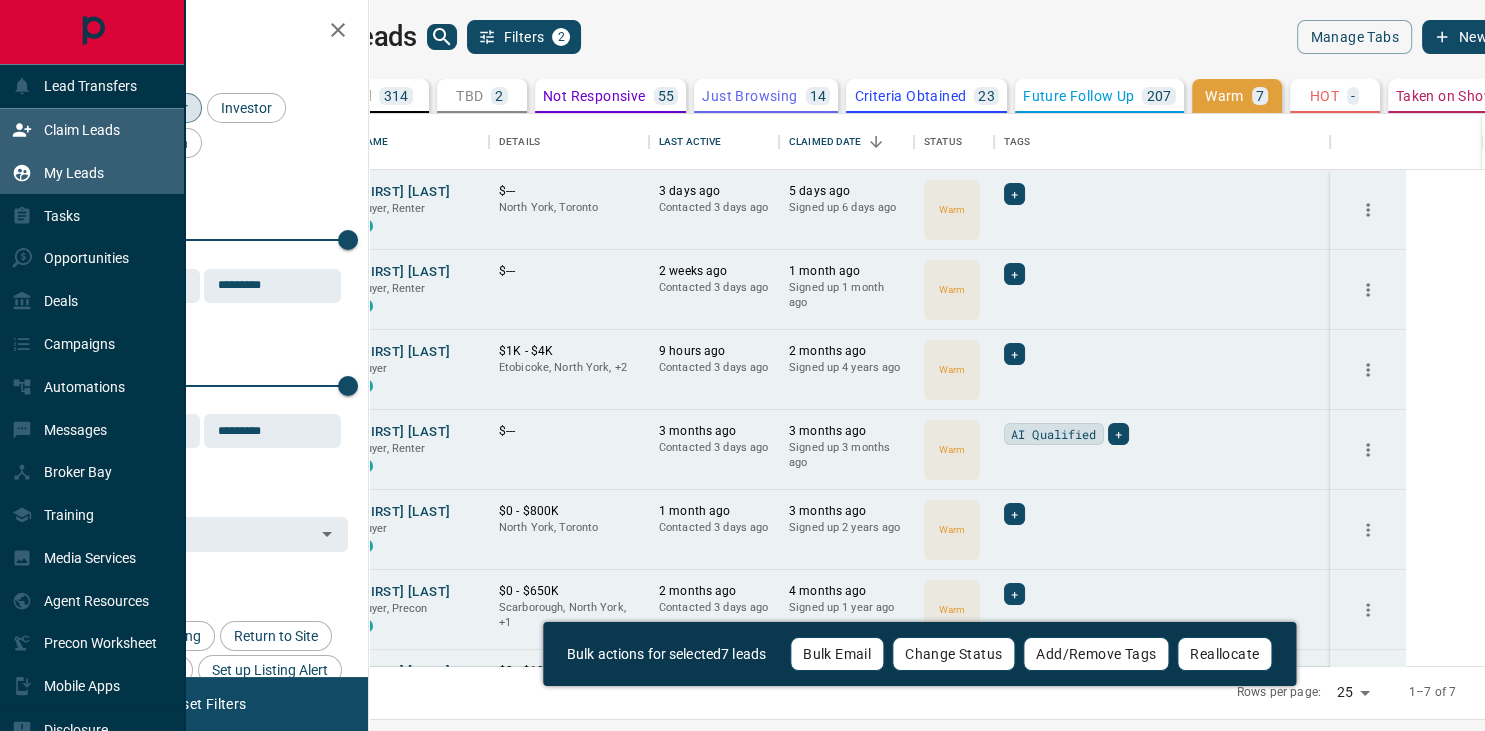click on "Claim Leads" at bounding box center [82, 130] 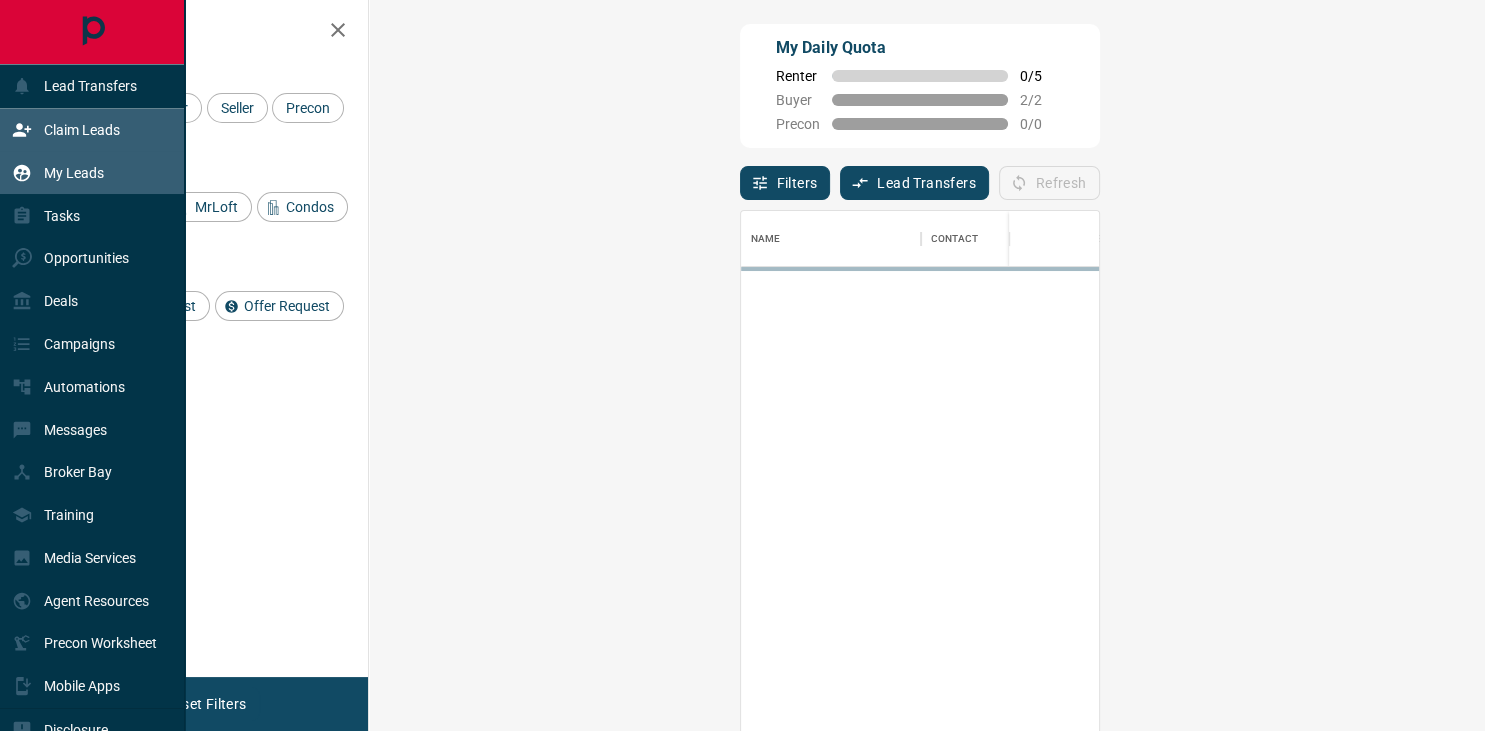 scroll, scrollTop: 0, scrollLeft: 0, axis: both 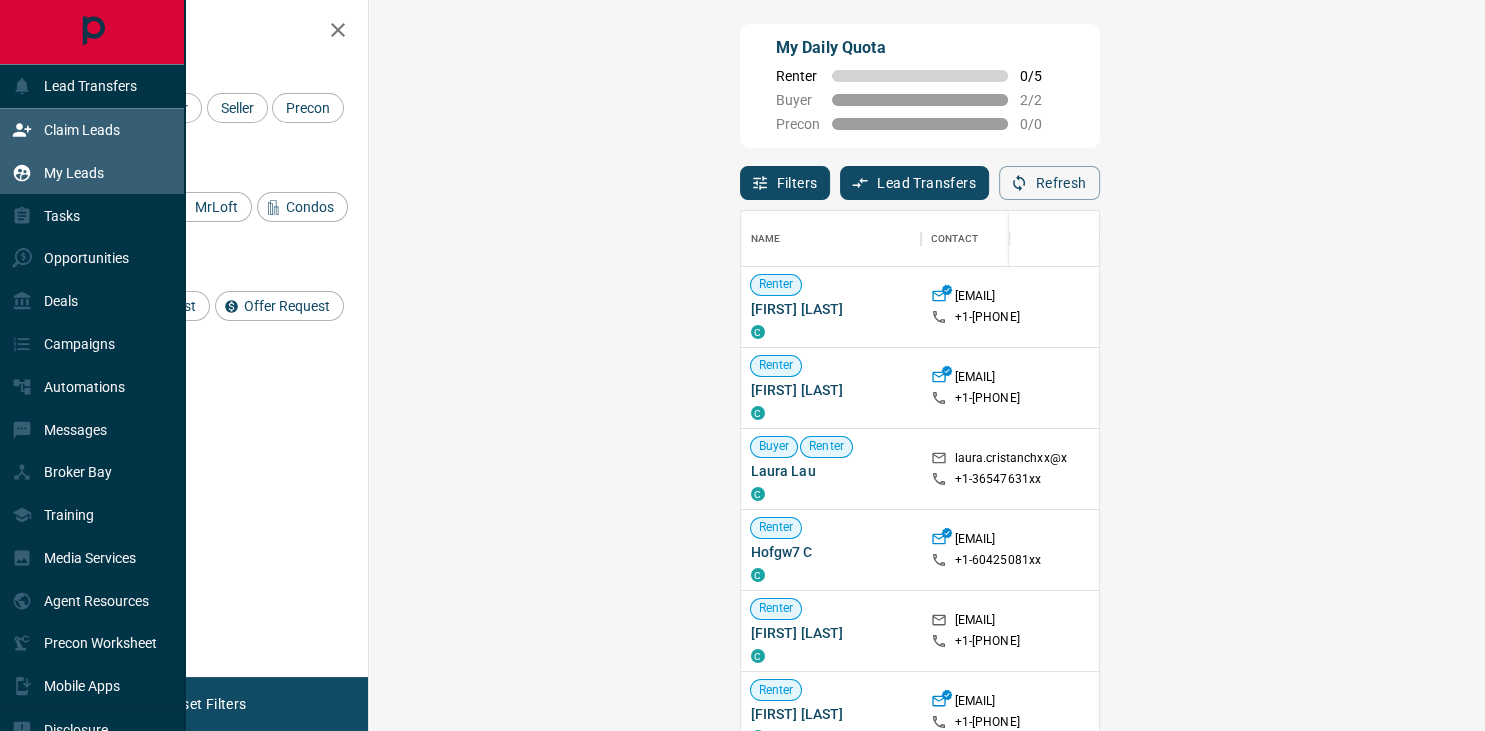 click on "My Leads" at bounding box center (74, 173) 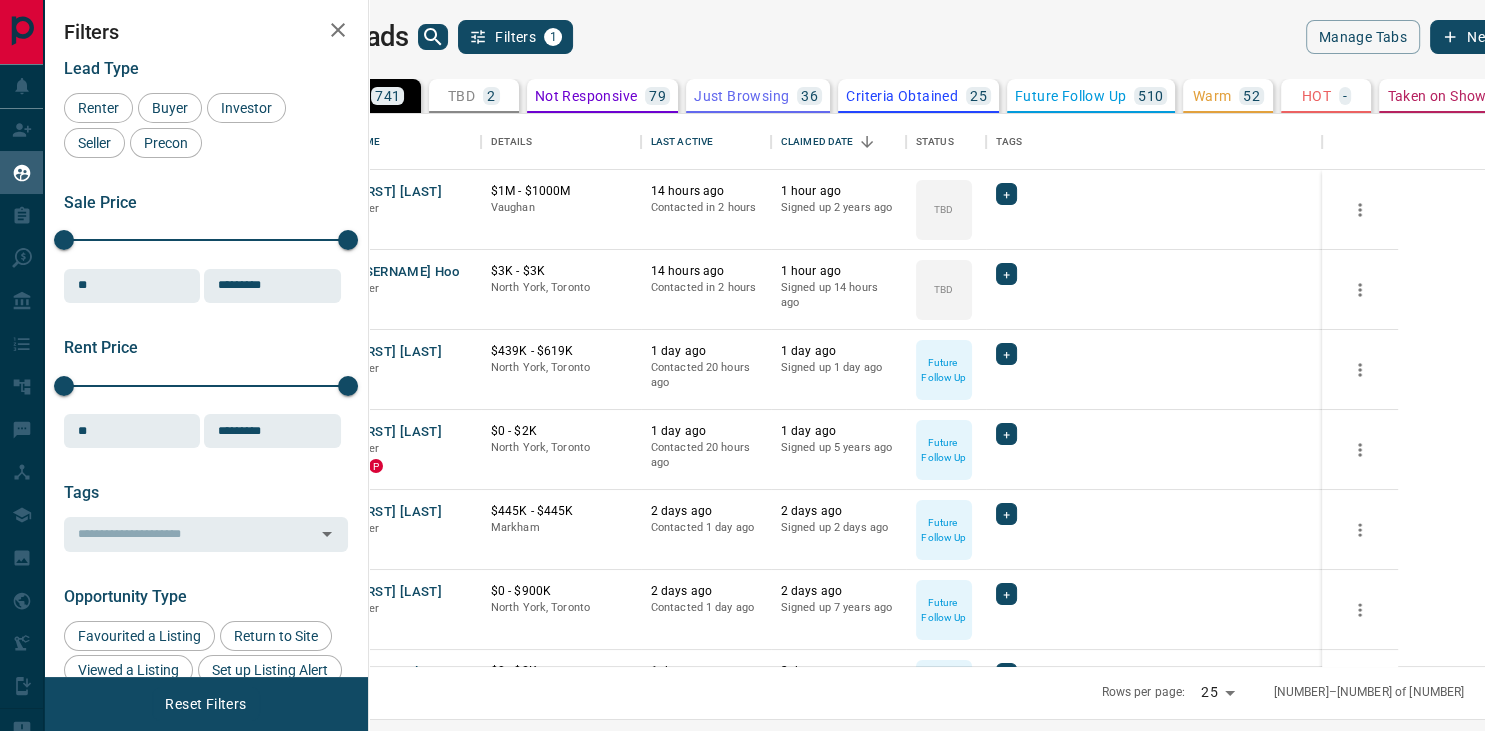 scroll, scrollTop: 1, scrollLeft: 0, axis: vertical 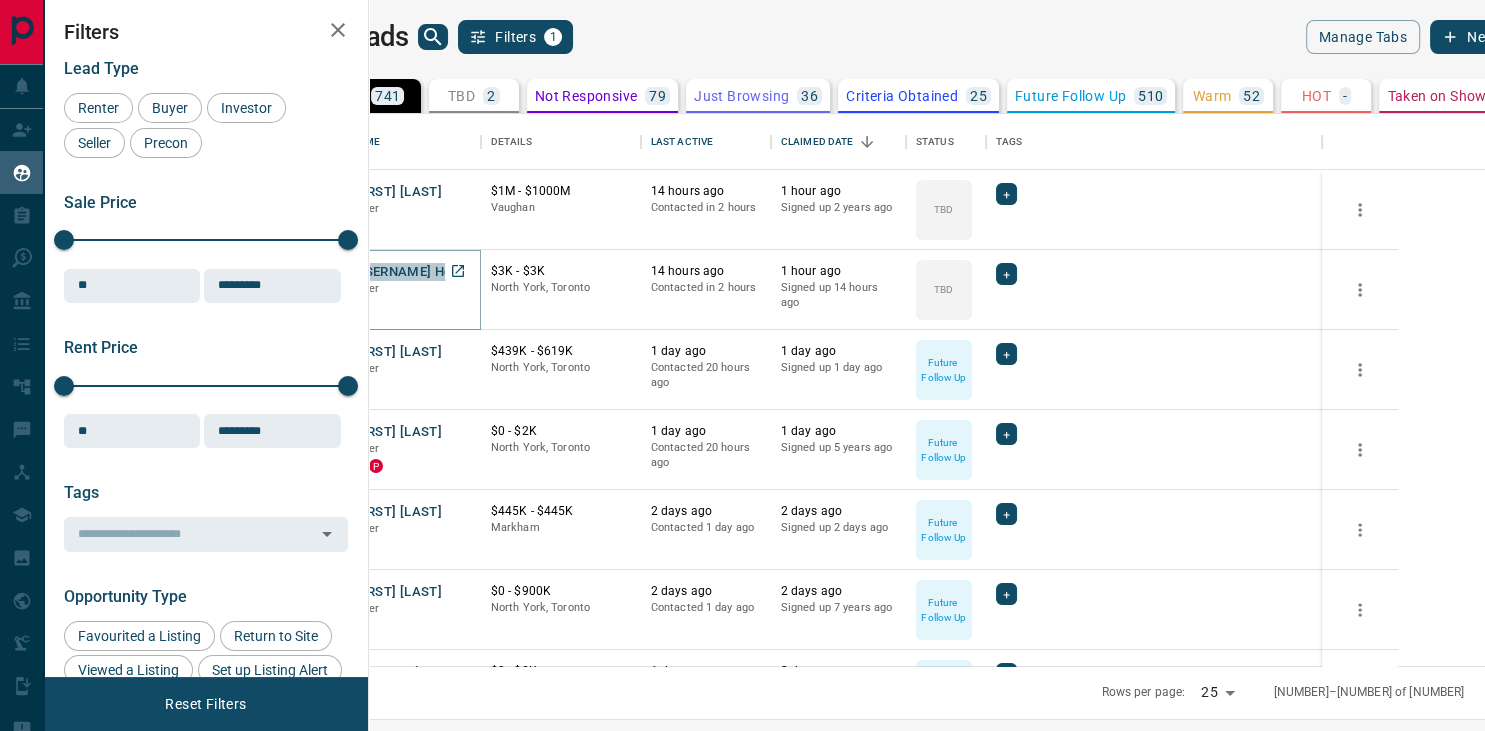 click on "[USERNAME] Hoo" at bounding box center (405, 272) 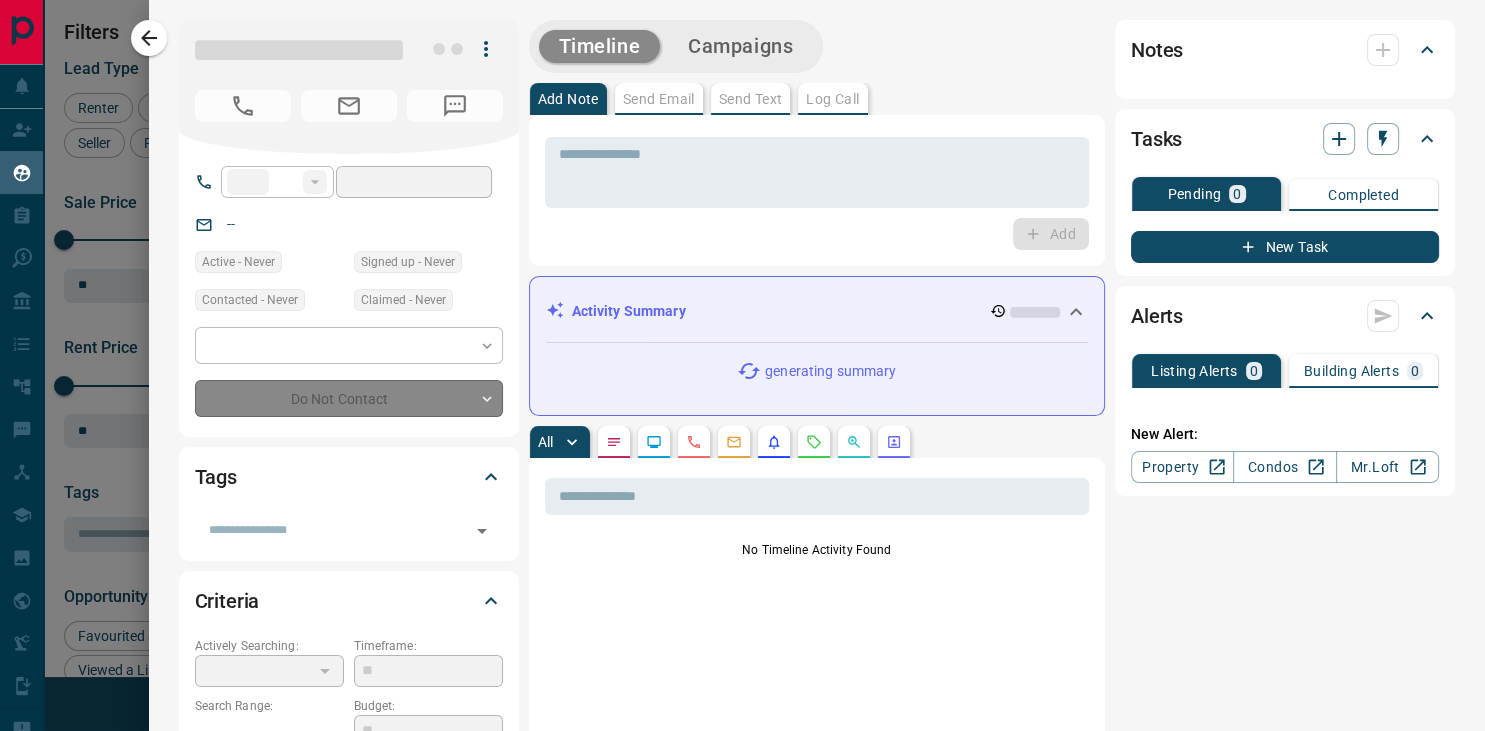 type on "**" 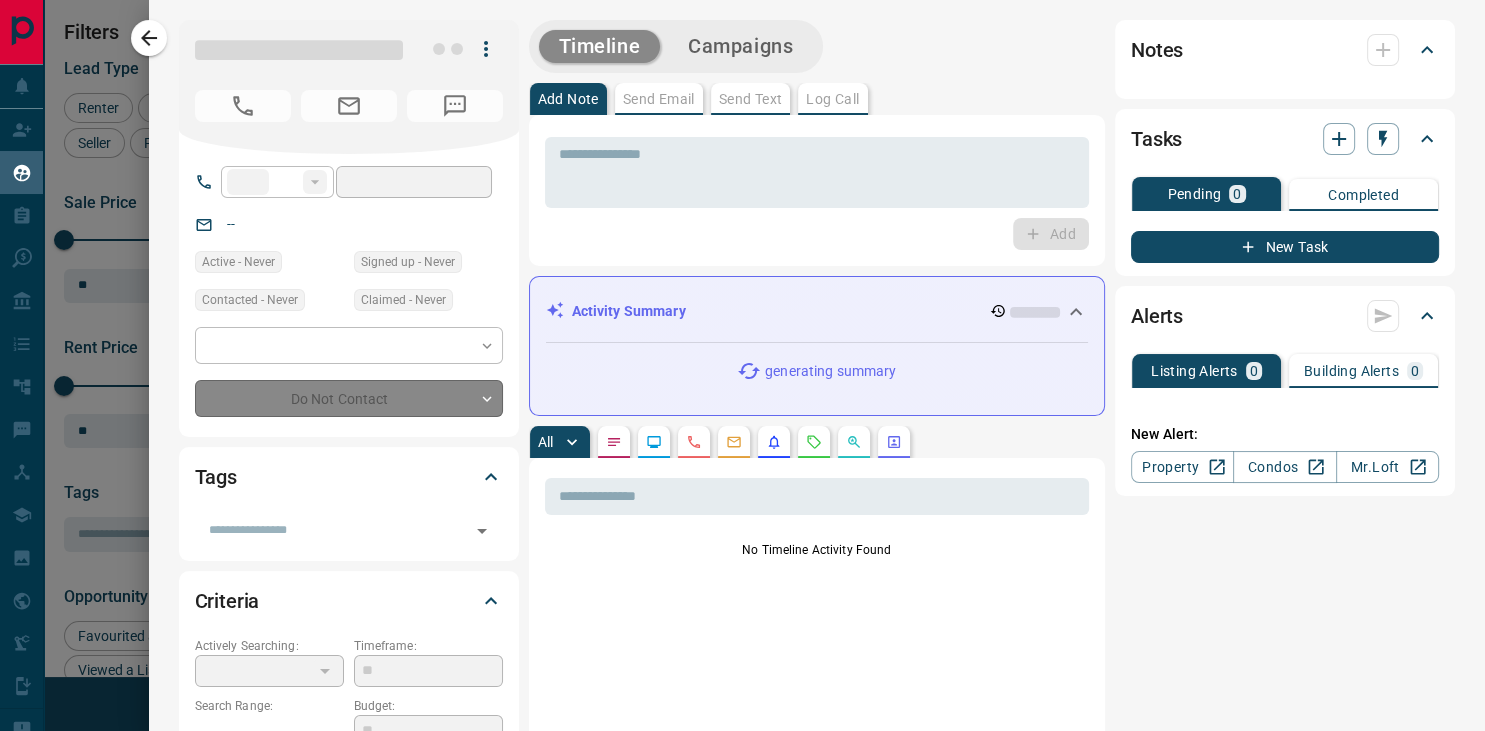 type on "**********" 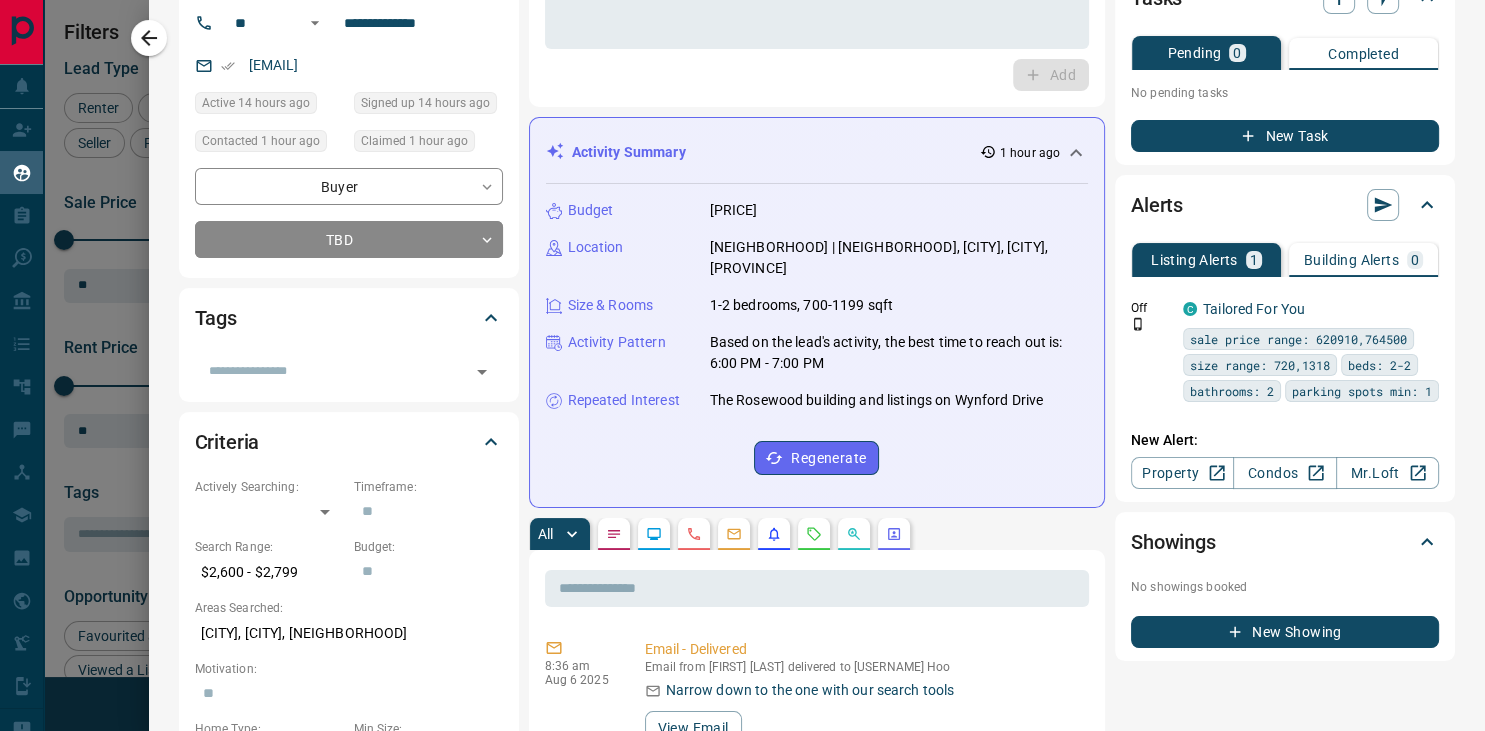 scroll, scrollTop: 160, scrollLeft: 0, axis: vertical 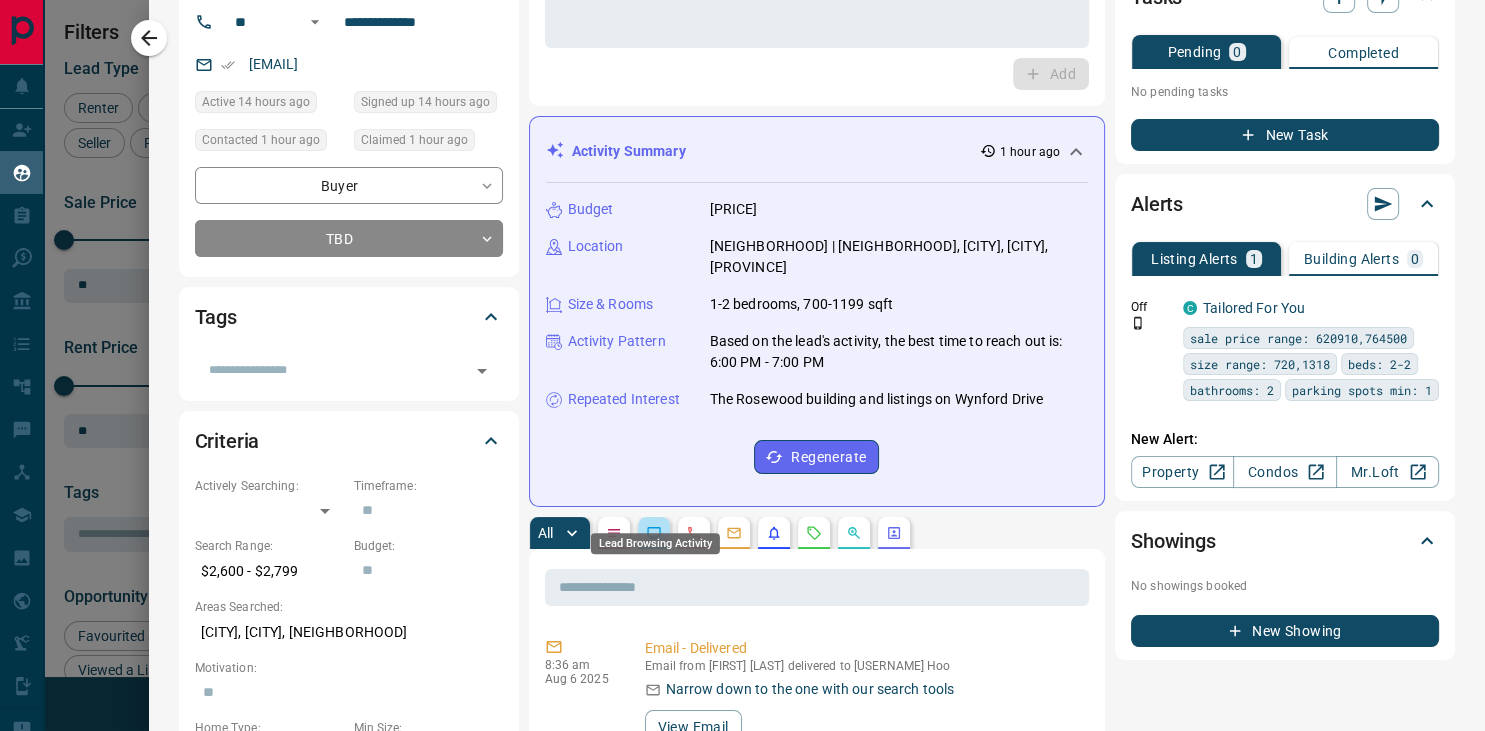 click 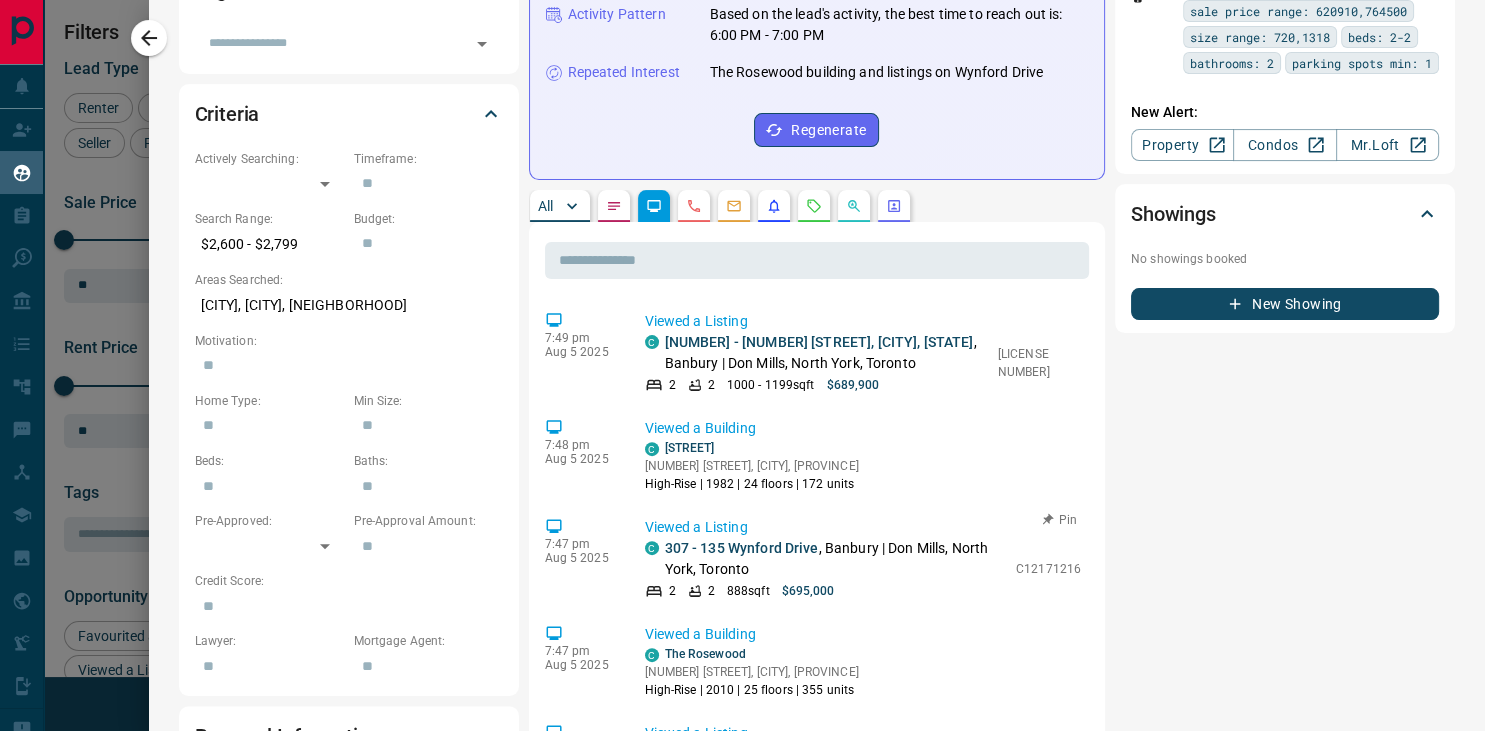 scroll, scrollTop: 480, scrollLeft: 0, axis: vertical 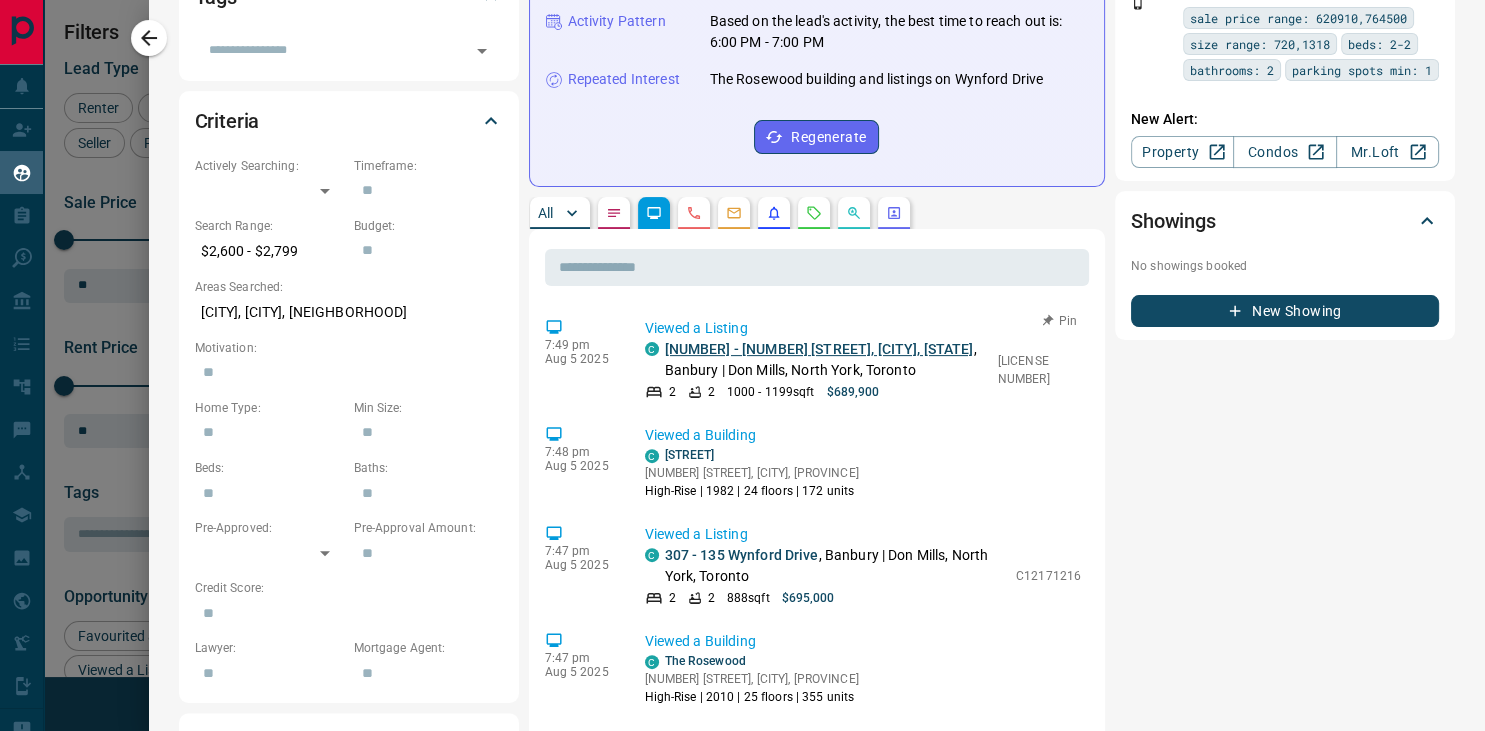 click on "[NUMBER] - [NUMBER] [STREET], [CITY], [STATE]" at bounding box center (819, 349) 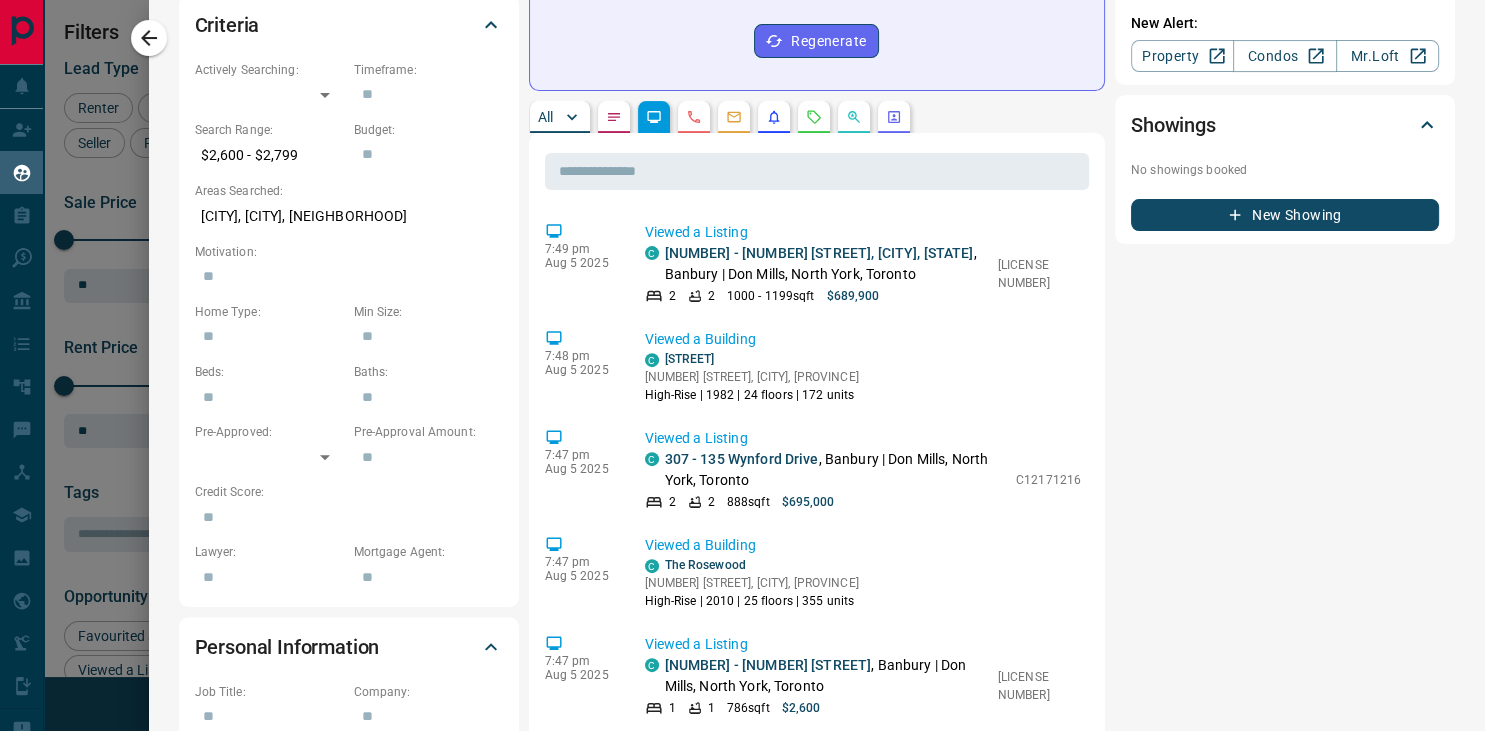 scroll, scrollTop: 608, scrollLeft: 0, axis: vertical 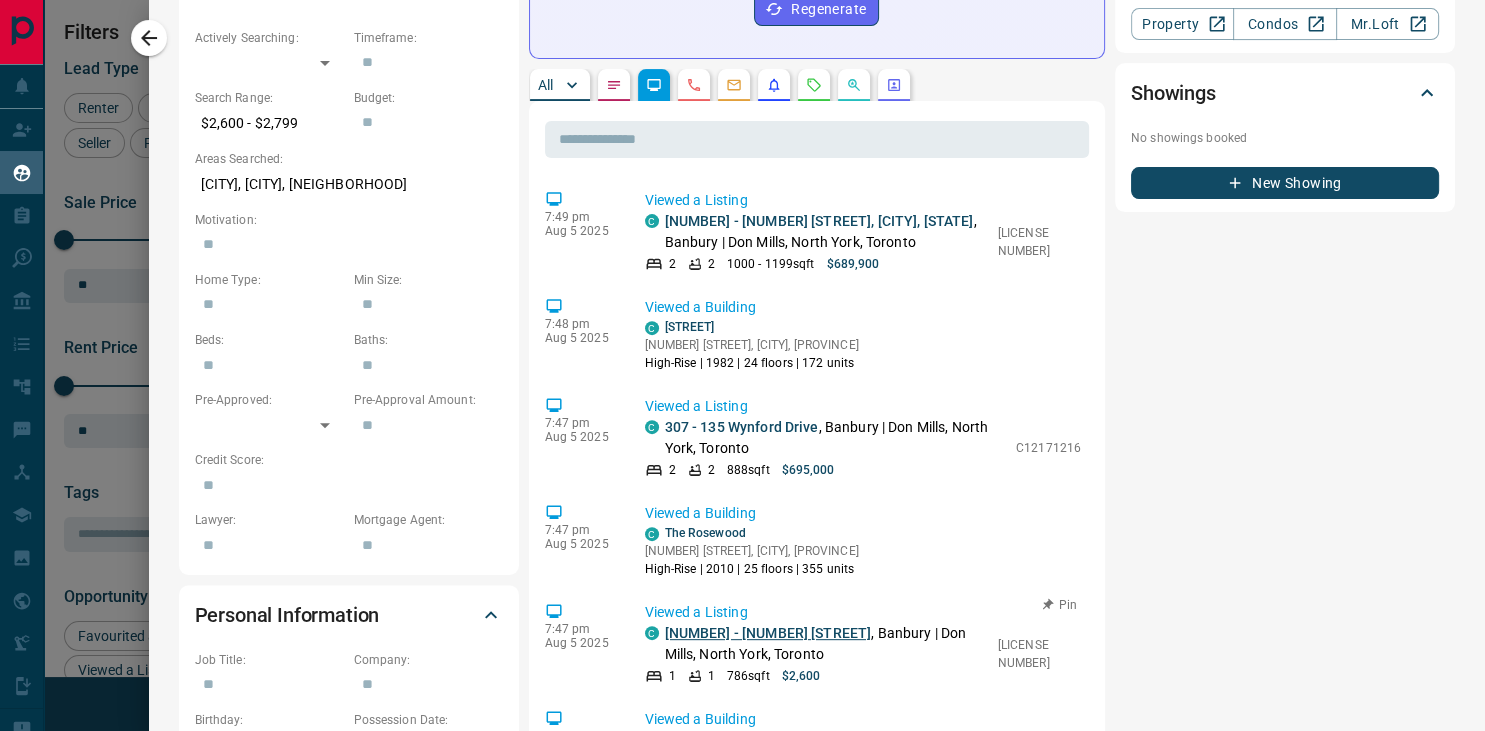 click on "[NUMBER] - [NUMBER] [STREET]" at bounding box center [768, 633] 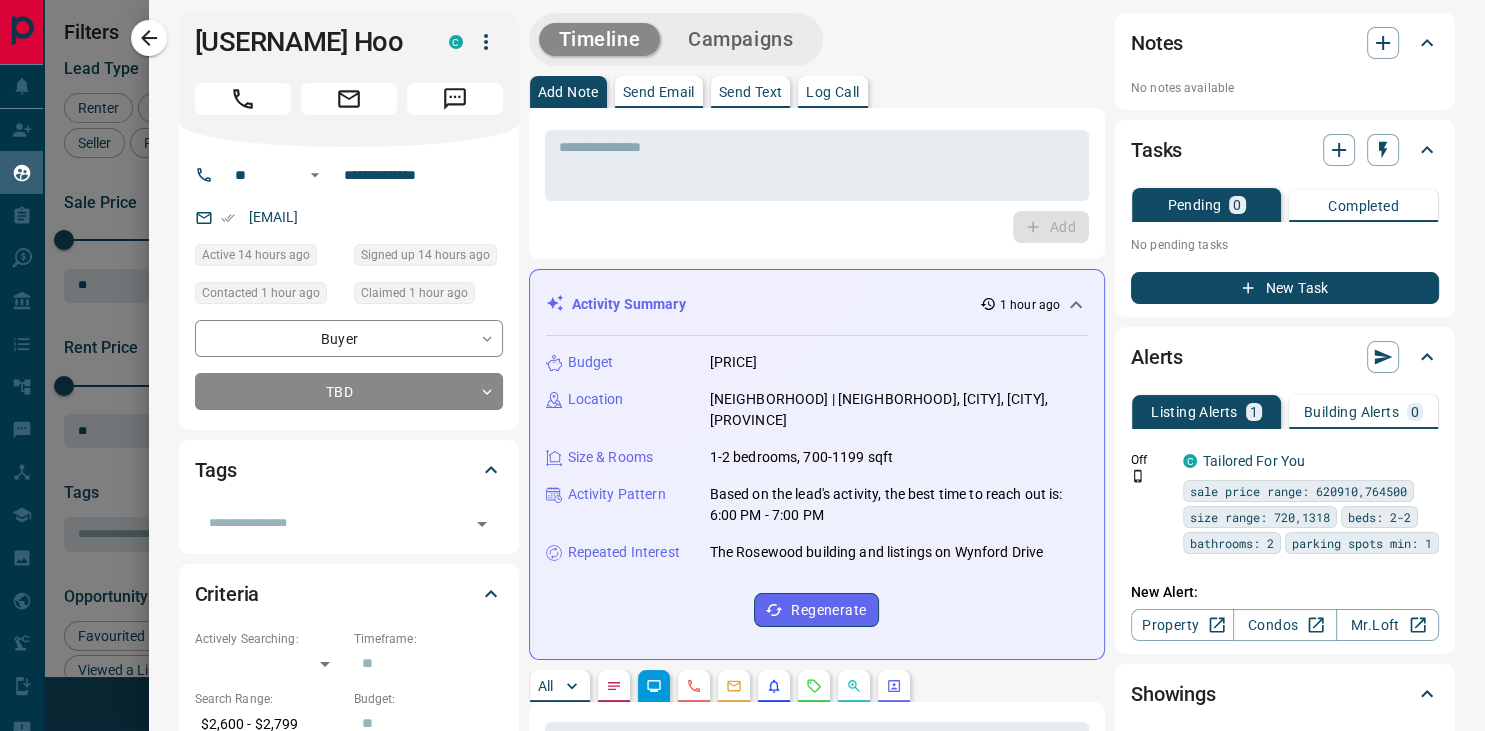 scroll, scrollTop: 0, scrollLeft: 0, axis: both 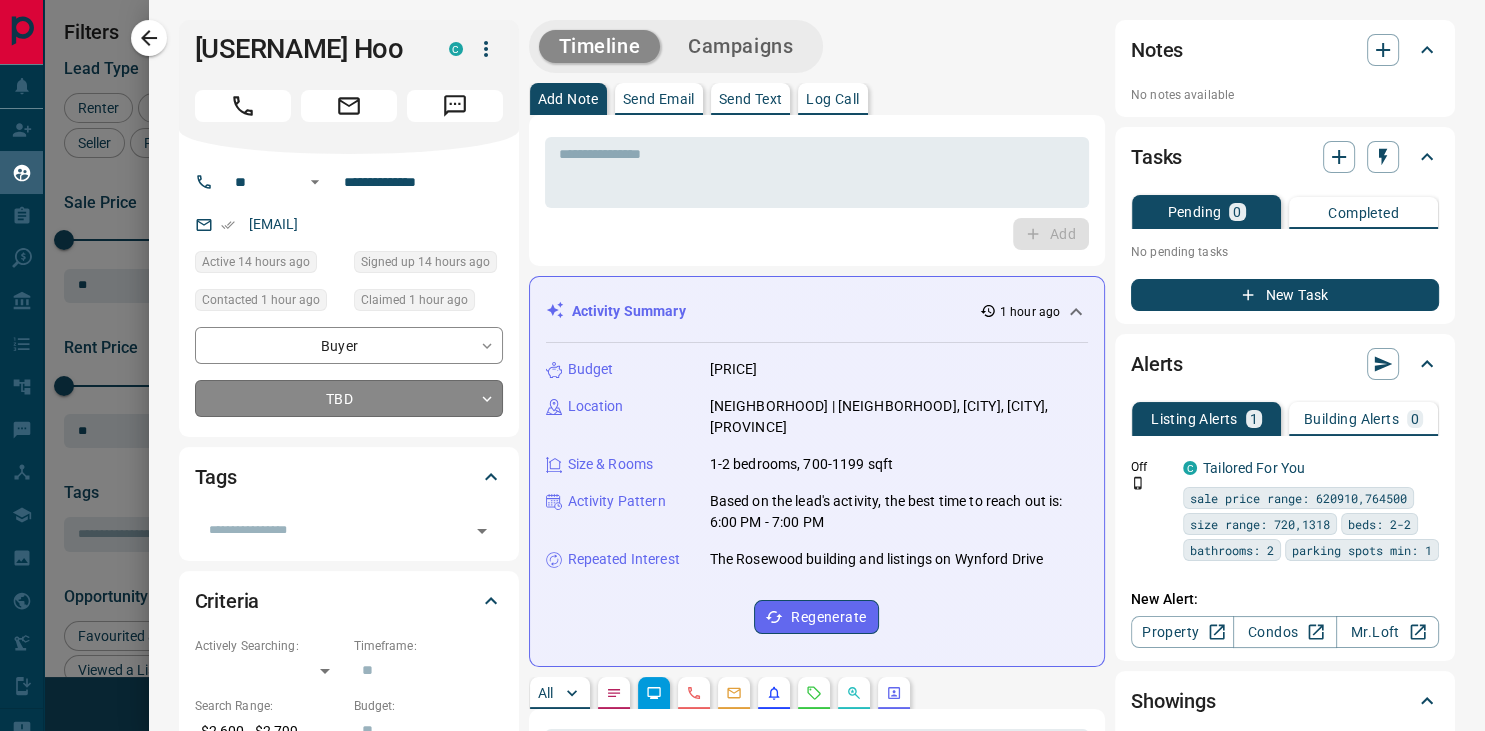 click on "Lead Transfers Claim Leads My Leads Tasks Opportunities Deals Campaigns Automations Messages Broker Bay Training Media Services Agent Resources Precon Worksheet Mobile Apps Disclosure Logout My Leads Filters 1 Manage Tabs New Lead All 741 TBD 2 Do Not Contact - Not Responsive 79 Bogus 13 Just Browsing 36 Criteria Obtained 25 Future Follow Up 510 Warm 52 HOT - Taken on Showings 18 Submitted Offer 1 Client 5 Name Details Last Active Claimed Date Status Tags [PERSON] [LAST] Buyer C $1M - $1000M [CITY] 14 hours ago Contacted in 2 hours 1 hour ago Signed up 2 years ago TBD + [PERSON] [LAST] Buyer C $3K - $3K [CITY], [CITY] 14 hours ago Contacted in 2 hours 1 hour ago Signed up 14 hours ago TBD + [PERSON] [LAST] Buyer C $439K - $619K [CITY], [CITY] 1 day ago Contacted 20 hours ago 1 day ago Signed up 1 day ago Future Follow Up + [PERSON] [LAST] Buyer C P $0 - $2K [CITY], [CITY] 1 day ago Contacted 20 hours ago 1 day ago Signed up 5 years ago Future Follow Up + [PERSON] [LAST] Buyer C $445K - $445K[CITY] 2 days ago" at bounding box center [742, 353] 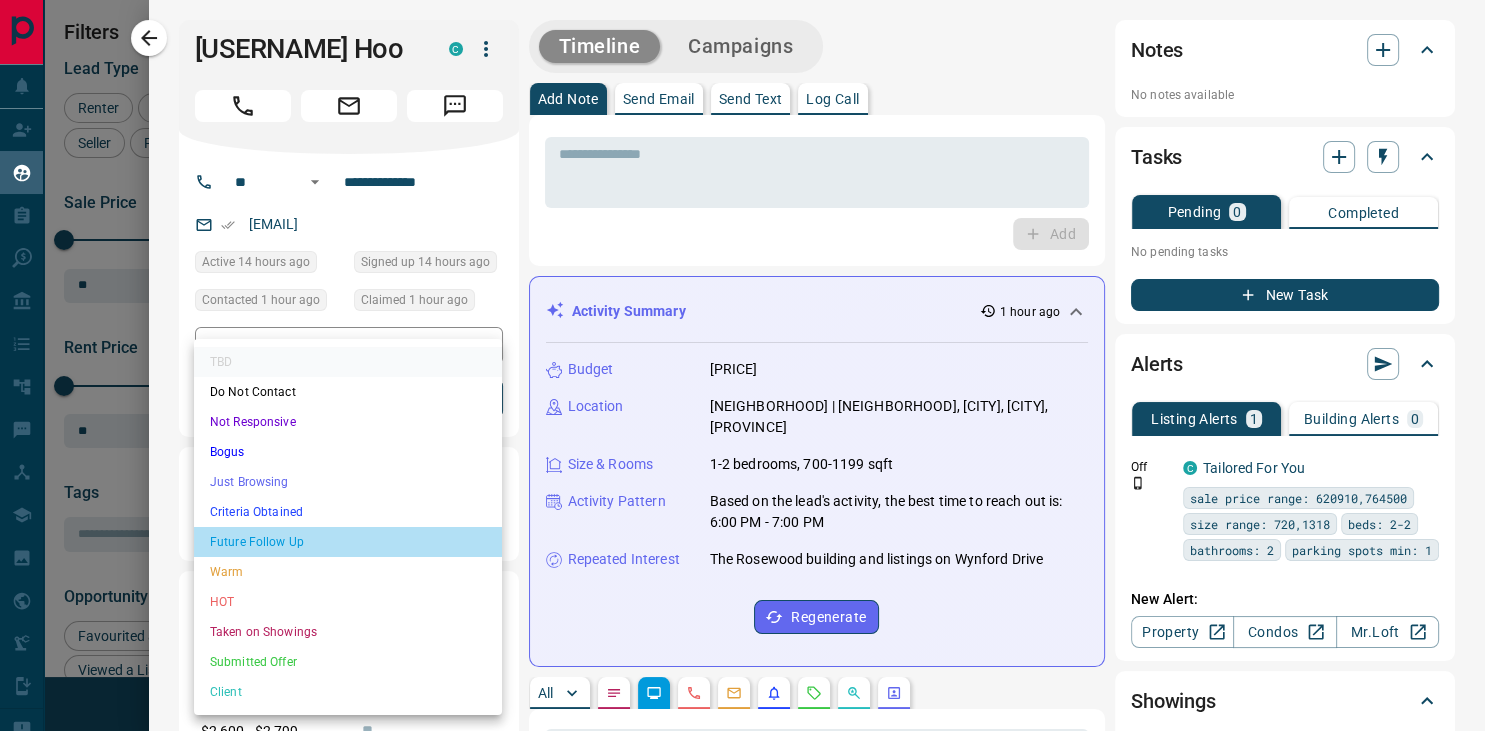 click on "Future Follow Up" at bounding box center (348, 542) 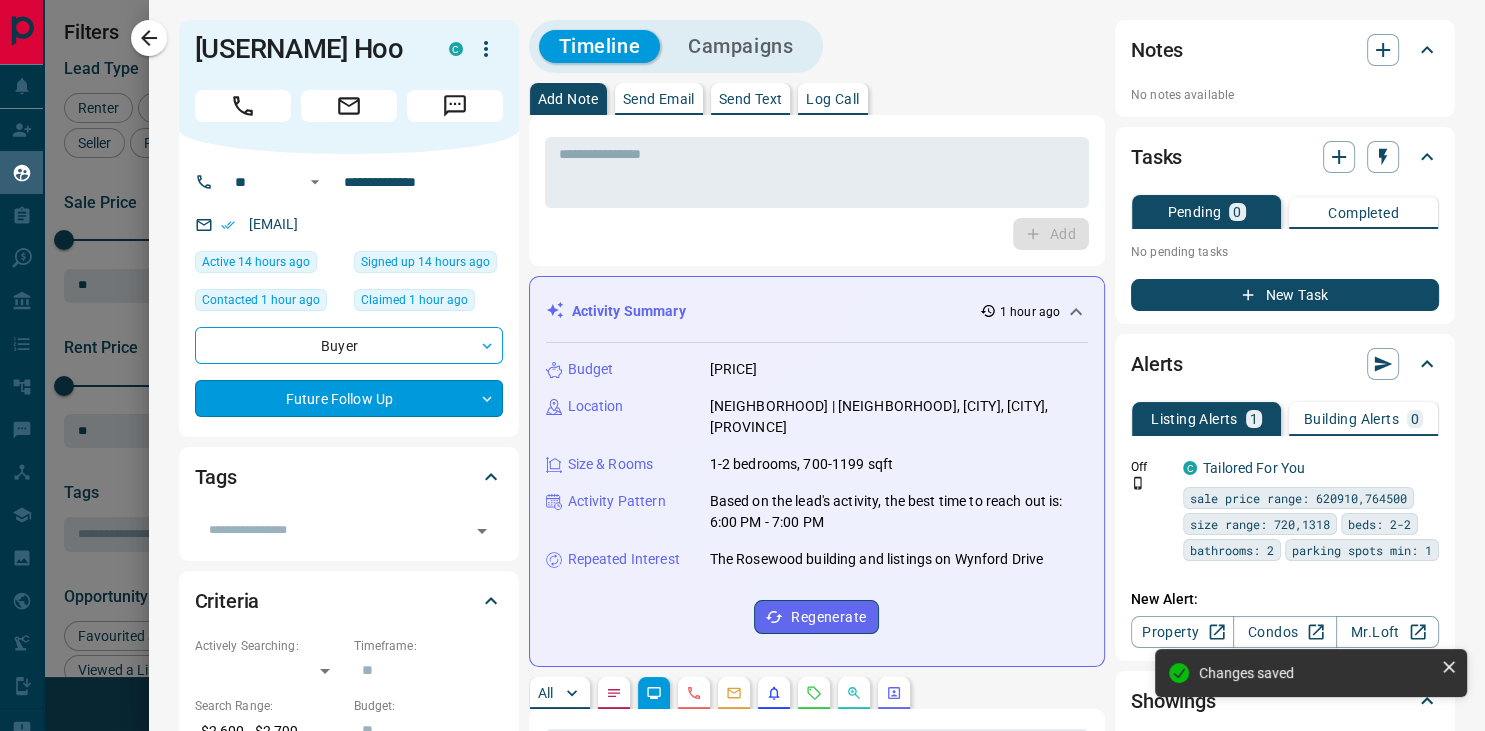 type on "*" 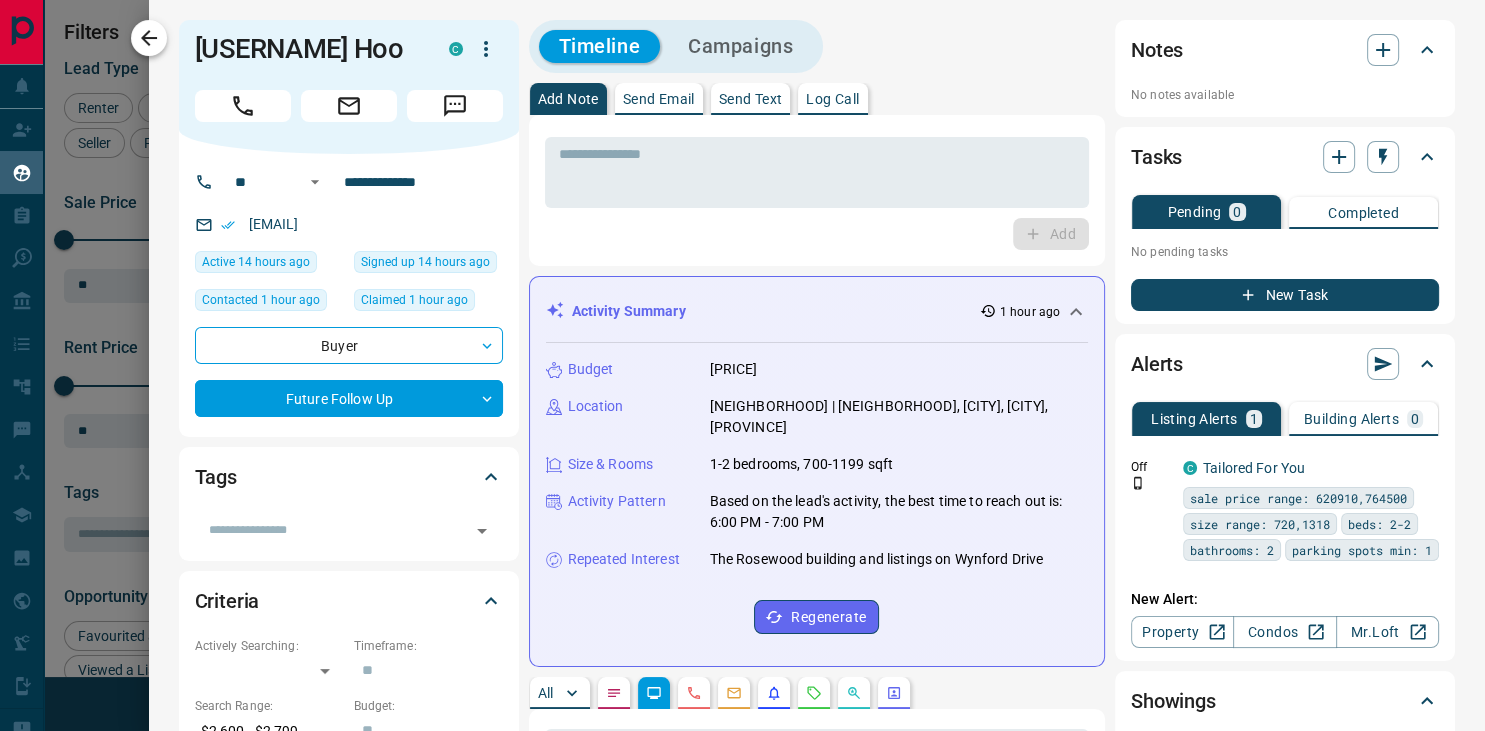 click 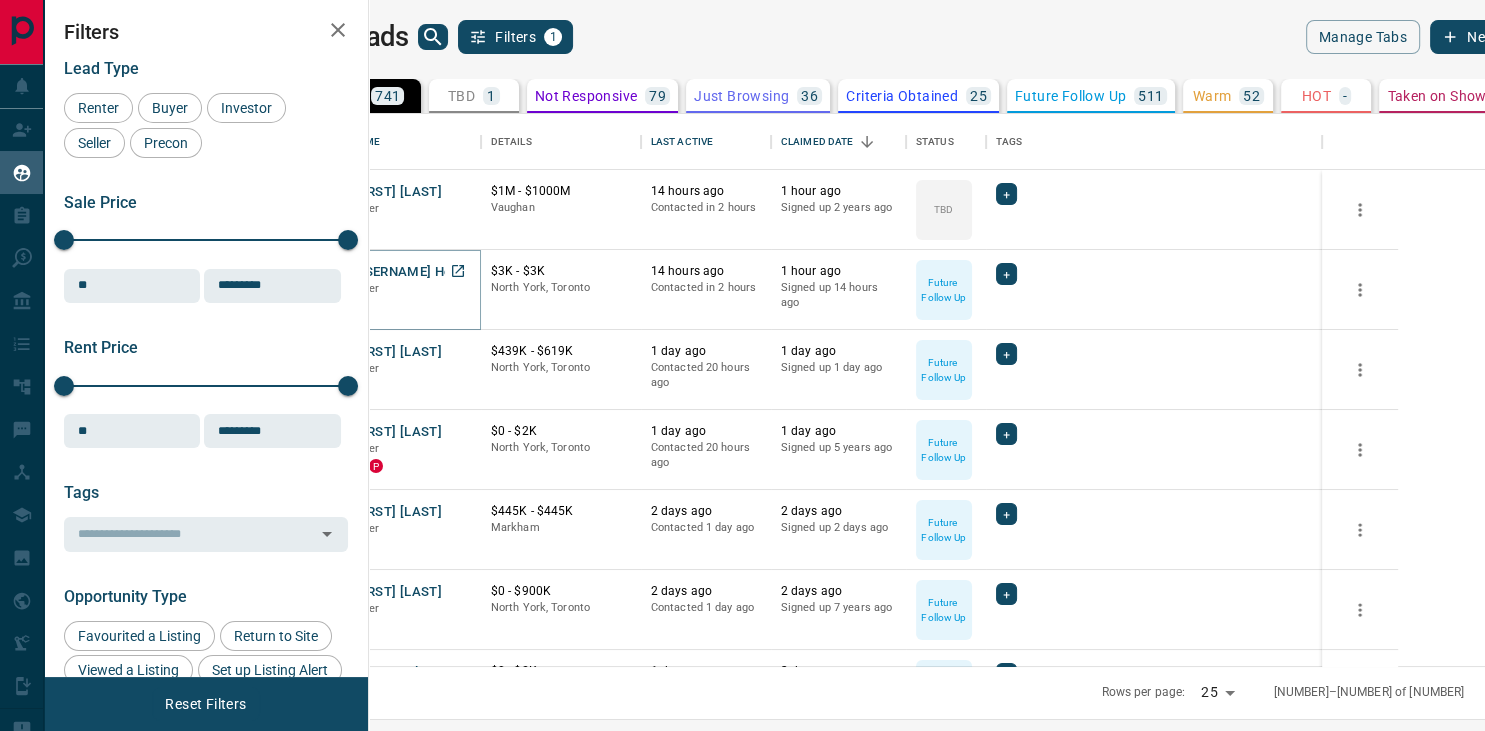 click on "[USERNAME] Hoo" at bounding box center [405, 272] 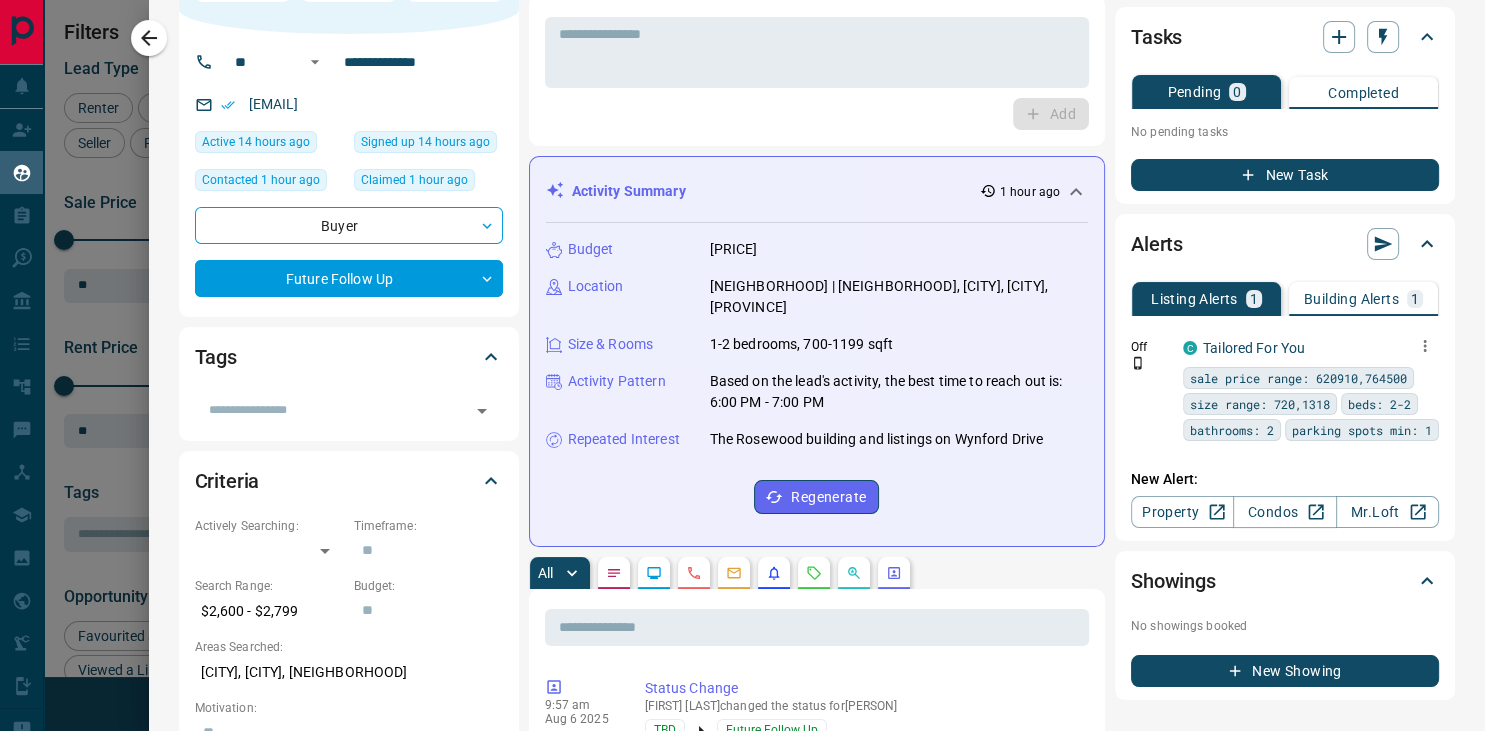 scroll, scrollTop: 128, scrollLeft: 0, axis: vertical 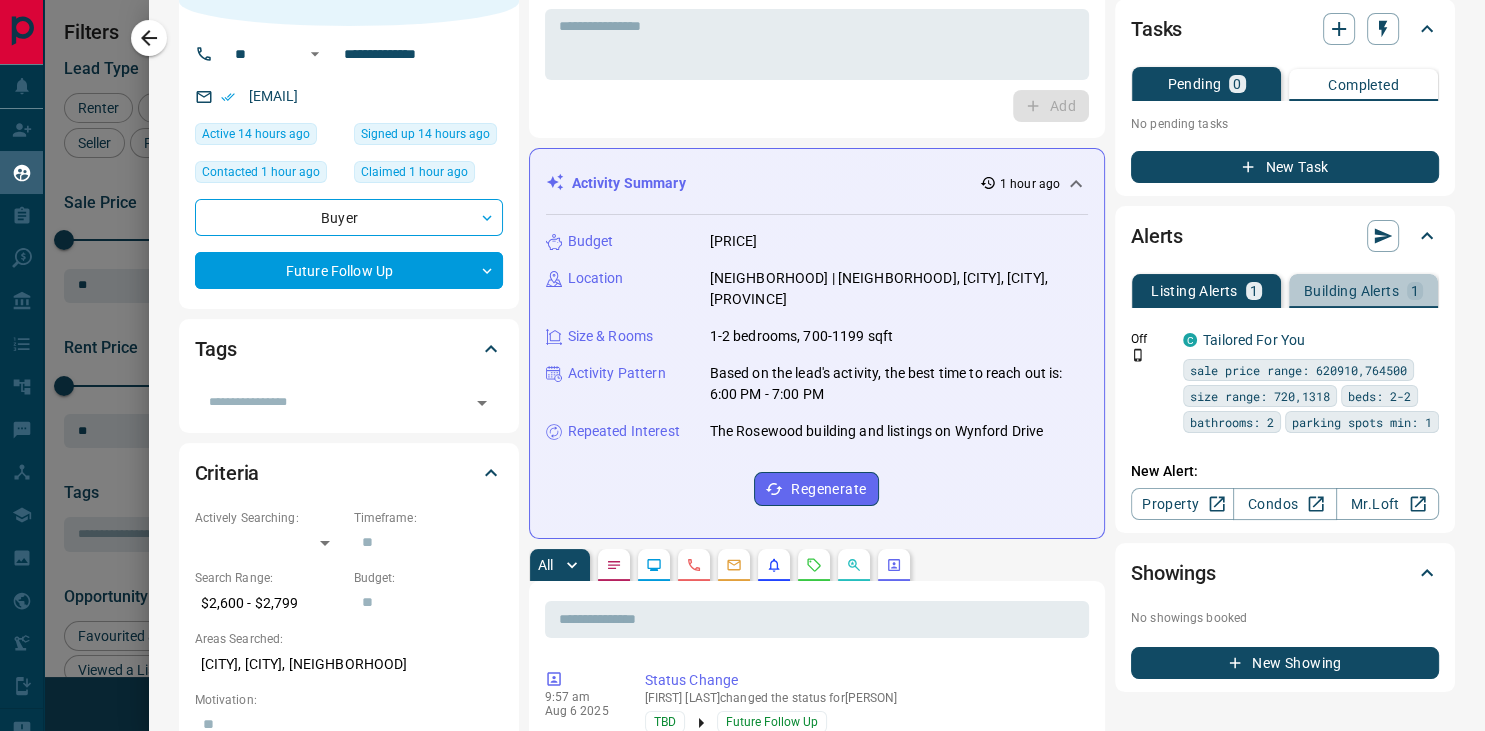 click on "Building Alerts" at bounding box center (1351, 291) 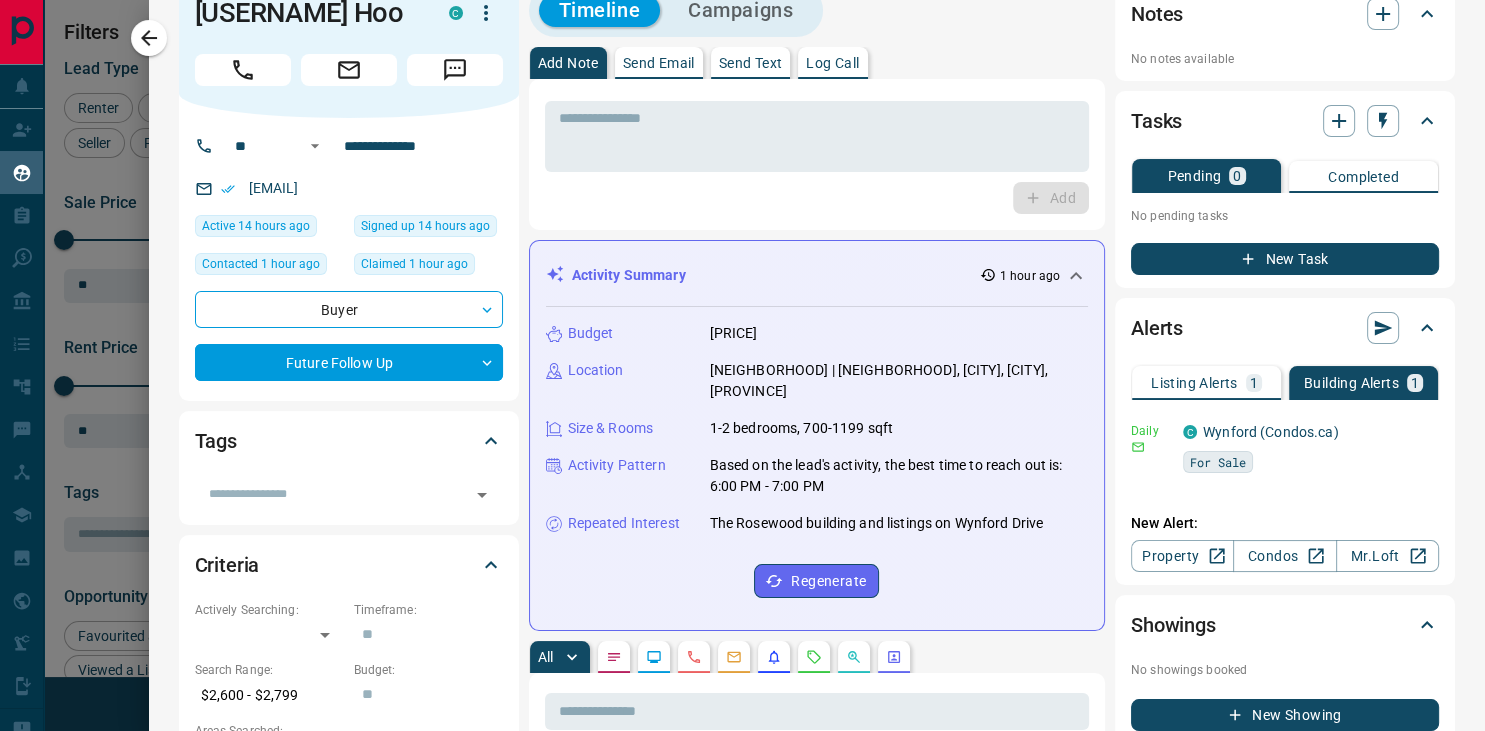 scroll, scrollTop: 32, scrollLeft: 0, axis: vertical 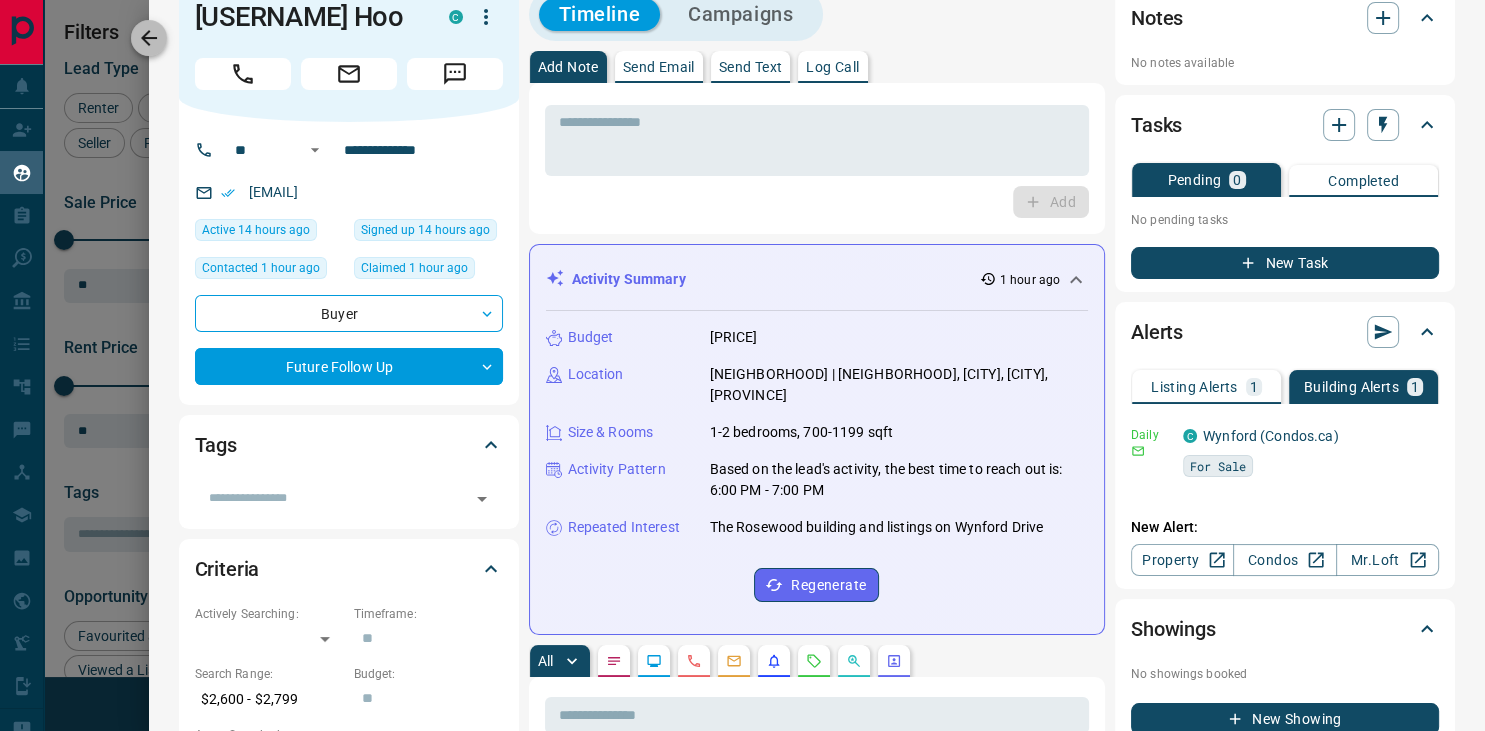 click 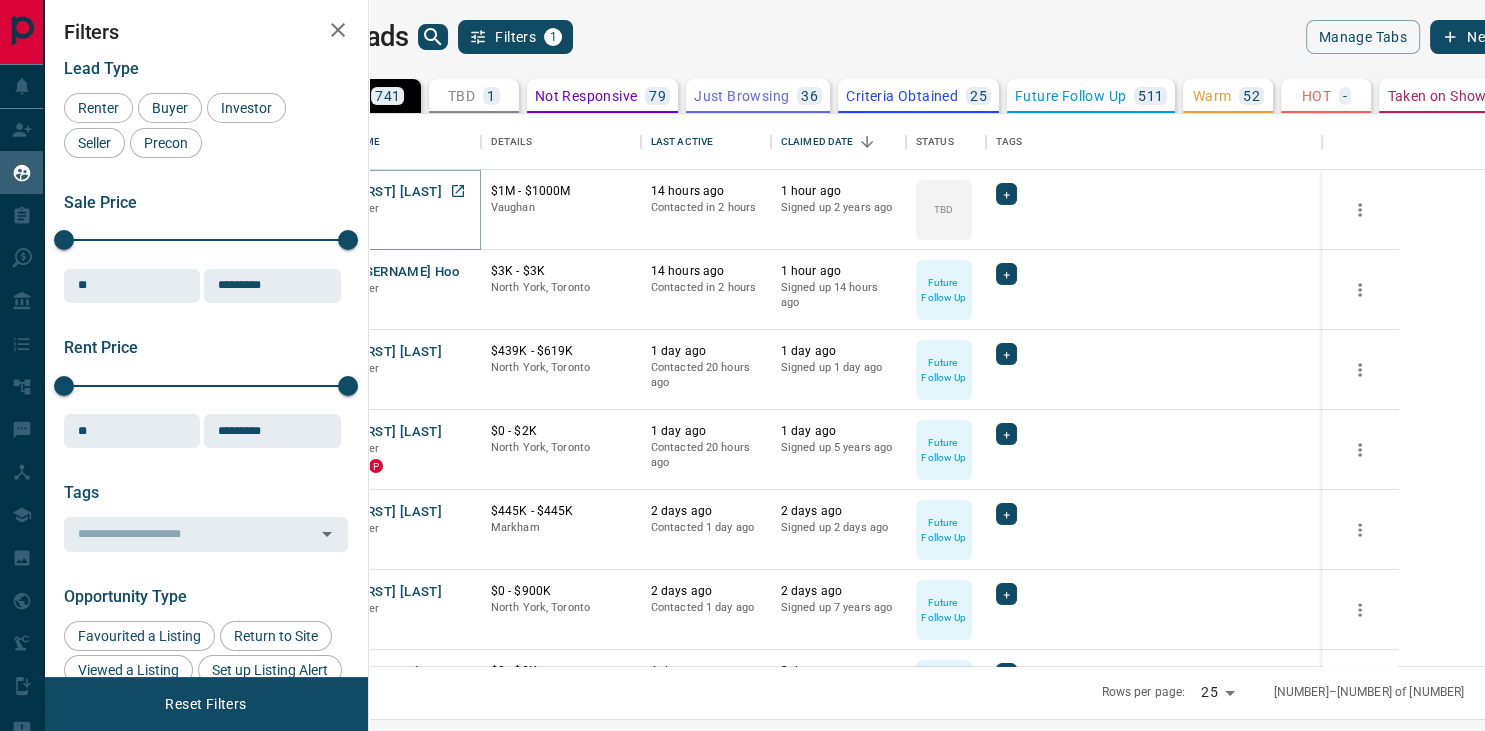 click on "[FIRST] [LAST]" at bounding box center [396, 192] 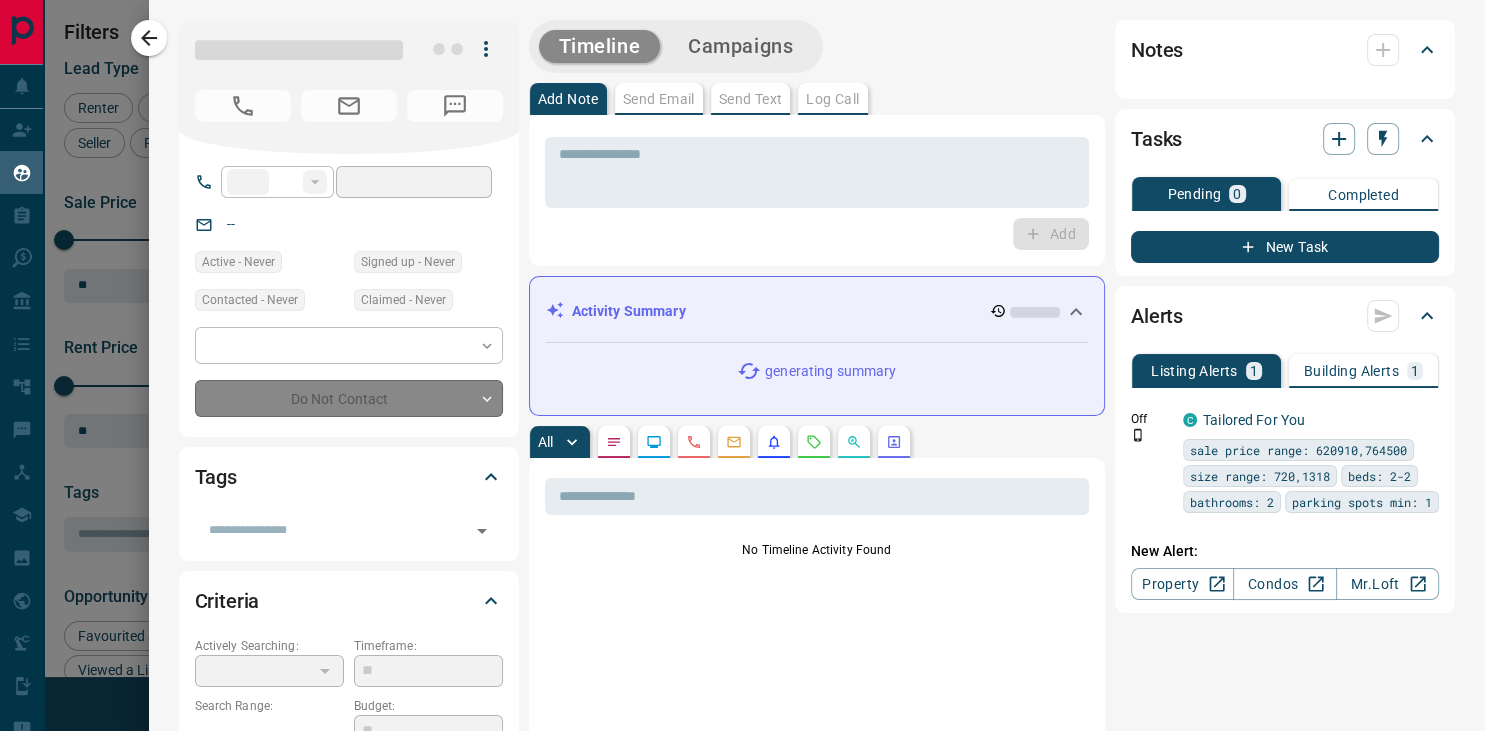 type on "**" 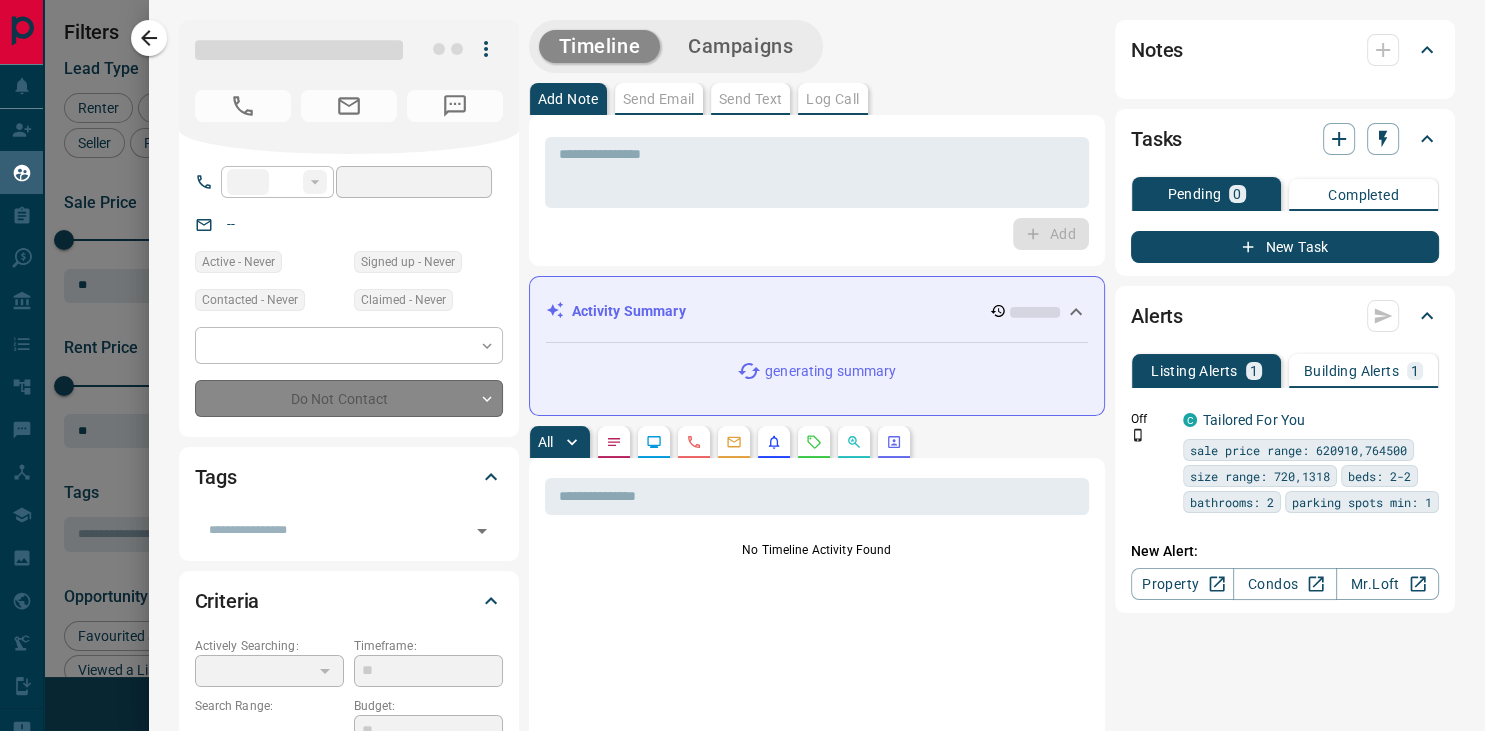 type on "**********" 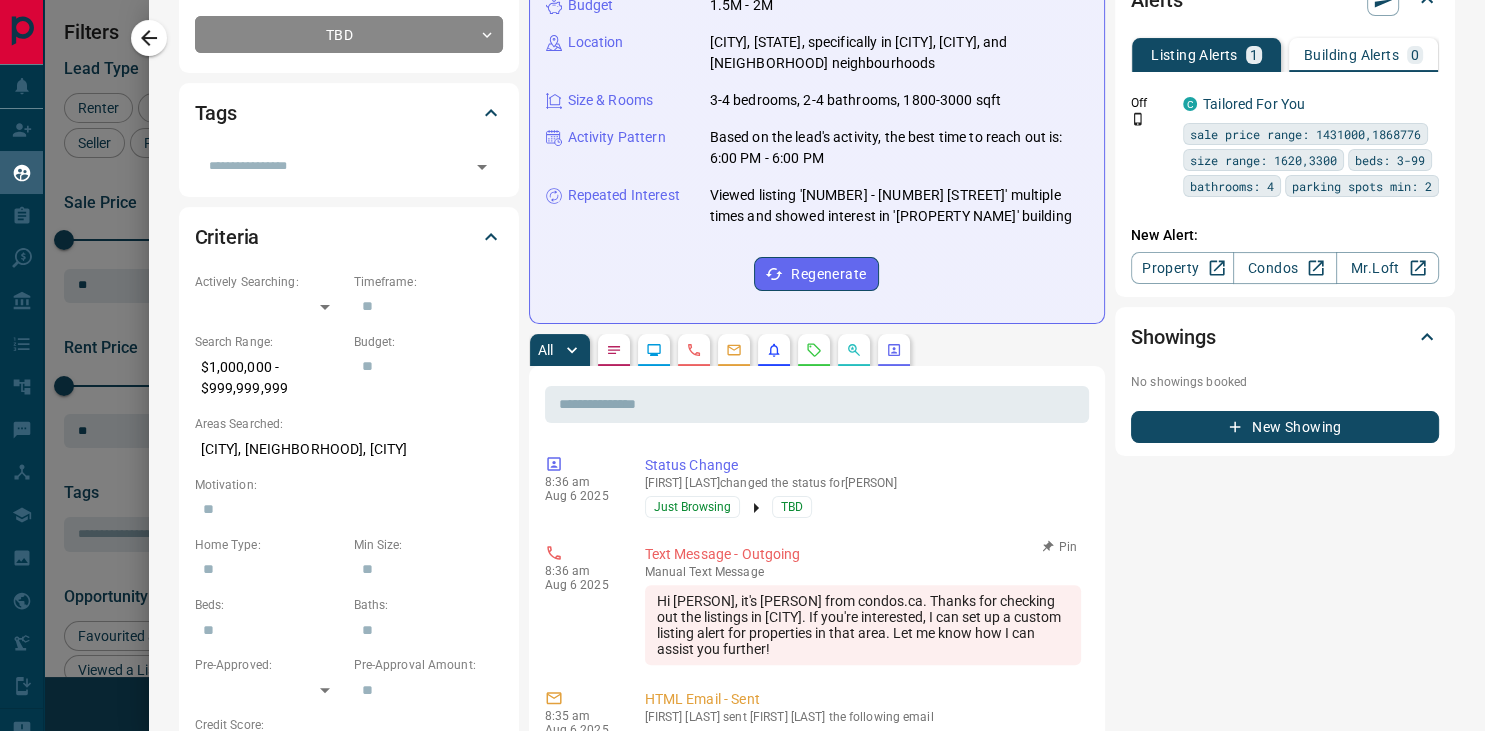 scroll, scrollTop: 416, scrollLeft: 0, axis: vertical 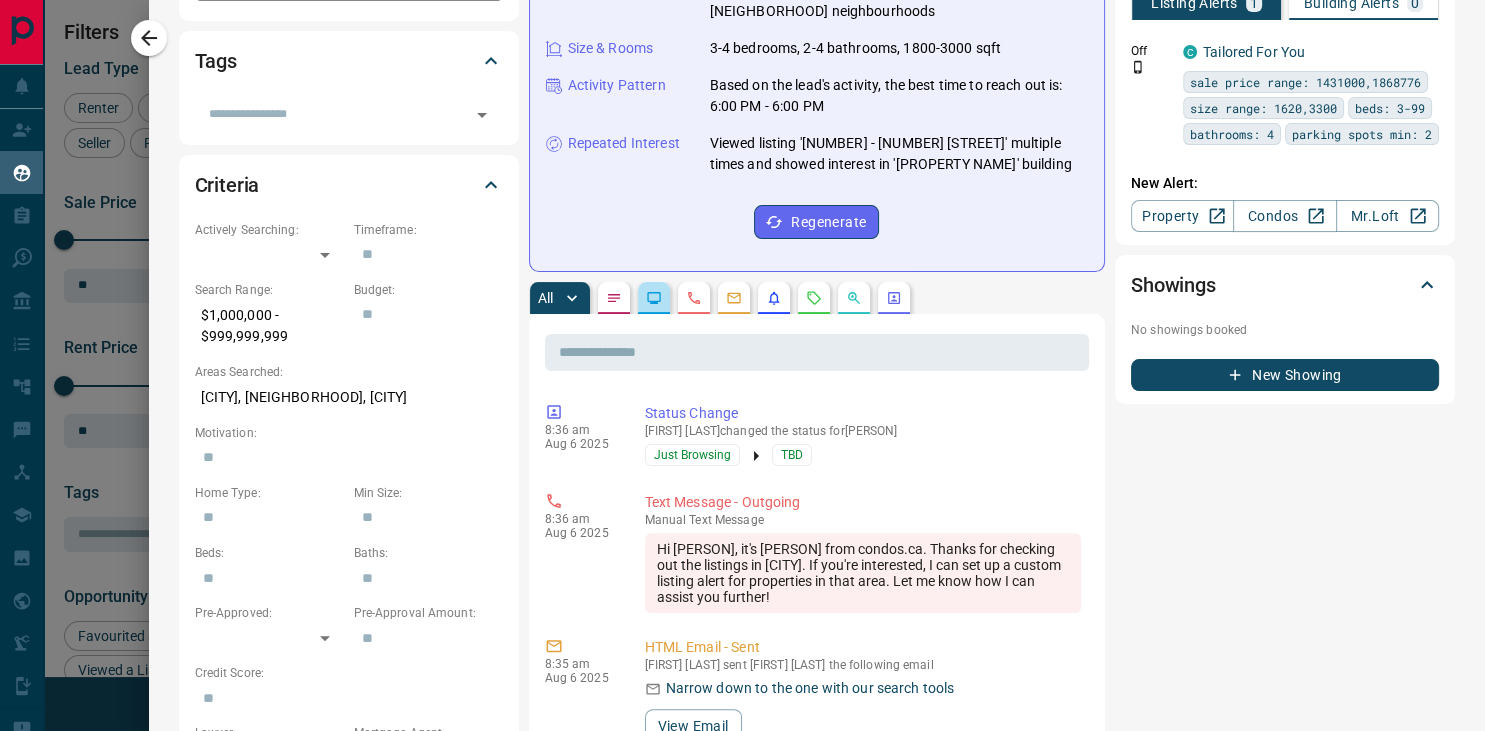 click 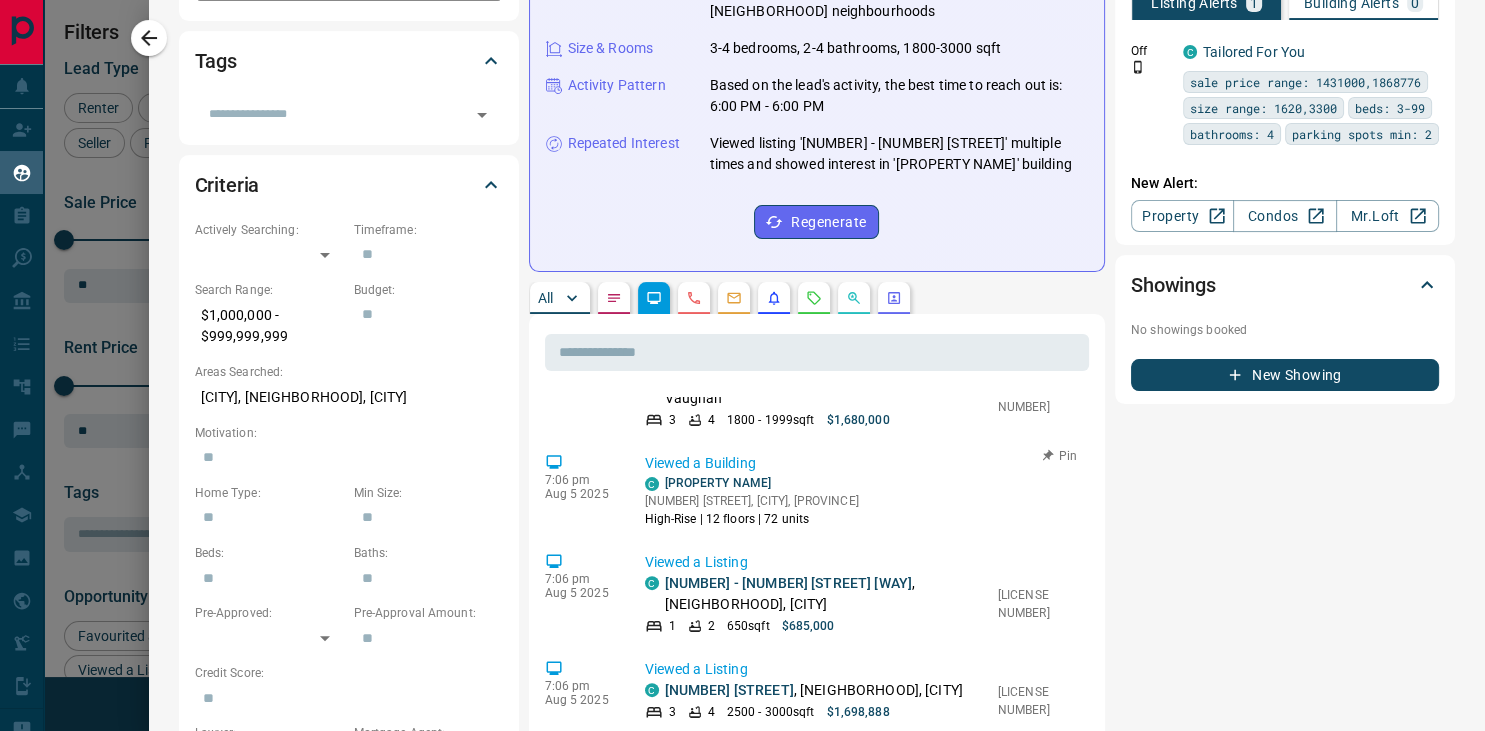 scroll, scrollTop: 224, scrollLeft: 0, axis: vertical 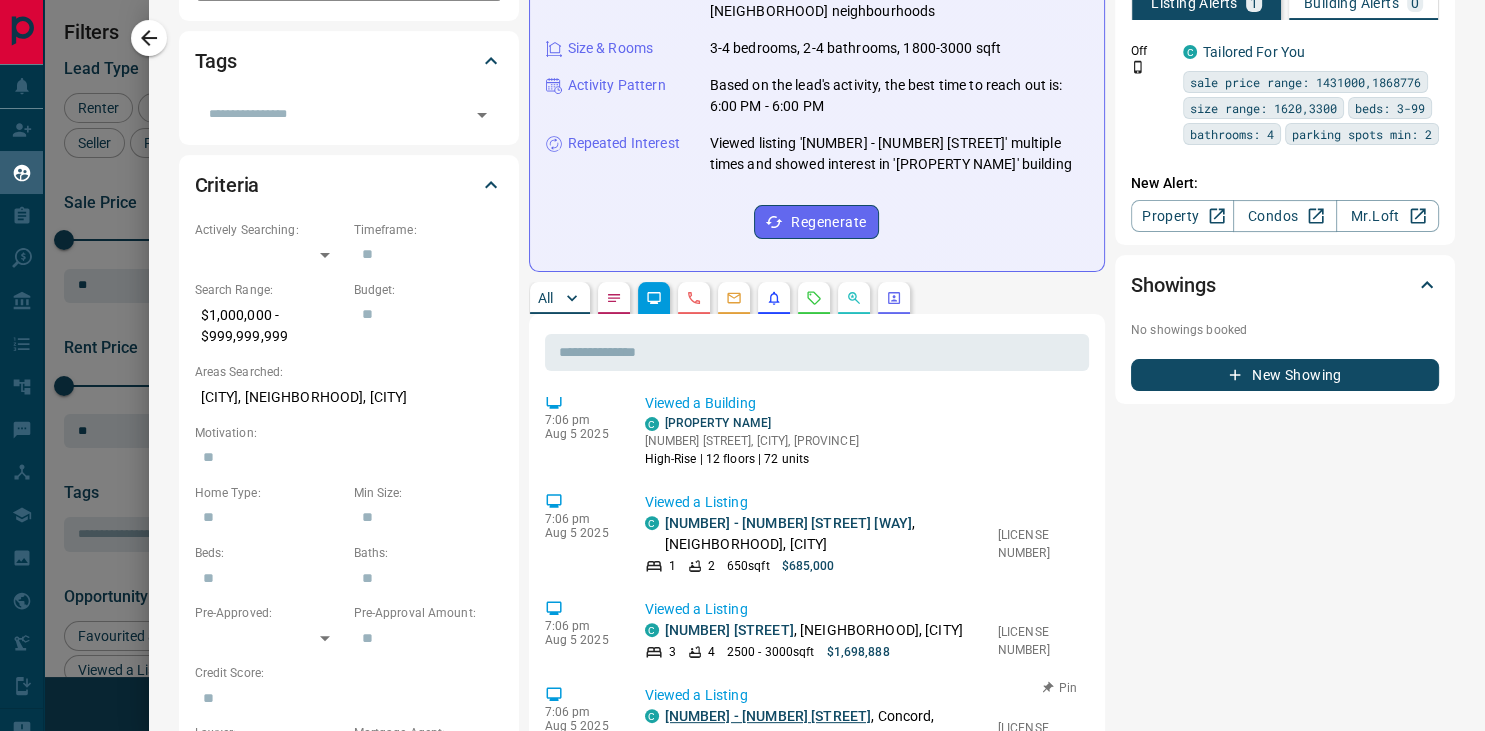 click on "[NUMBER] - [NUMBER] [STREET]" at bounding box center (768, 716) 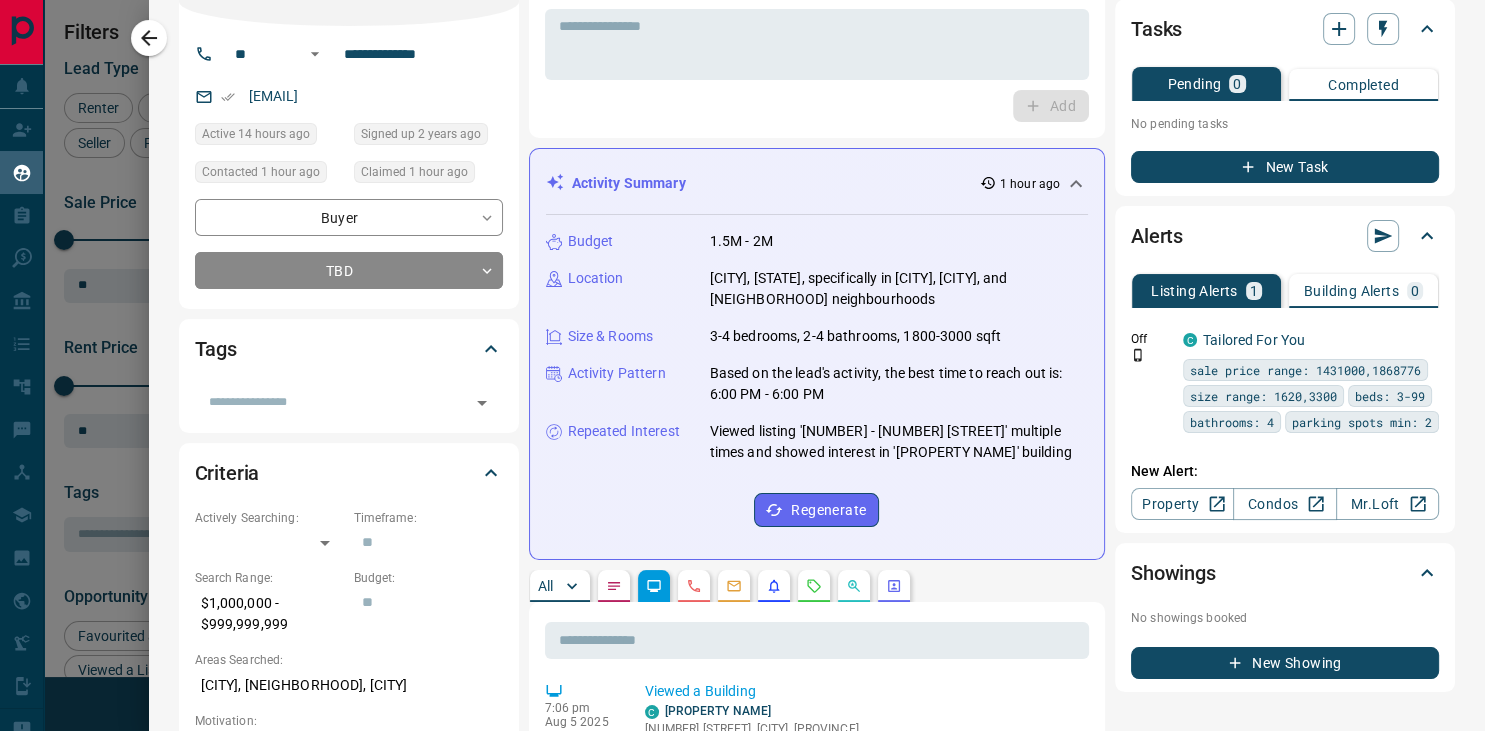 scroll, scrollTop: 0, scrollLeft: 0, axis: both 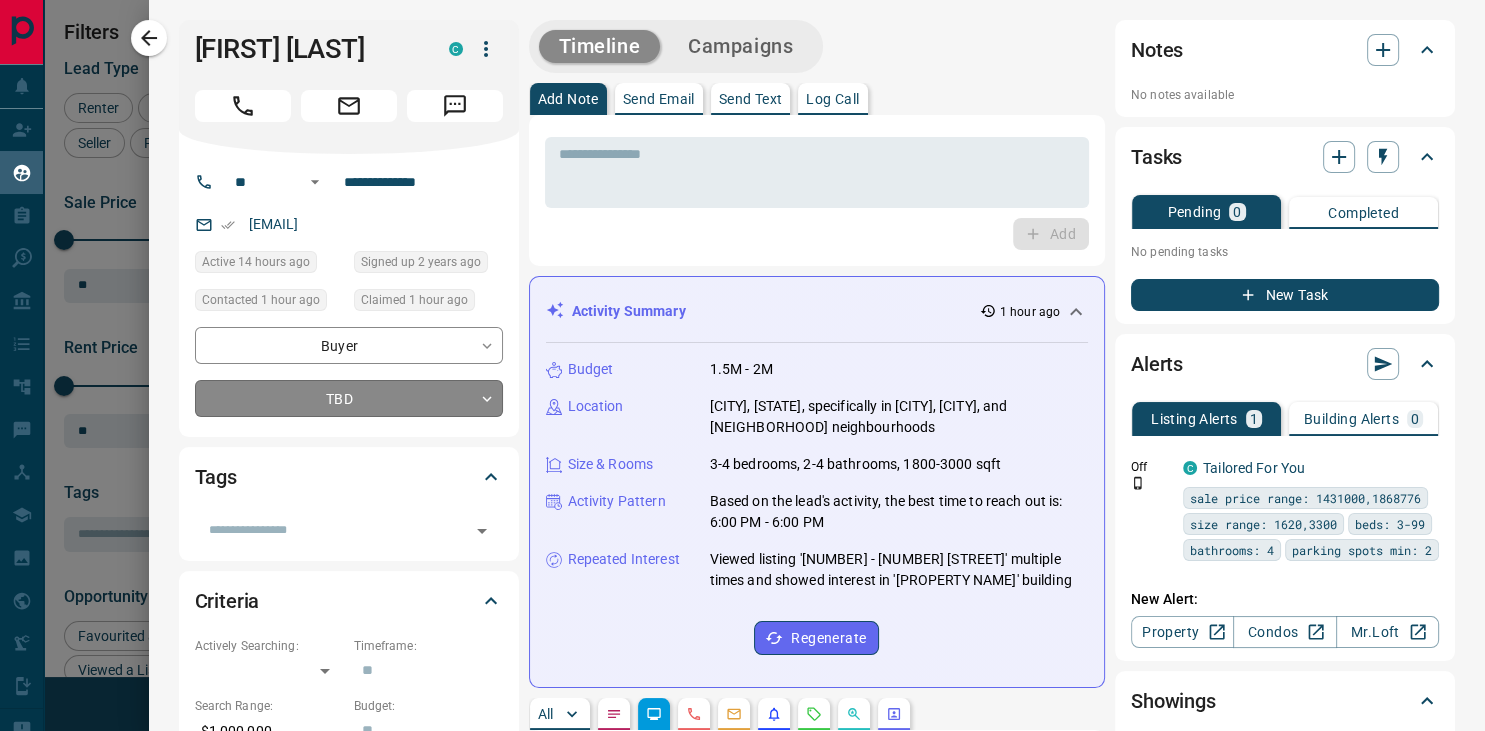click on "Lead Transfers Claim Leads My Leads Tasks Opportunities Deals Campaigns Automations Messages Broker Bay Training Media Services Agent Resources Precon Worksheet Mobile Apps Disclosure Logout My Leads Filters [NUMBER] Manage Tabs New Lead All [NUMBER] TBD [NUMBER] Do Not Contact - Not Responsive [NUMBER] Bogus [NUMBER] Just Browsing [NUMBER] Criteria Obtained [NUMBER] Future Follow Up [NUMBER] Warm [NUMBER] HOT - Taken on Showings [NUMBER] Submitted Offer [NUMBER] Client [NUMBER] Name Details Last Active Claimed Date Status Tags [FIRST] [LAST] Buyer C [PRICE] - [PRICE] [CITY] [NUMBER] hours ago Contacted in [NUMBER] hours [NUMBER] hour ago Signed up [NUMBER] years ago TBD + [USERNAME] Hoo Buyer C [PRICE] - [PRICE] [CITY], [CITY] [NUMBER] hours ago Contacted in [NUMBER] hours [NUMBER] hour ago Signed up [NUMBER] hours ago Future Follow Up + [FIRST] [LAST] Buyer C [PRICE] - [PRICE] [CITY], [CITY] [NUMBER] day ago Contacted [NUMBER] hours ago [NUMBER] day ago Signed up [NUMBER] day ago Future Follow Up + [FIRST] [LAST] Buyer C [PRICE] - [PRICE] + C +" at bounding box center (742, 353) 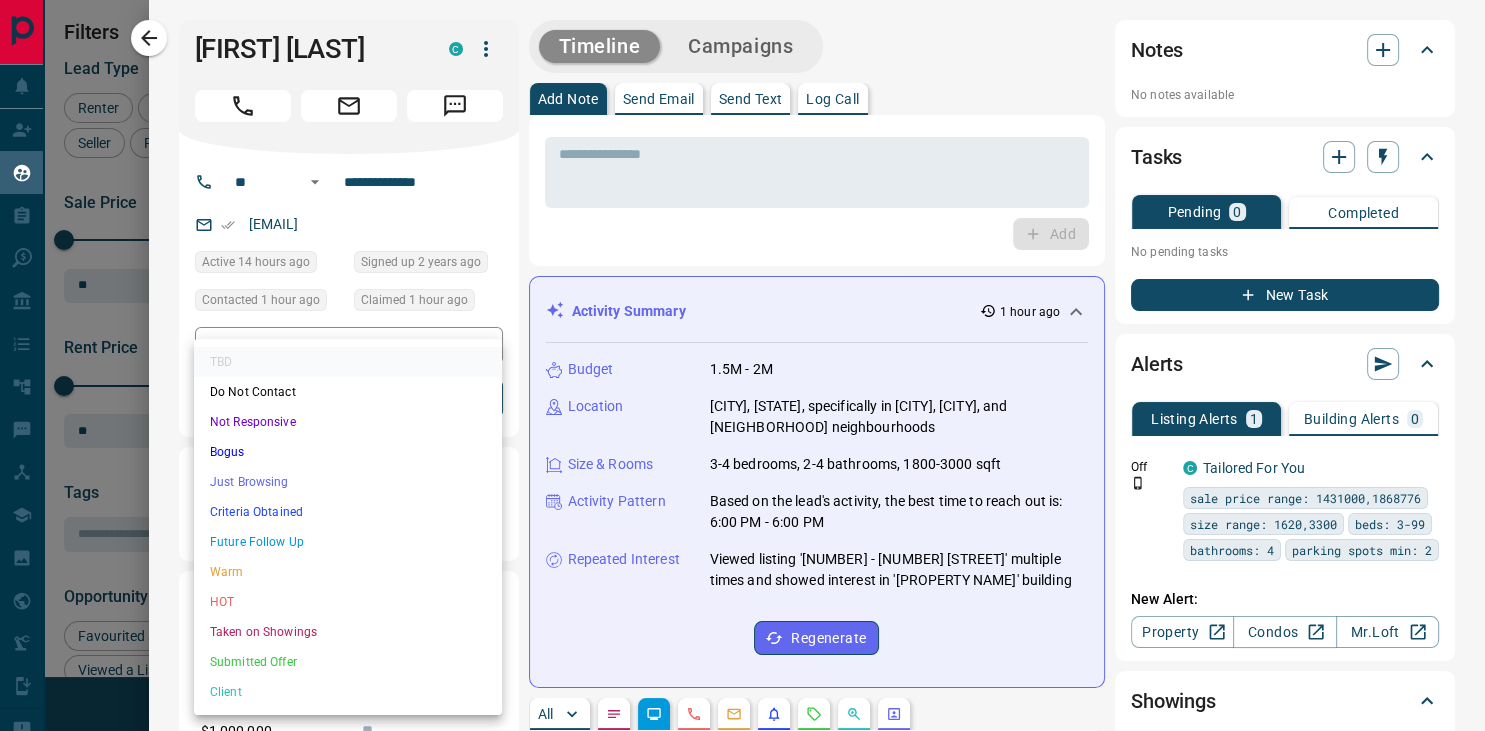 click on "Future Follow Up" at bounding box center [348, 542] 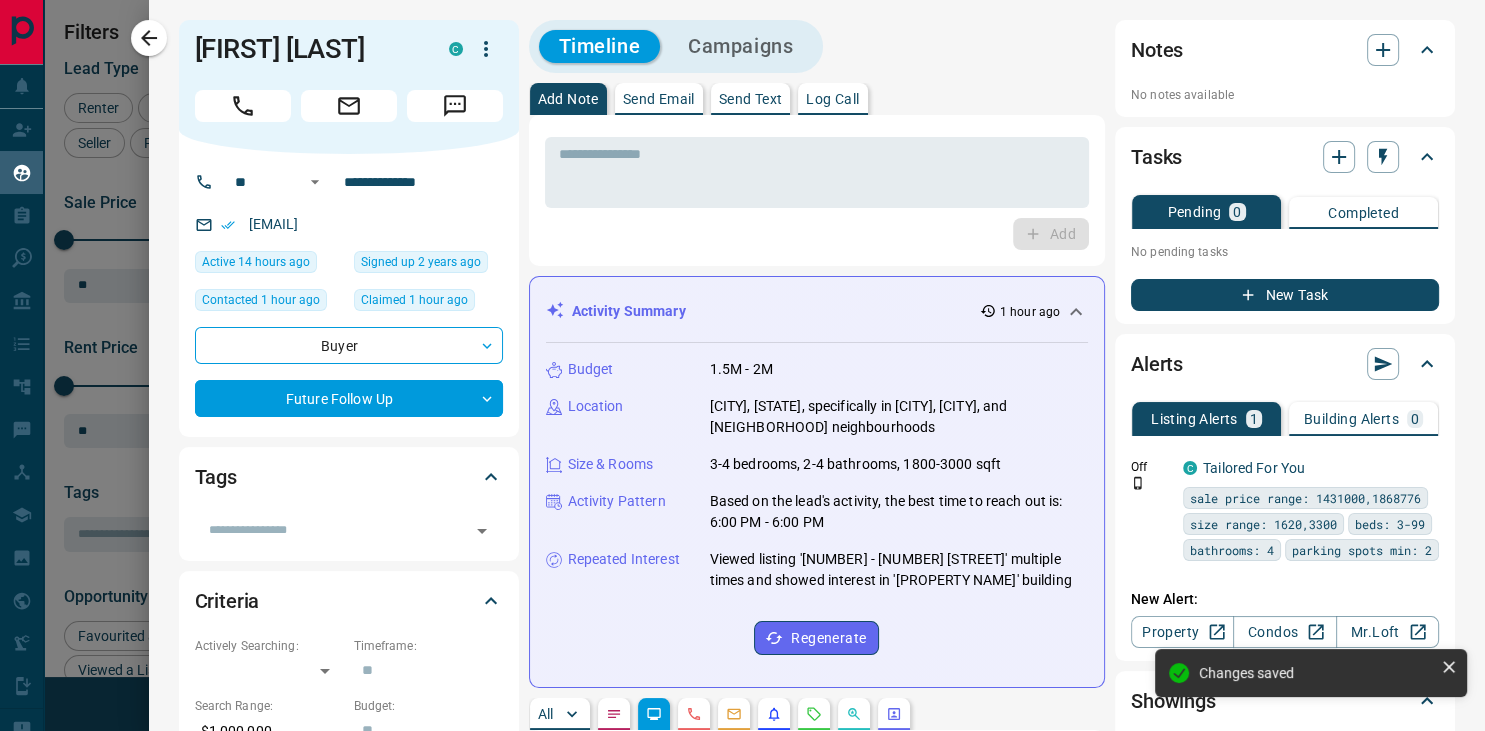 type on "*" 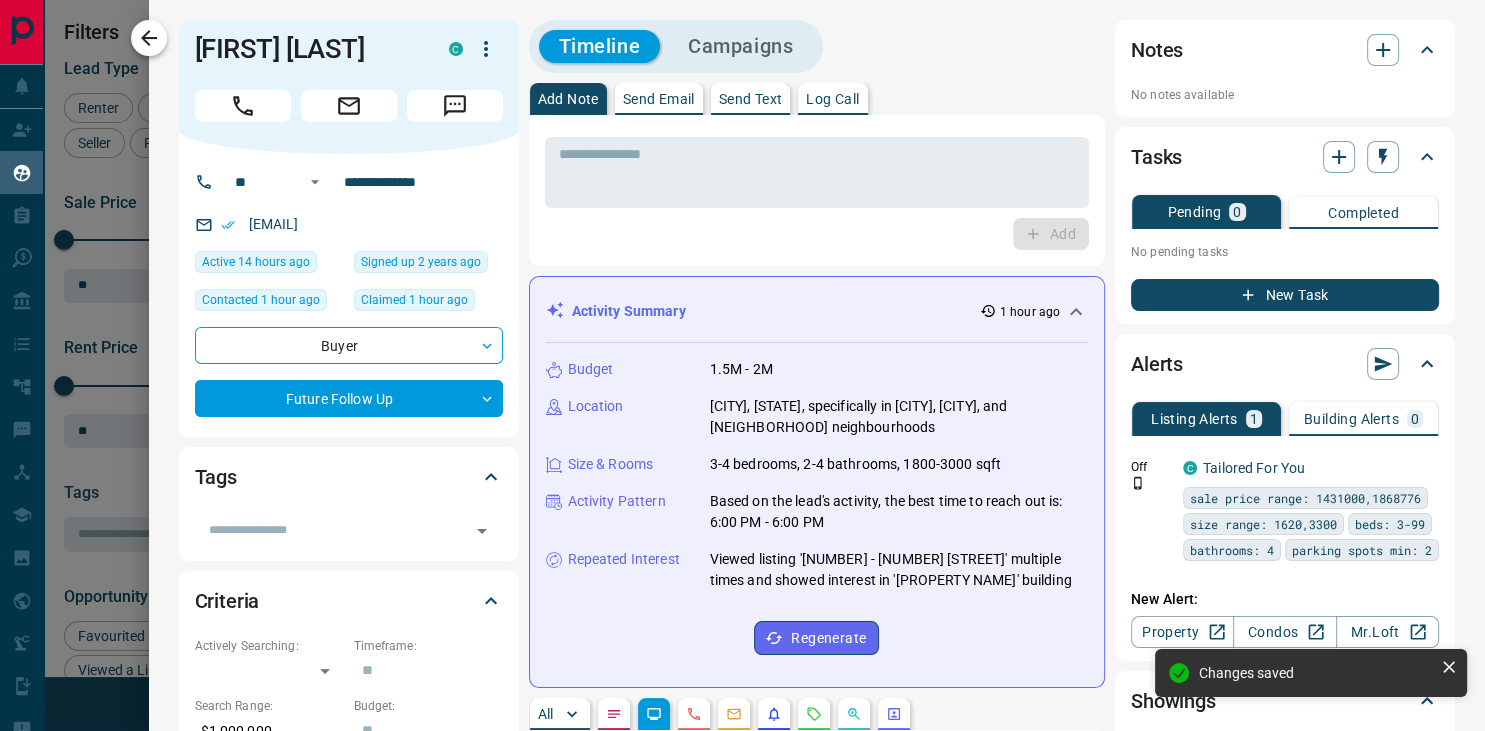 scroll, scrollTop: 224, scrollLeft: 0, axis: vertical 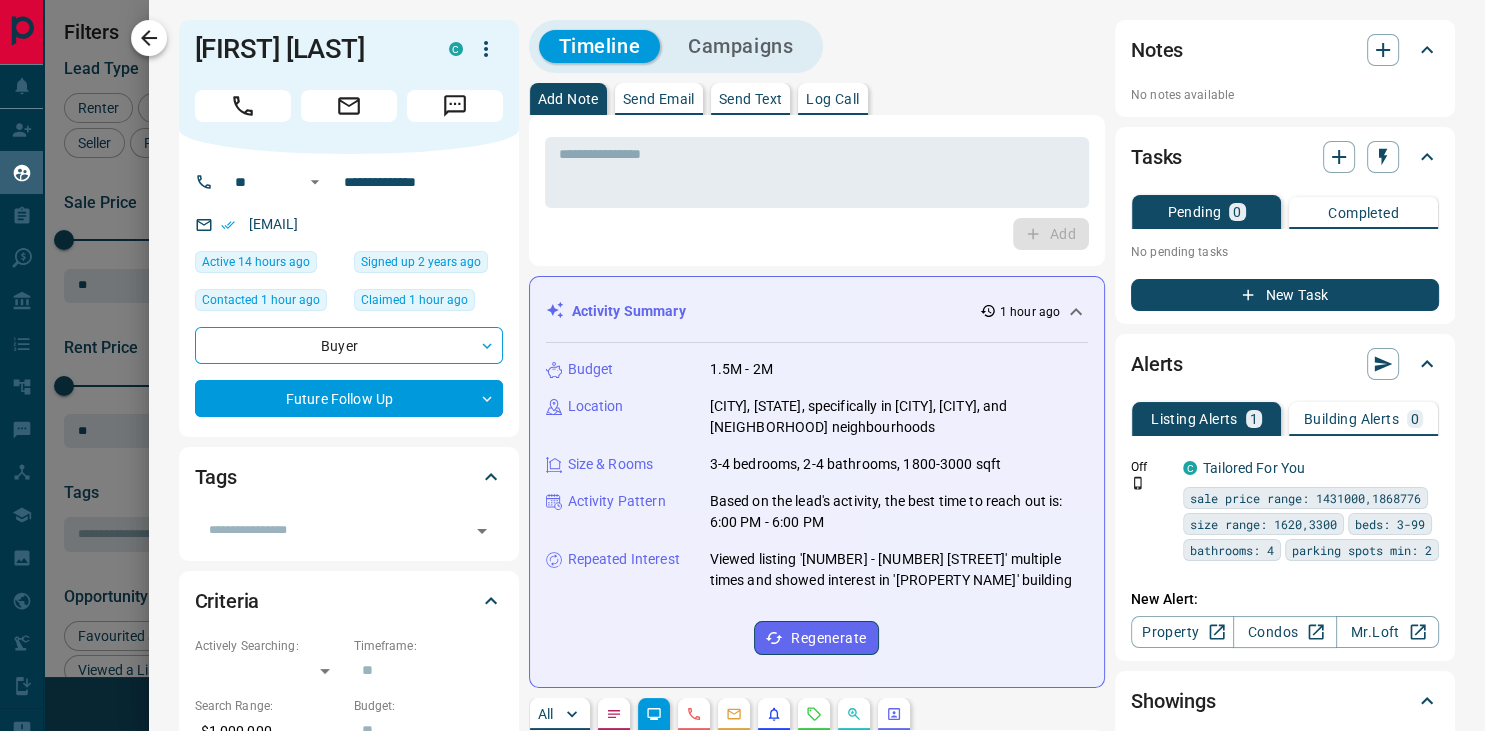 click 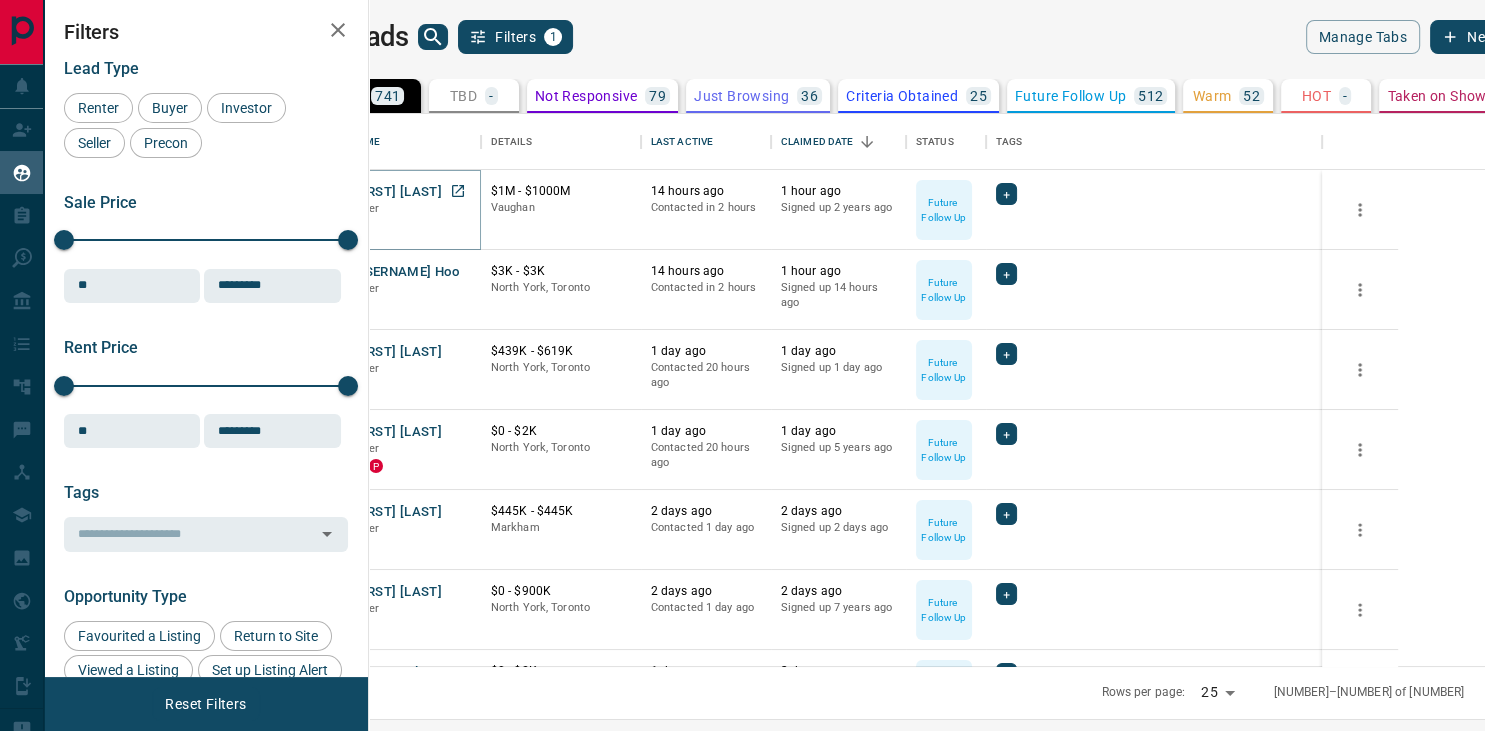 click on "[FIRST] [LAST]" at bounding box center [396, 192] 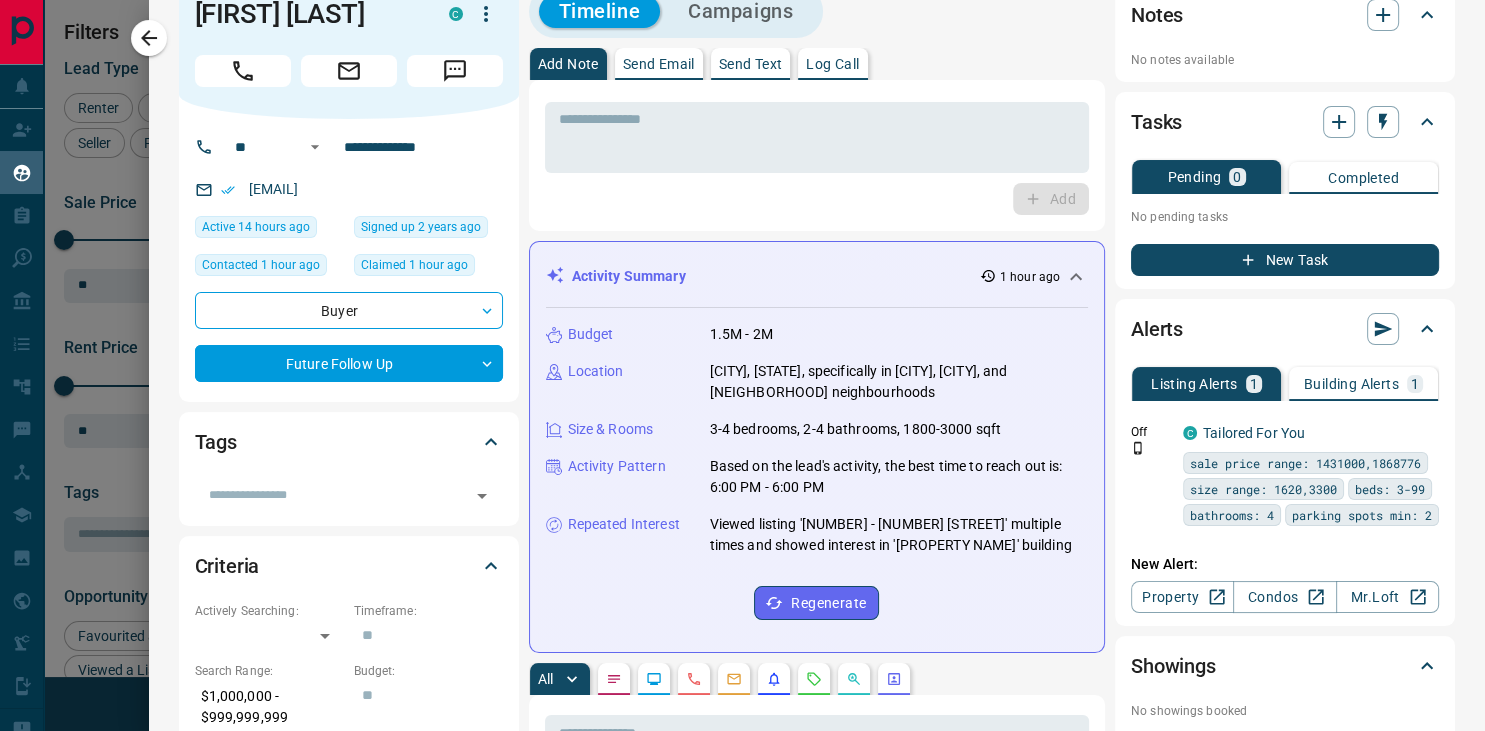 scroll, scrollTop: 0, scrollLeft: 0, axis: both 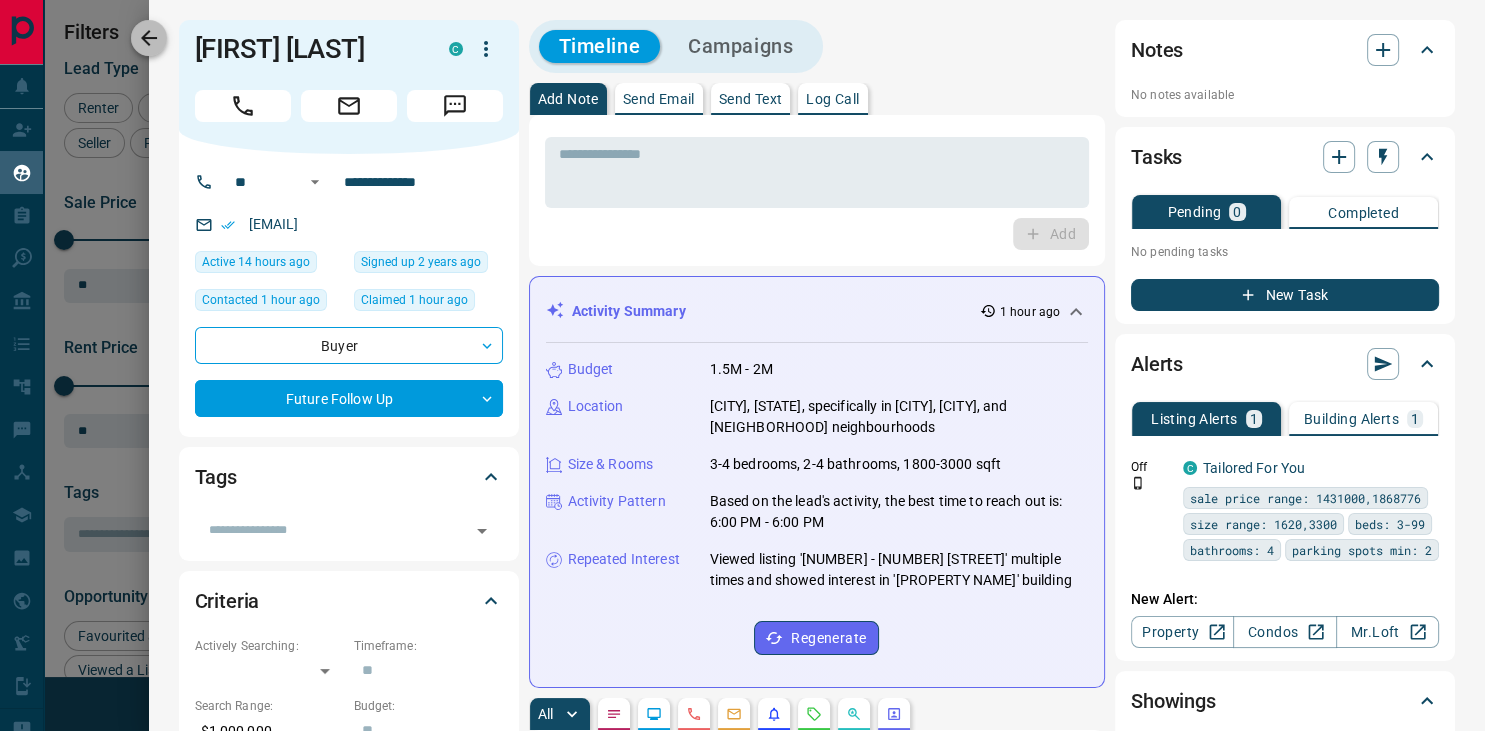 click 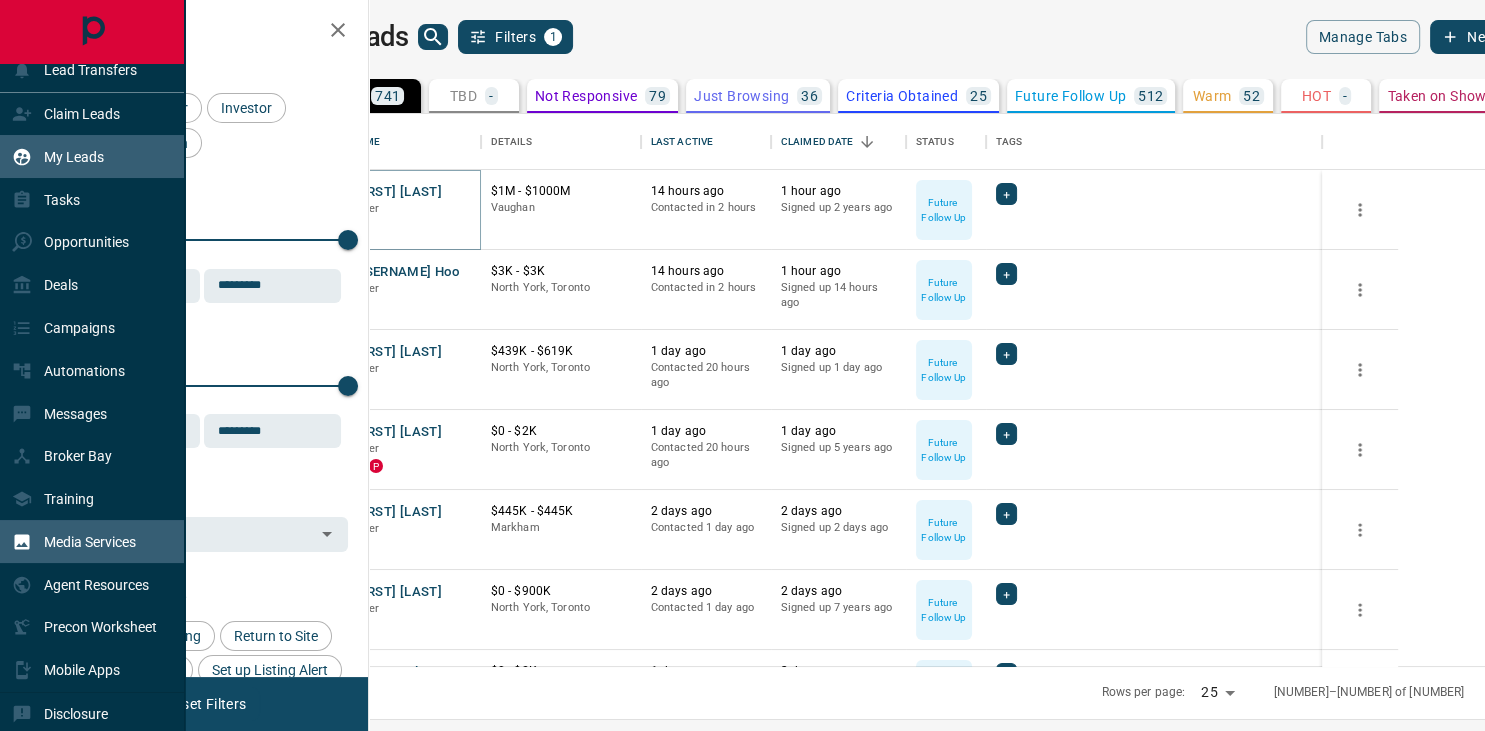 scroll, scrollTop: 76, scrollLeft: 0, axis: vertical 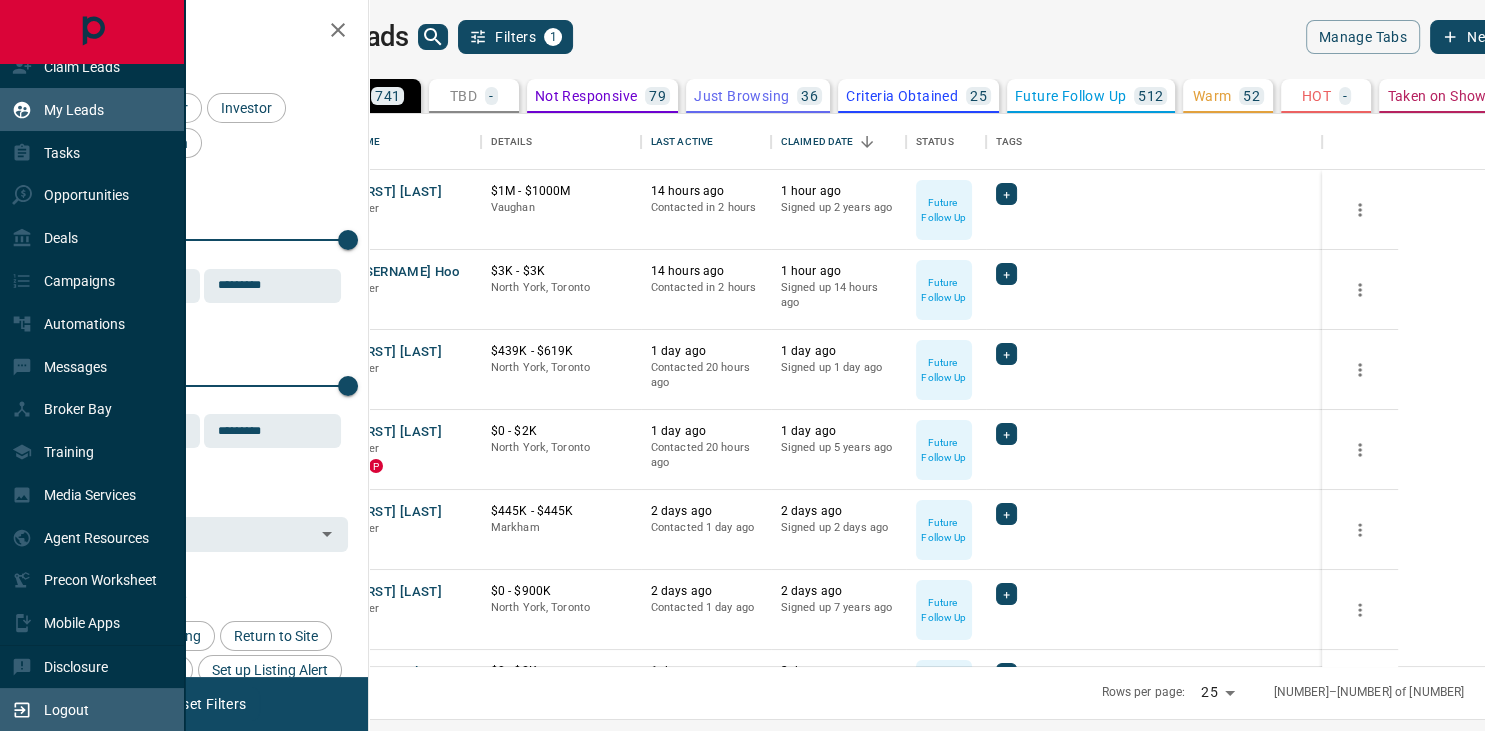 click on "Logout" at bounding box center (50, 709) 